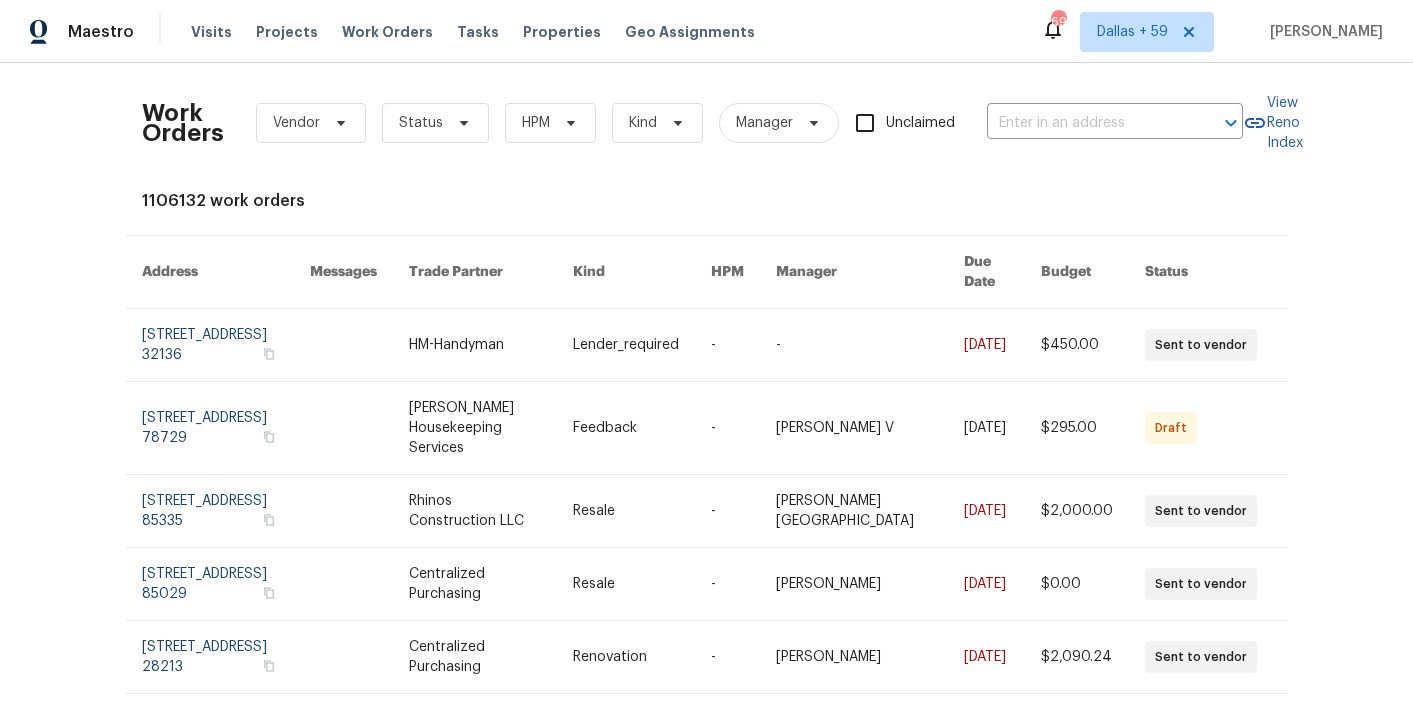 scroll, scrollTop: 0, scrollLeft: 0, axis: both 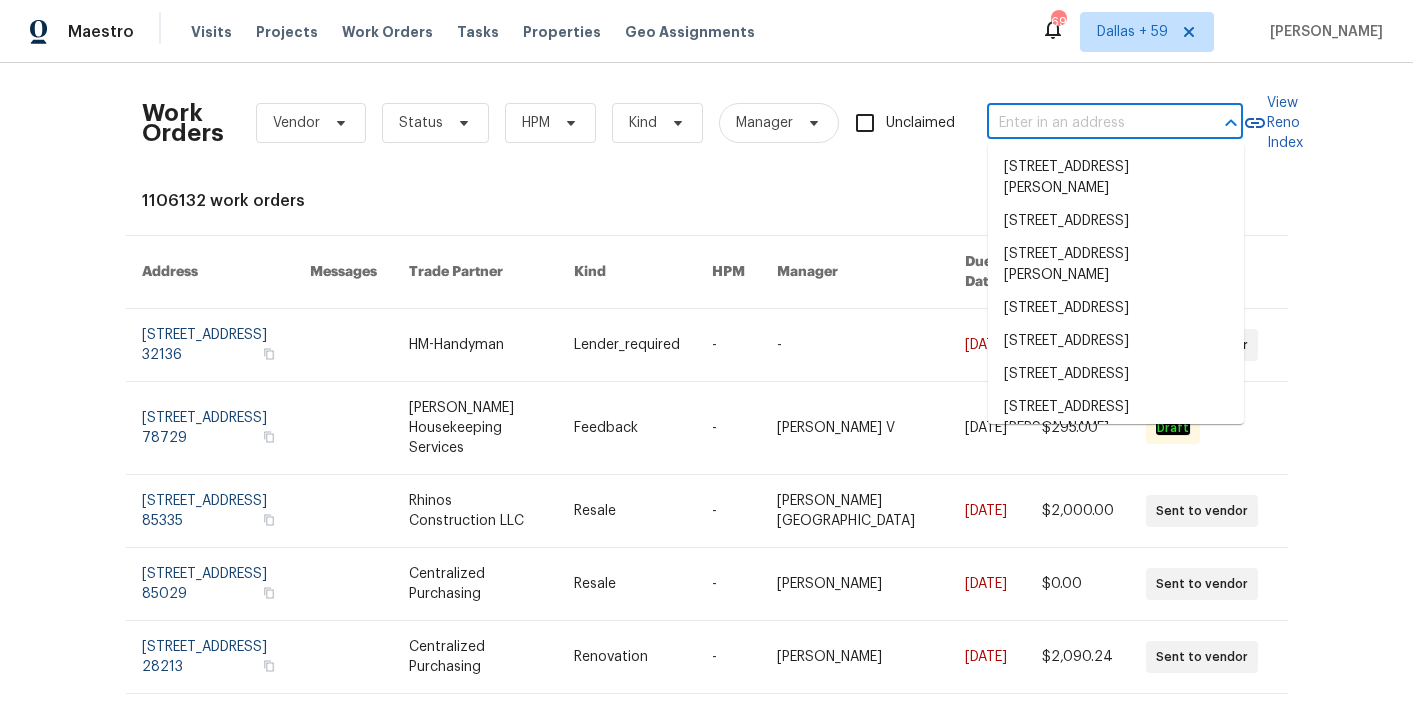 click at bounding box center [1087, 123] 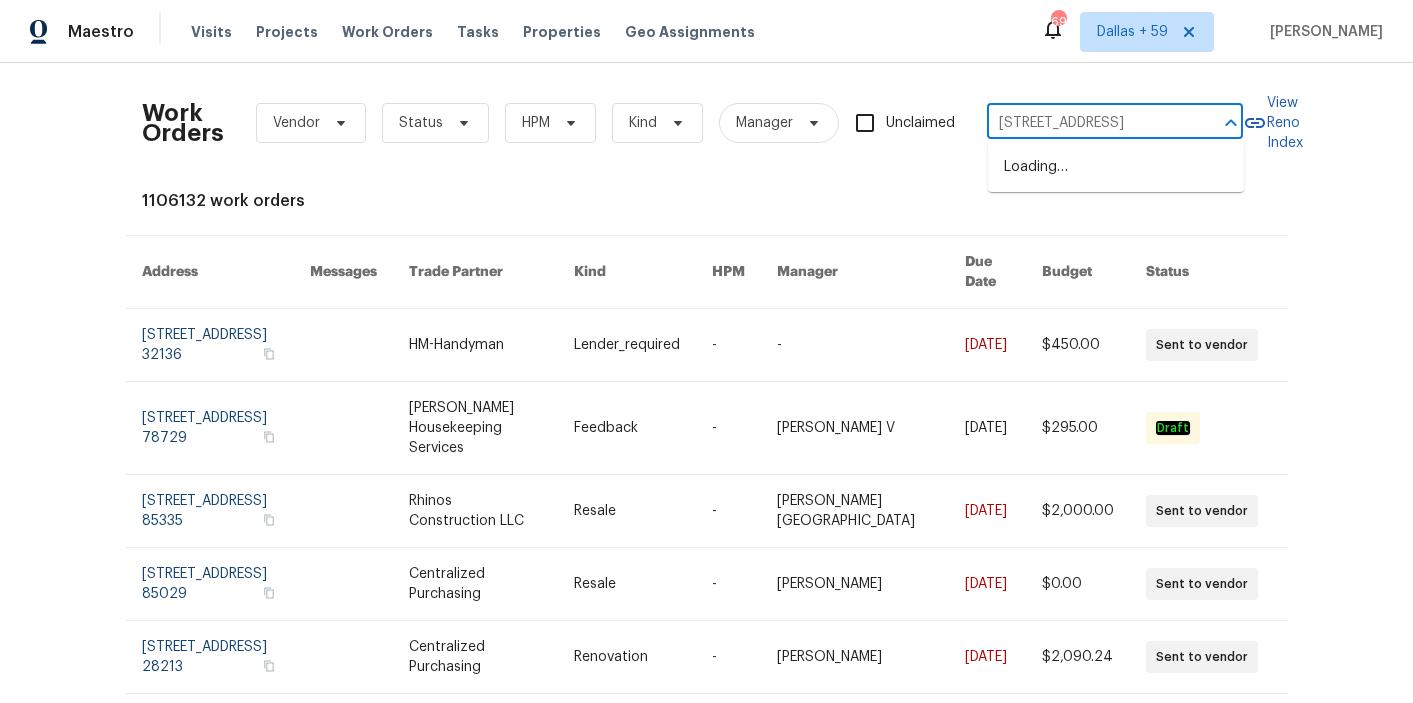 scroll, scrollTop: 0, scrollLeft: 61, axis: horizontal 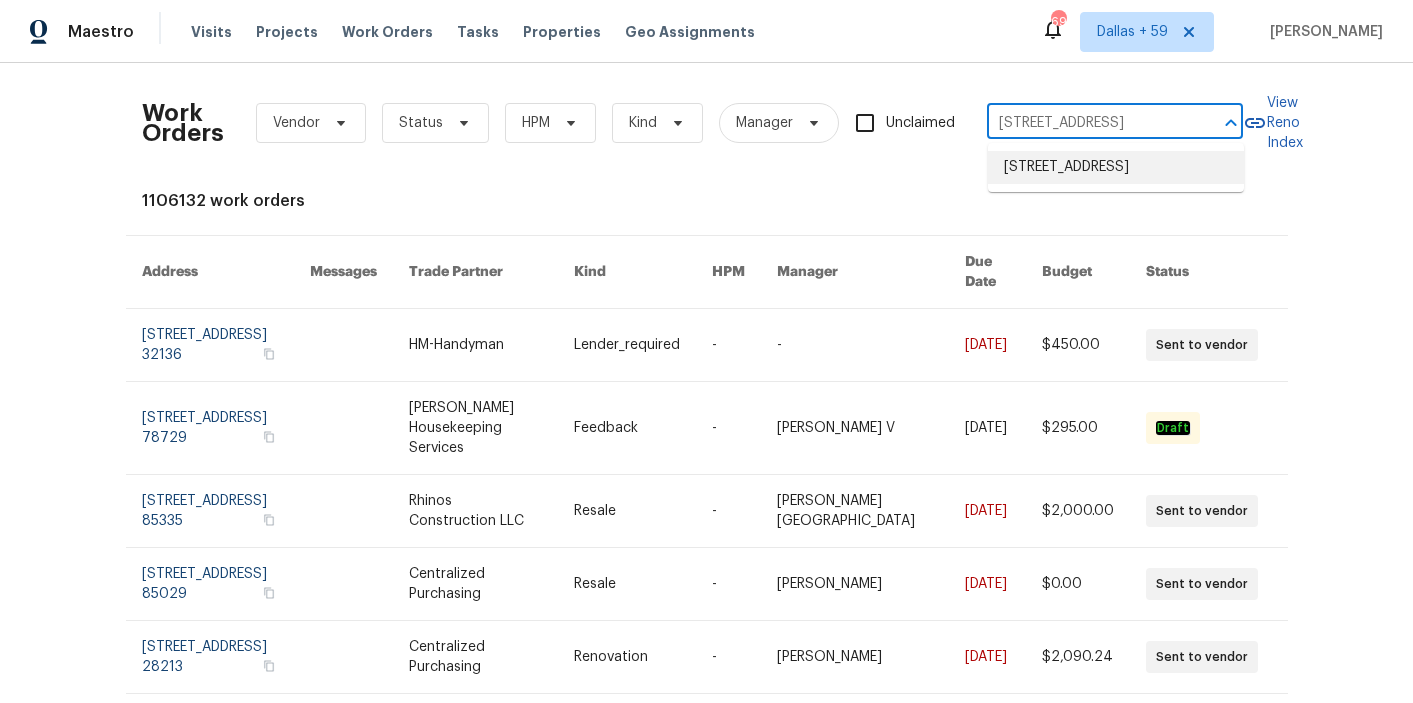click on "6314 Northport Dr, Houston, TX 77049" at bounding box center [1116, 167] 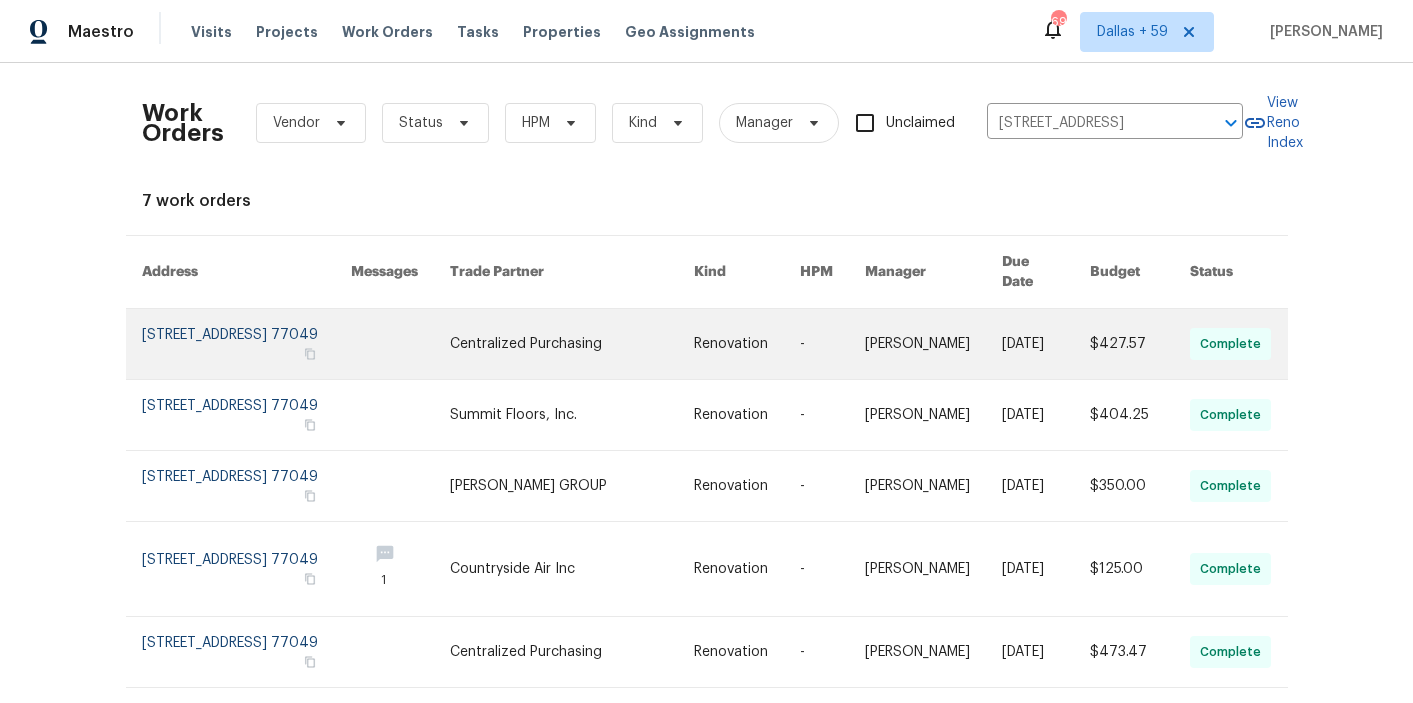 click at bounding box center (572, 344) 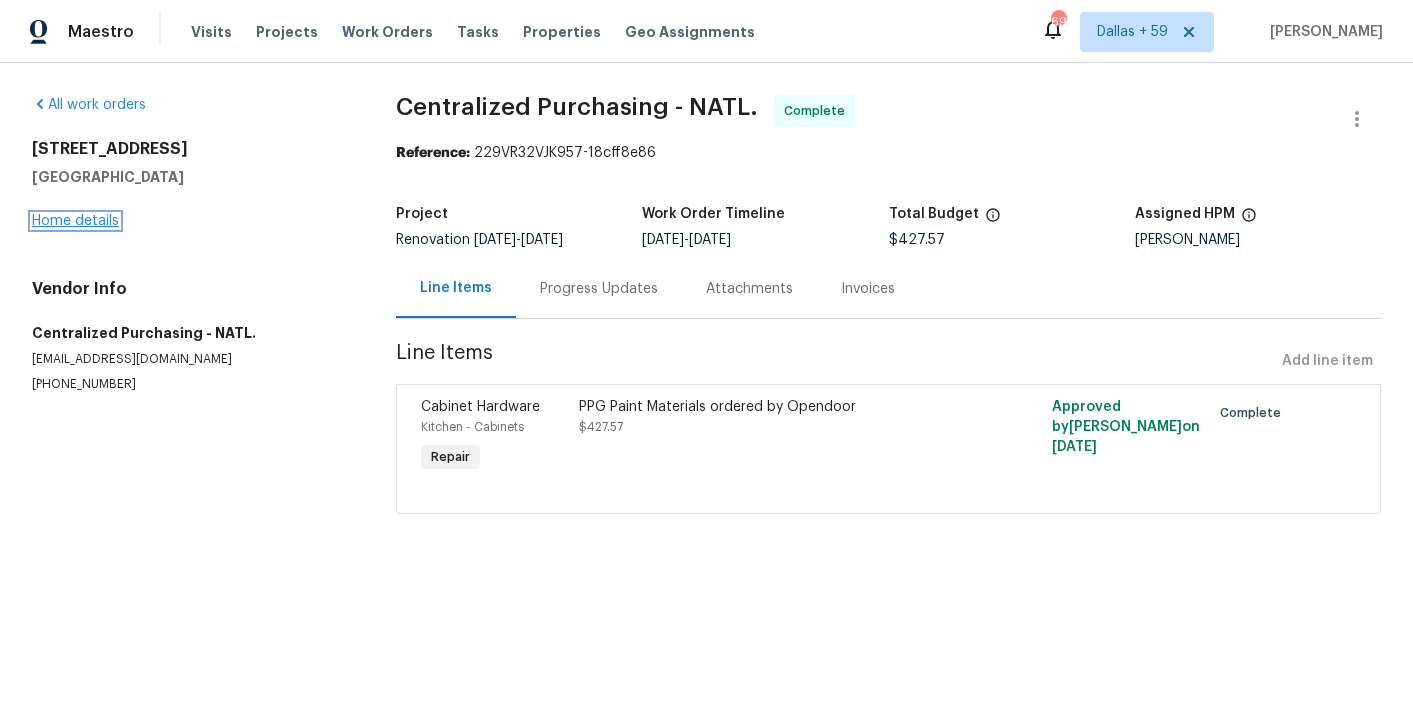click on "Home details" at bounding box center (75, 221) 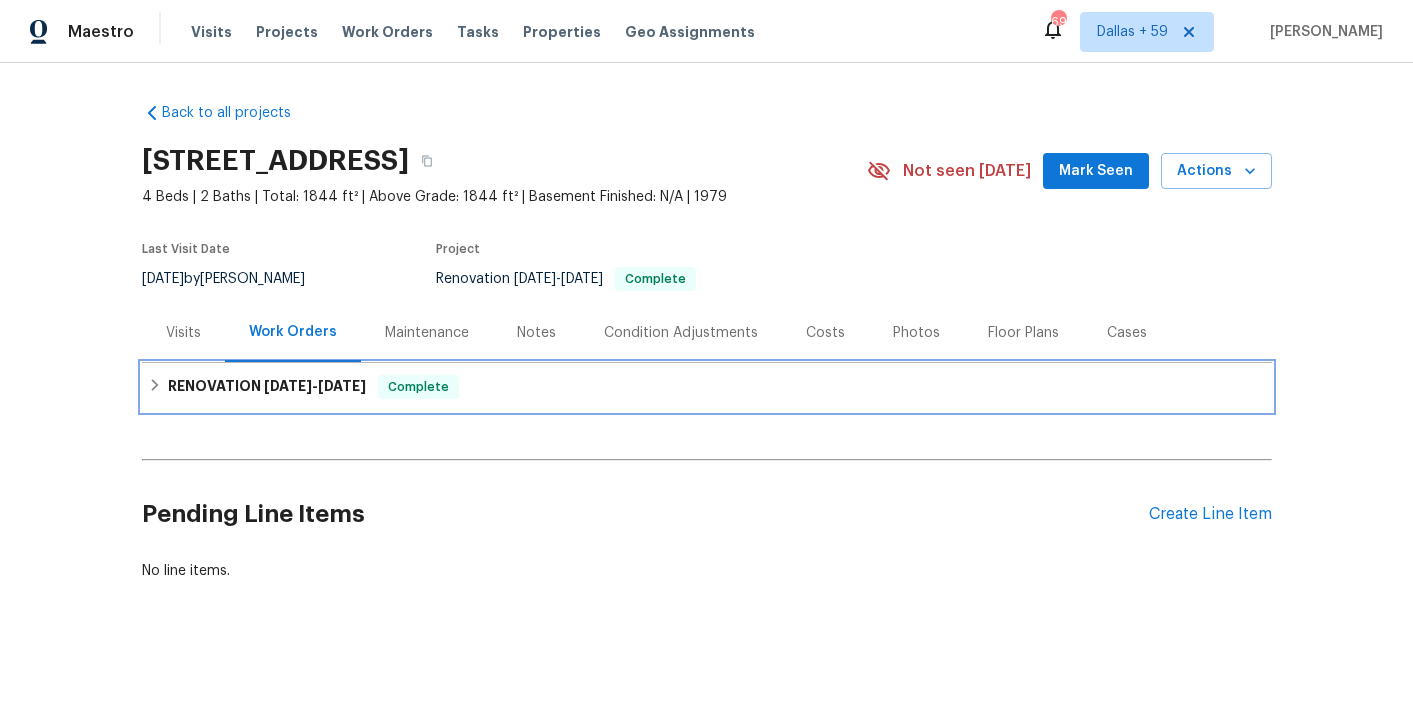 click on "RENOVATION   6/30/25  -  7/11/25 Complete" at bounding box center (707, 387) 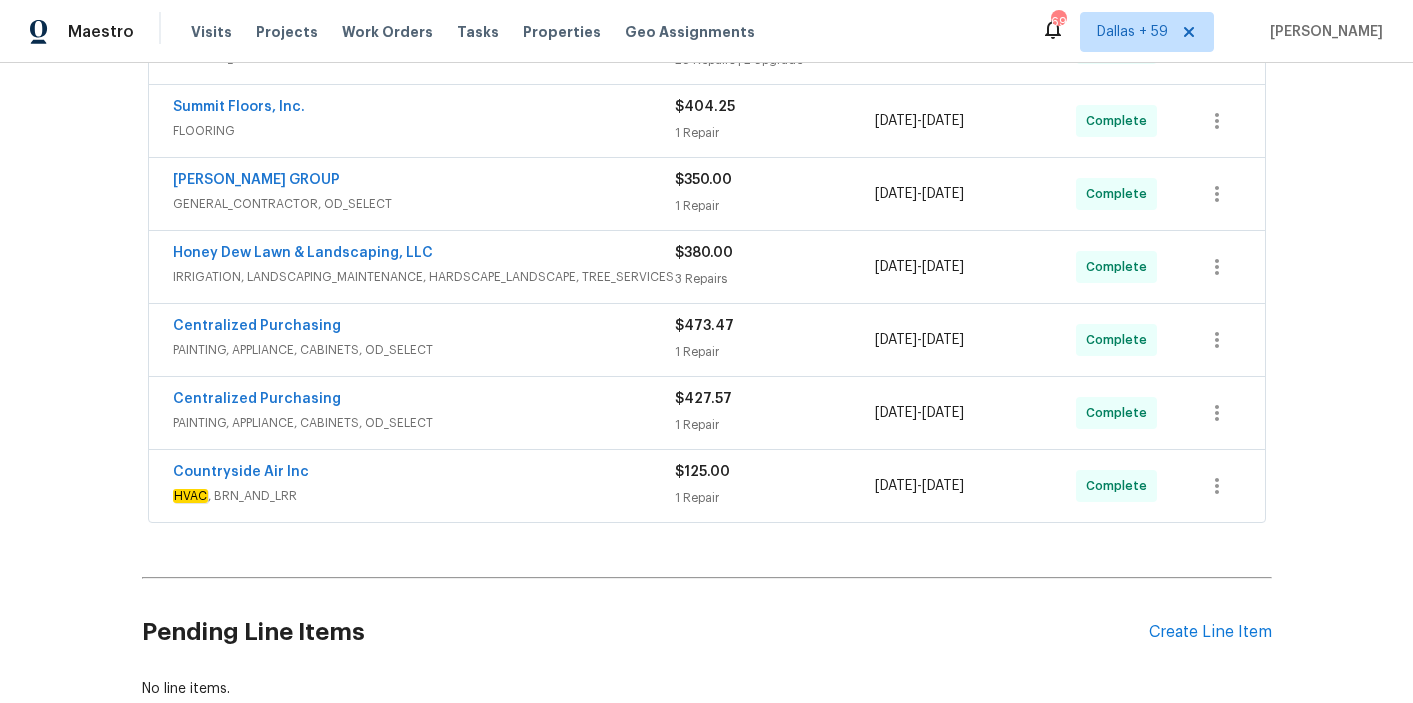 scroll, scrollTop: 439, scrollLeft: 0, axis: vertical 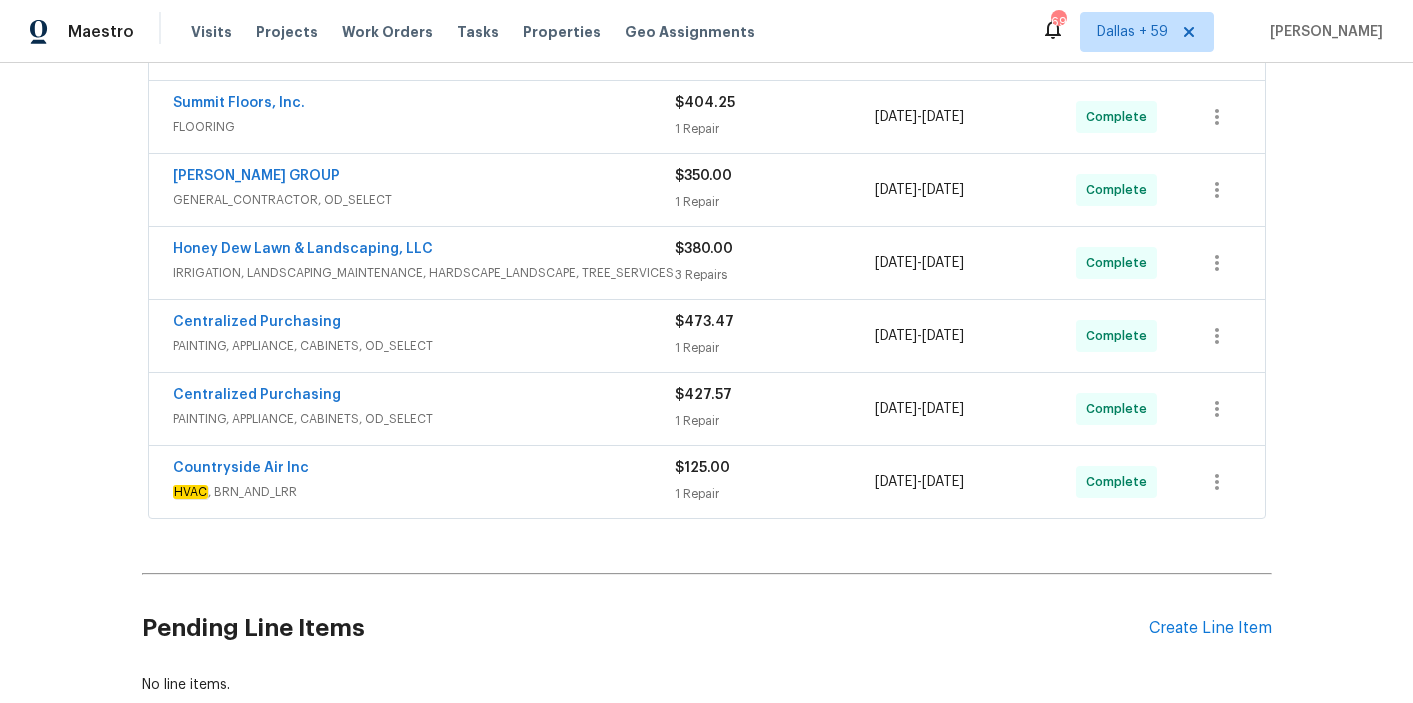 click on "Countryside Air Inc" at bounding box center [424, 470] 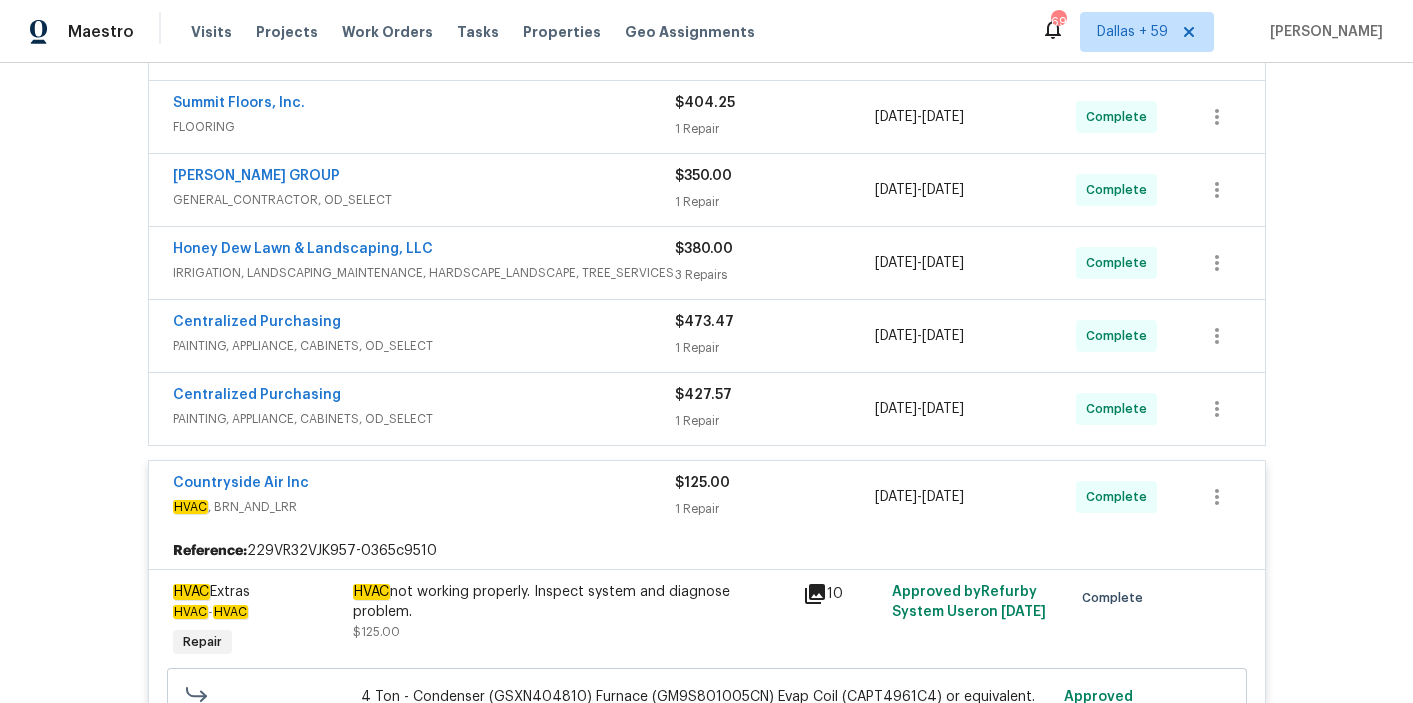 click on "Centralized Purchasing" at bounding box center [424, 397] 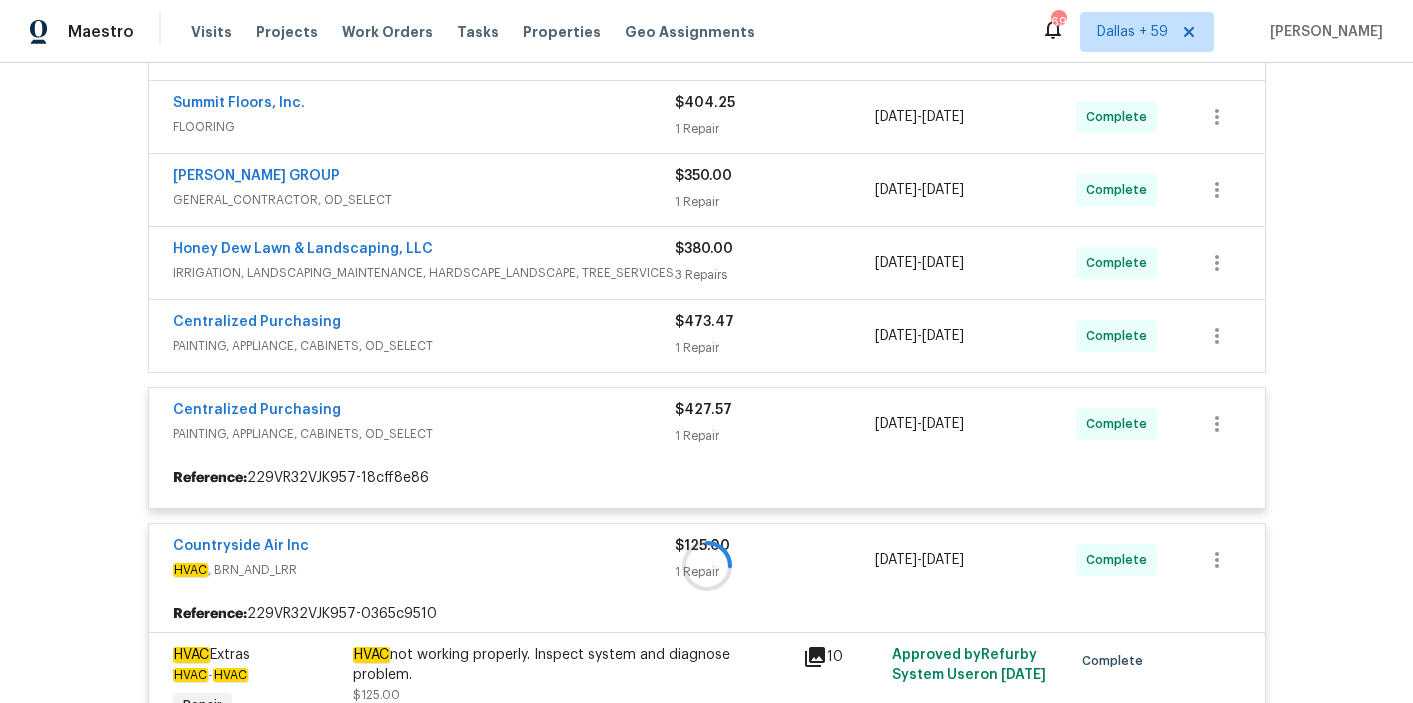 scroll, scrollTop: 426, scrollLeft: 0, axis: vertical 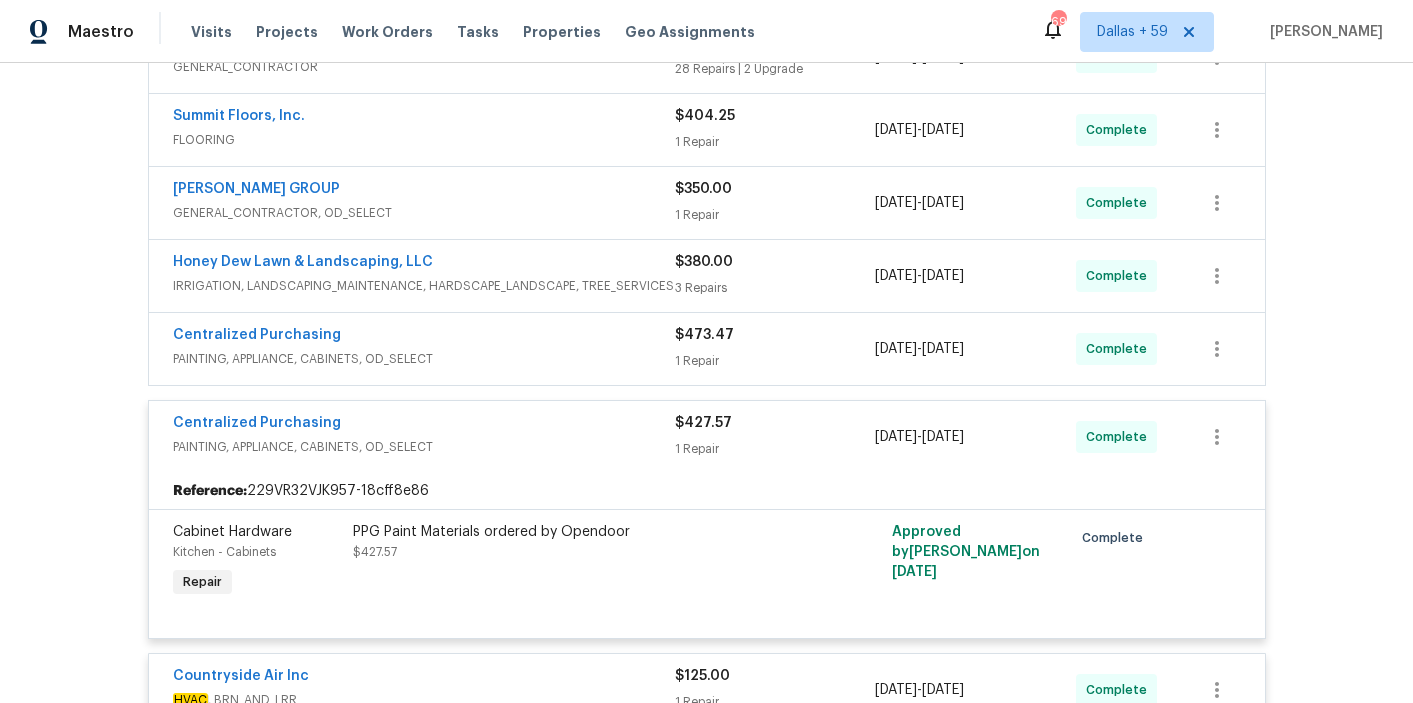 click on "Centralized Purchasing" at bounding box center [424, 337] 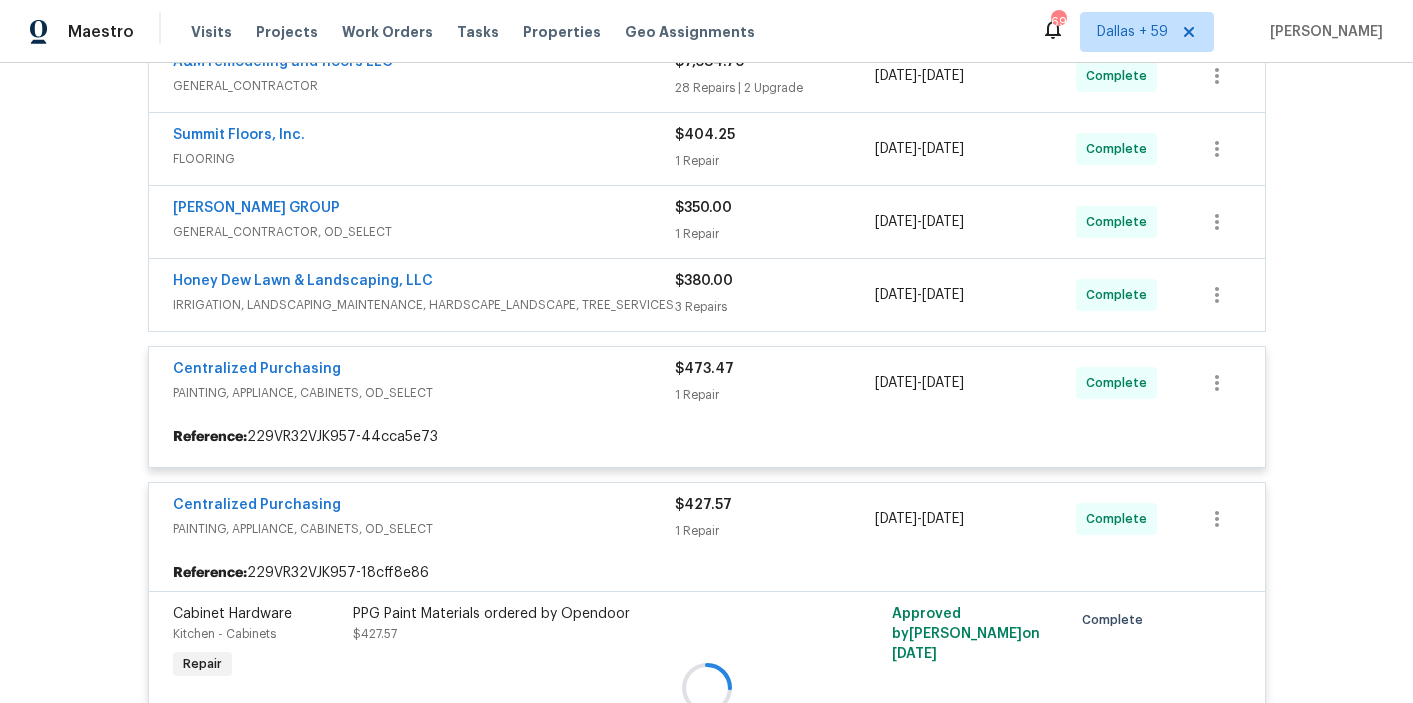 scroll, scrollTop: 408, scrollLeft: 0, axis: vertical 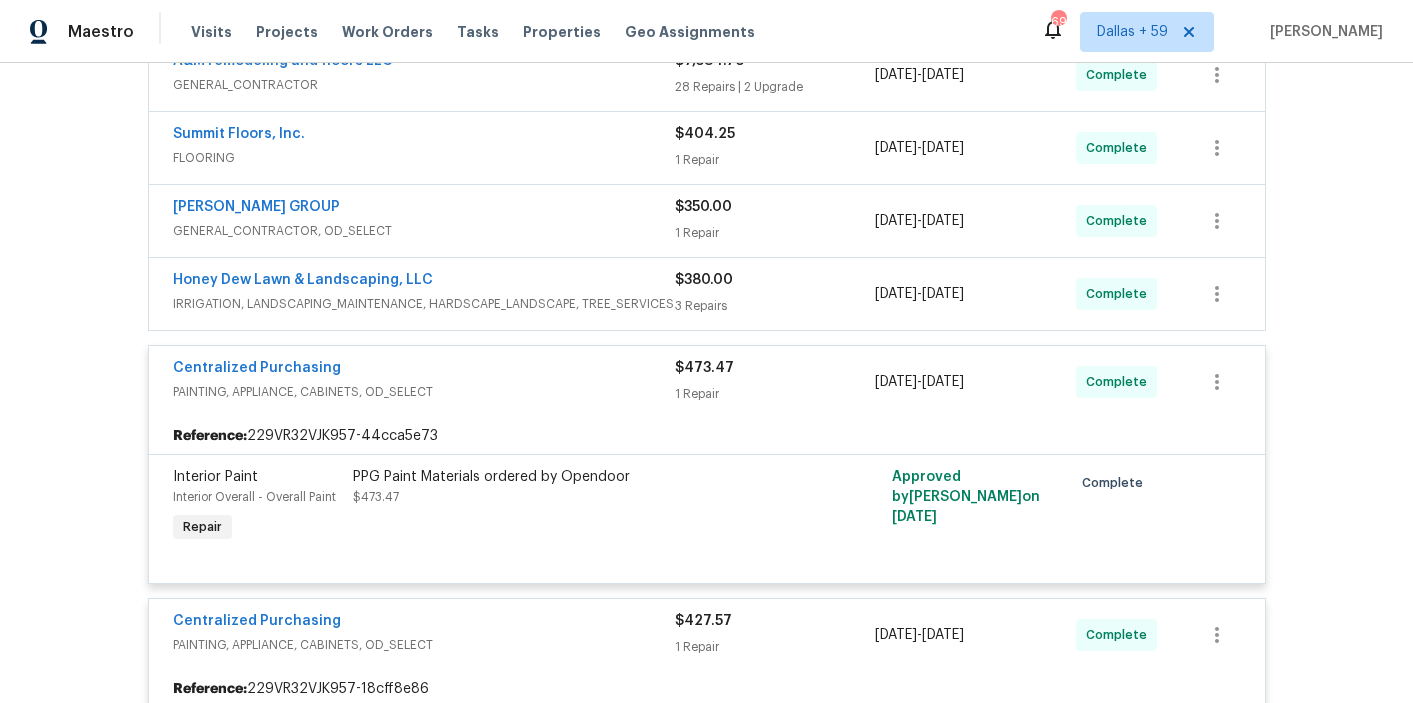 click on "Honey Dew Lawn & Landscaping, LLC IRRIGATION, LANDSCAPING_MAINTENANCE, HARDSCAPE_LANDSCAPE, TREE_SERVICES $380.00 3 Repairs 6/30/2025  -  7/5/2025 Complete" at bounding box center (707, 294) 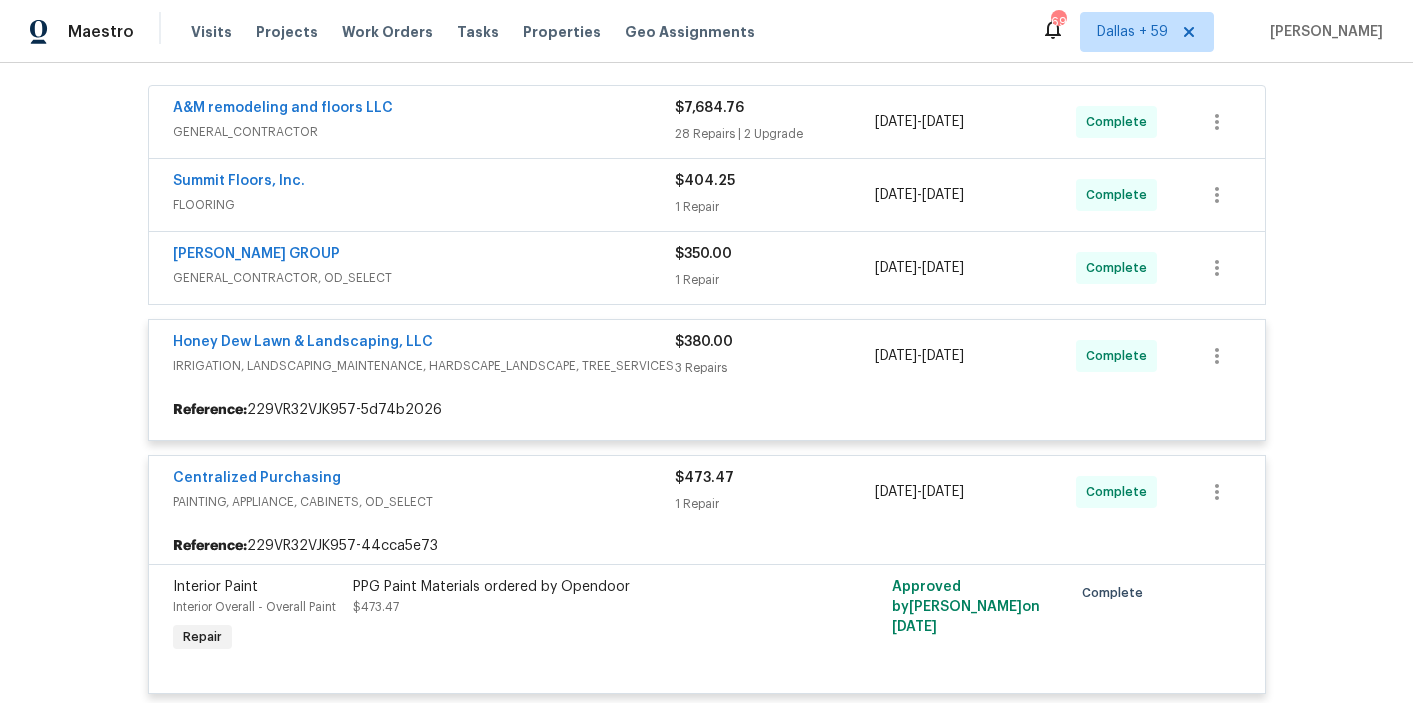 scroll, scrollTop: 344, scrollLeft: 0, axis: vertical 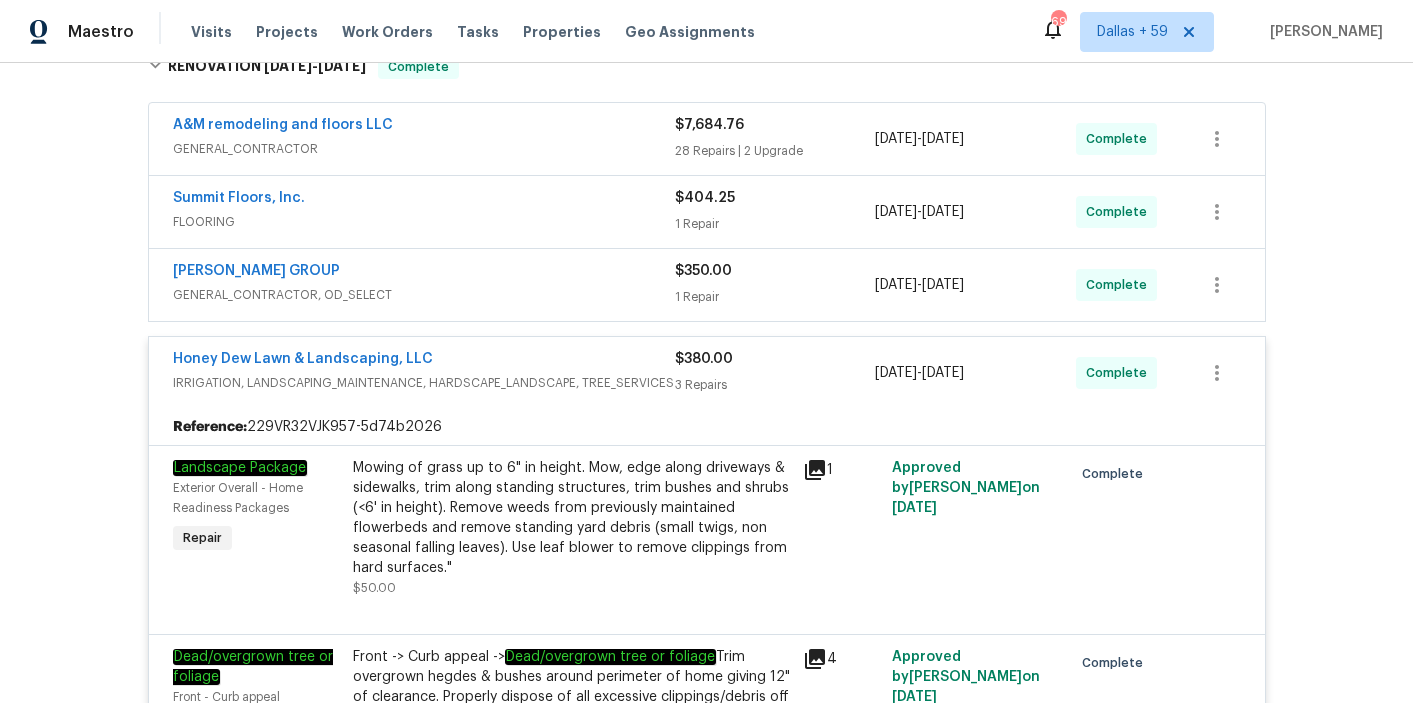 click on "GENERAL_CONTRACTOR, OD_SELECT" at bounding box center [424, 295] 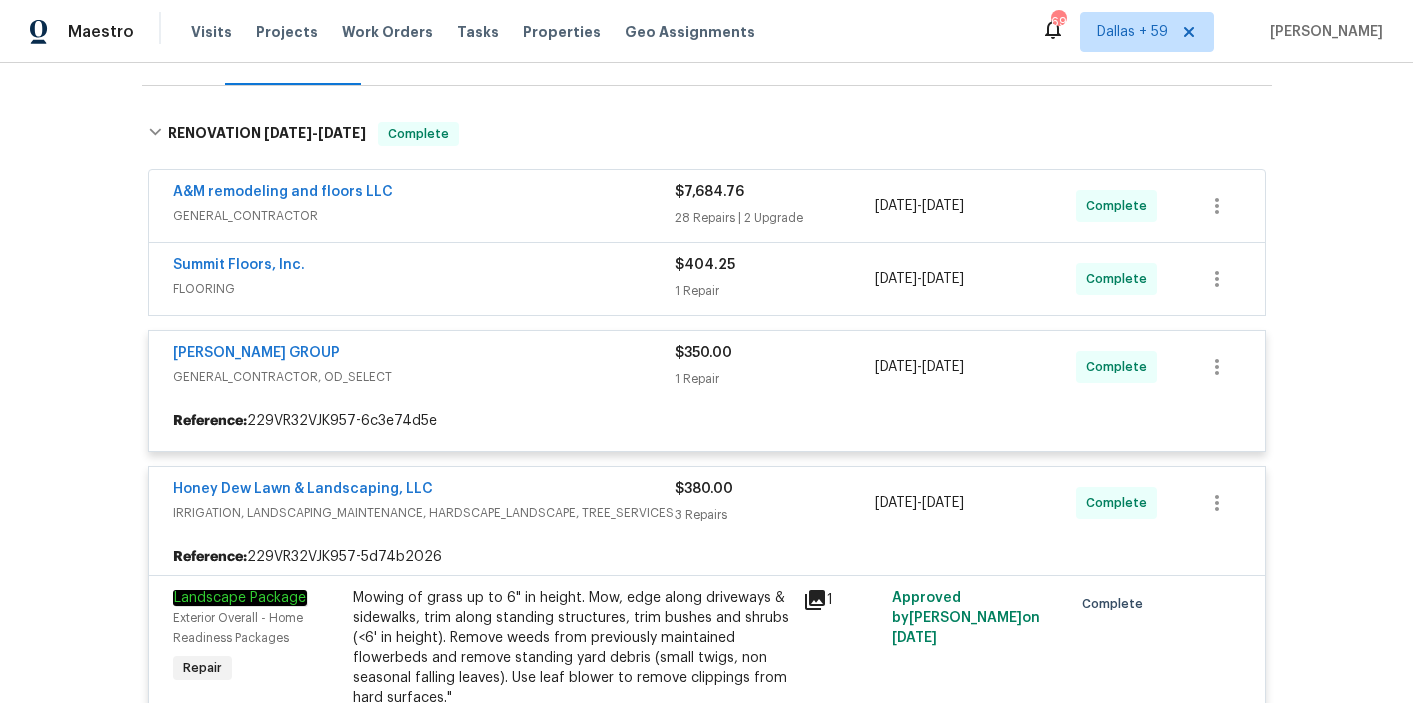 scroll, scrollTop: 265, scrollLeft: 0, axis: vertical 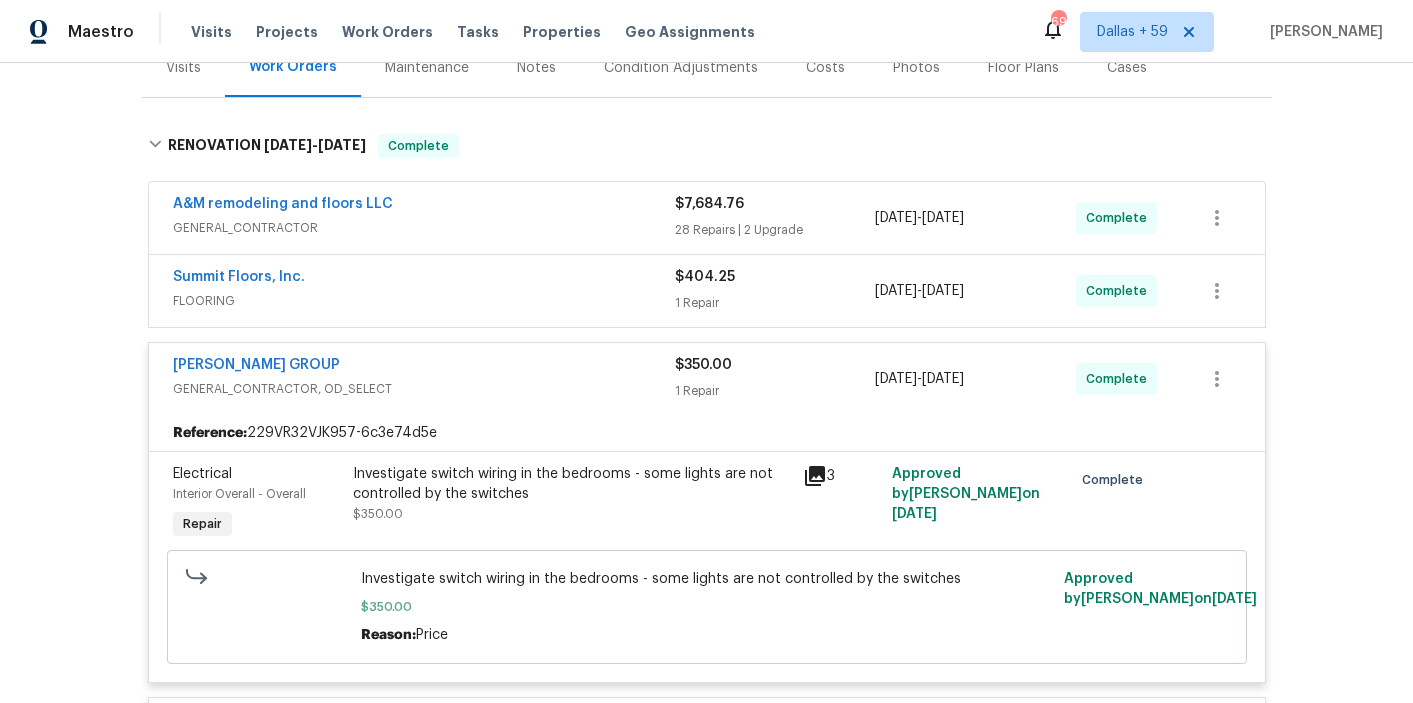 click on "Summit Floors, Inc." at bounding box center [424, 279] 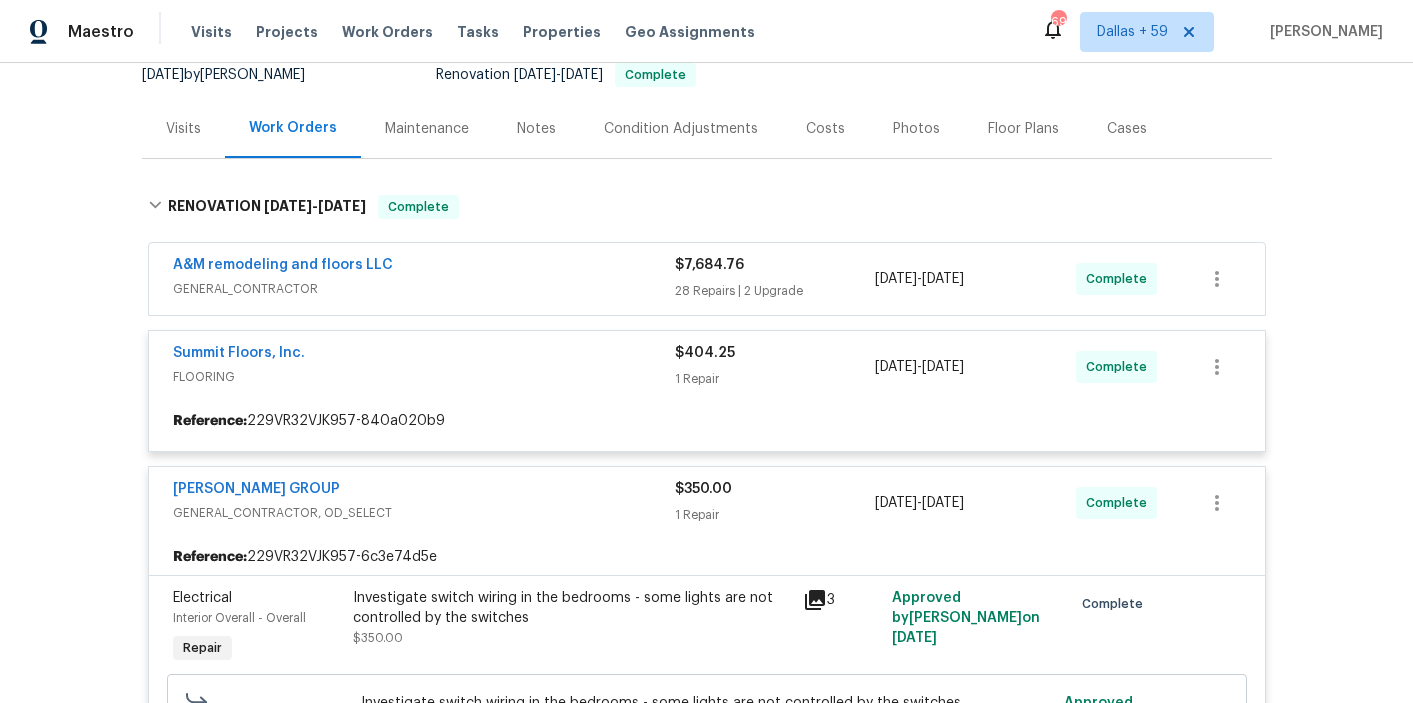 scroll, scrollTop: 203, scrollLeft: 0, axis: vertical 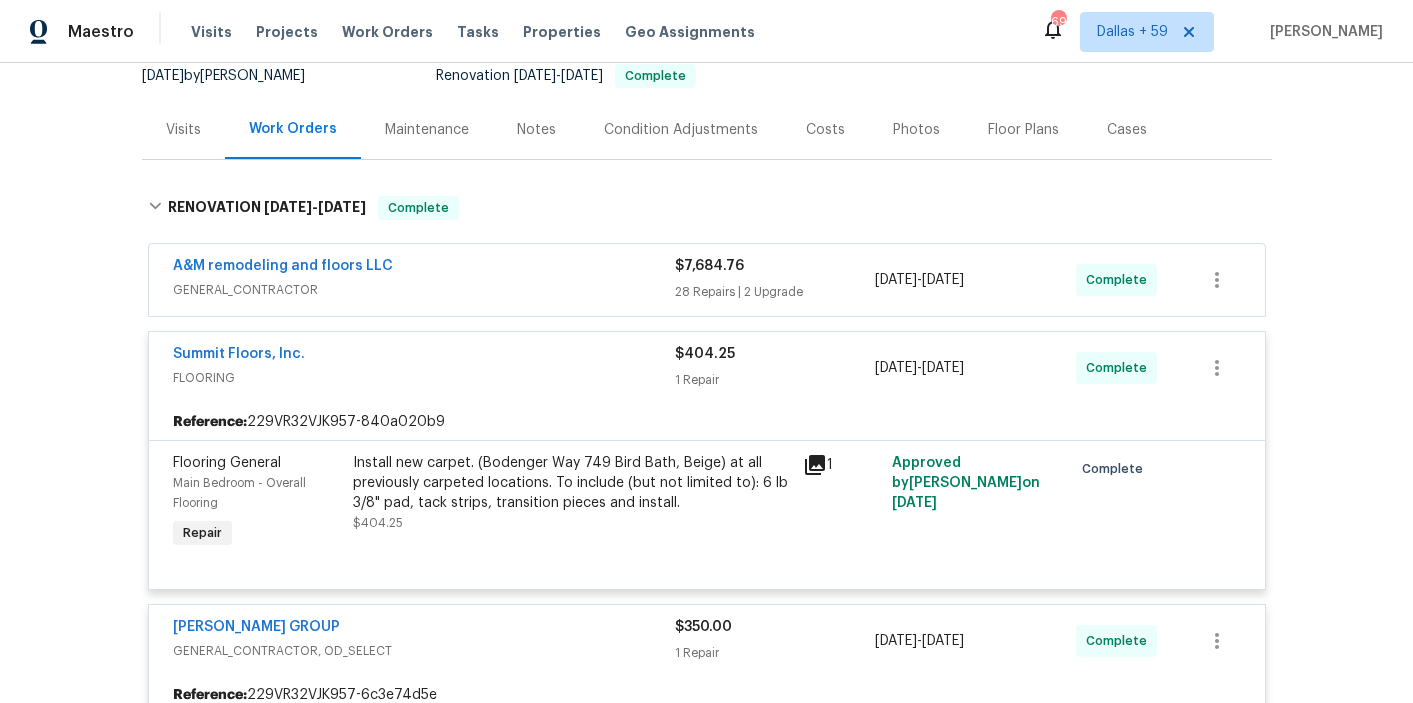 click on "A&M remodeling and floors LLC" at bounding box center [424, 268] 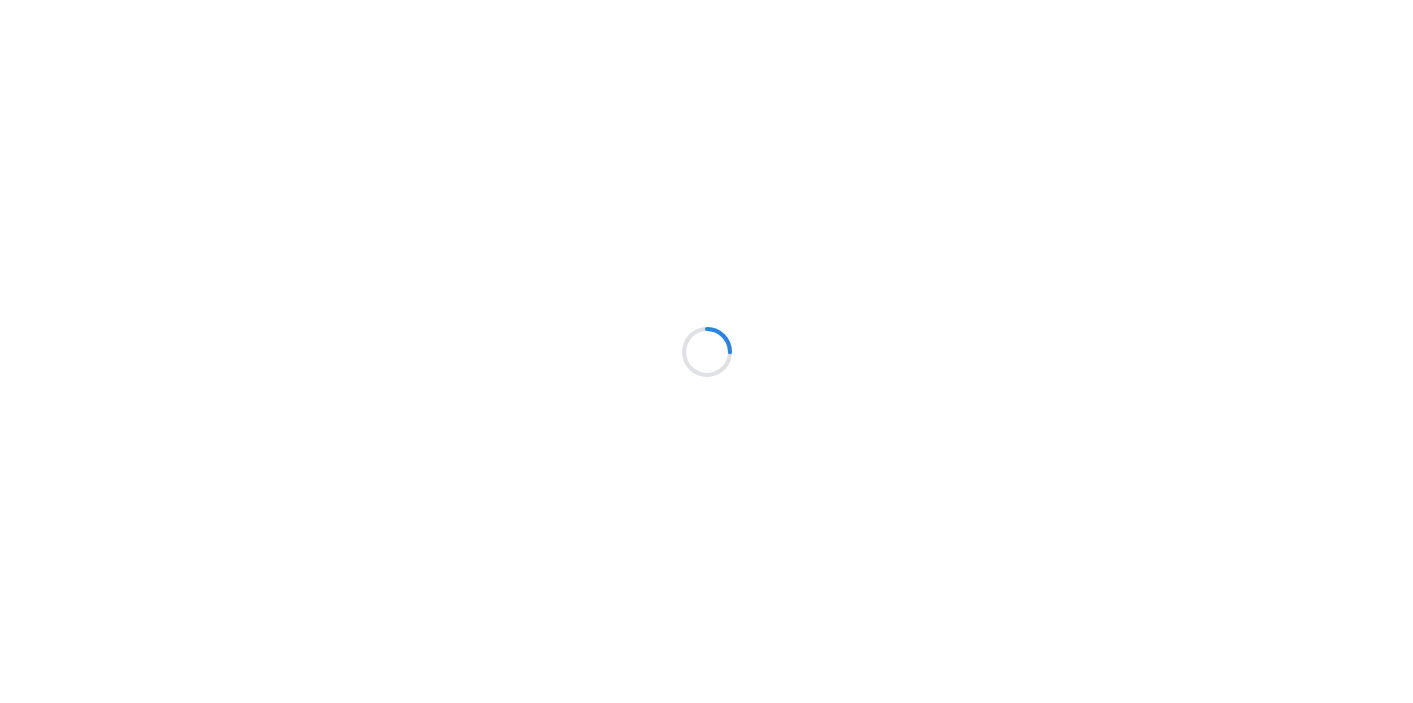 scroll, scrollTop: 0, scrollLeft: 0, axis: both 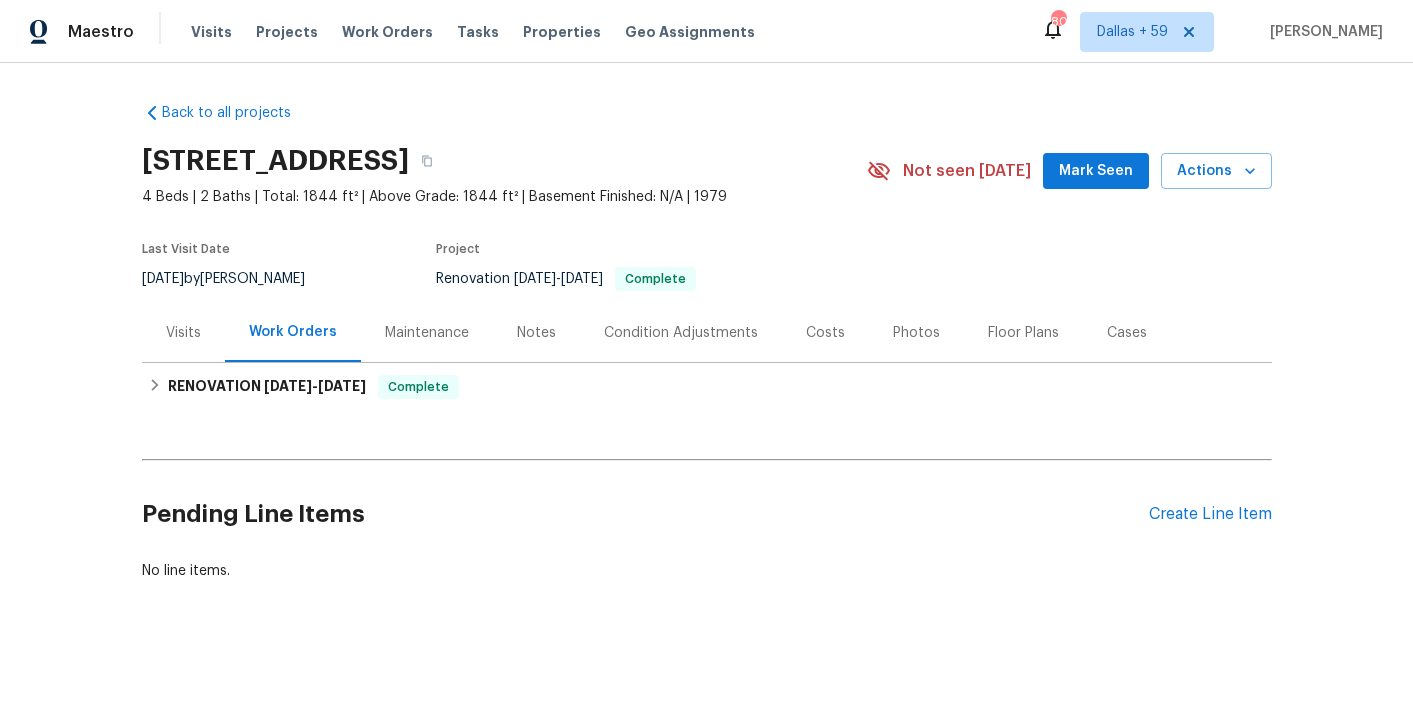 click on "Visits" at bounding box center [183, 333] 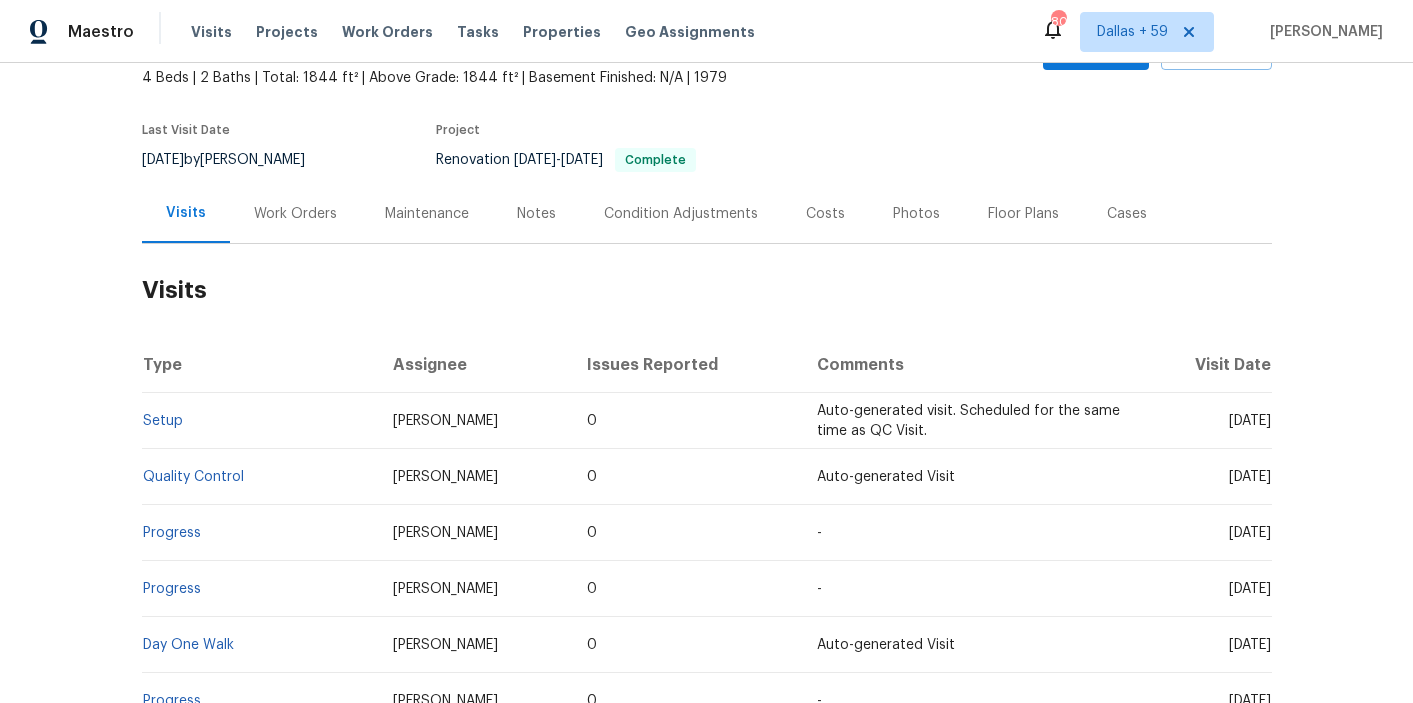scroll, scrollTop: 0, scrollLeft: 0, axis: both 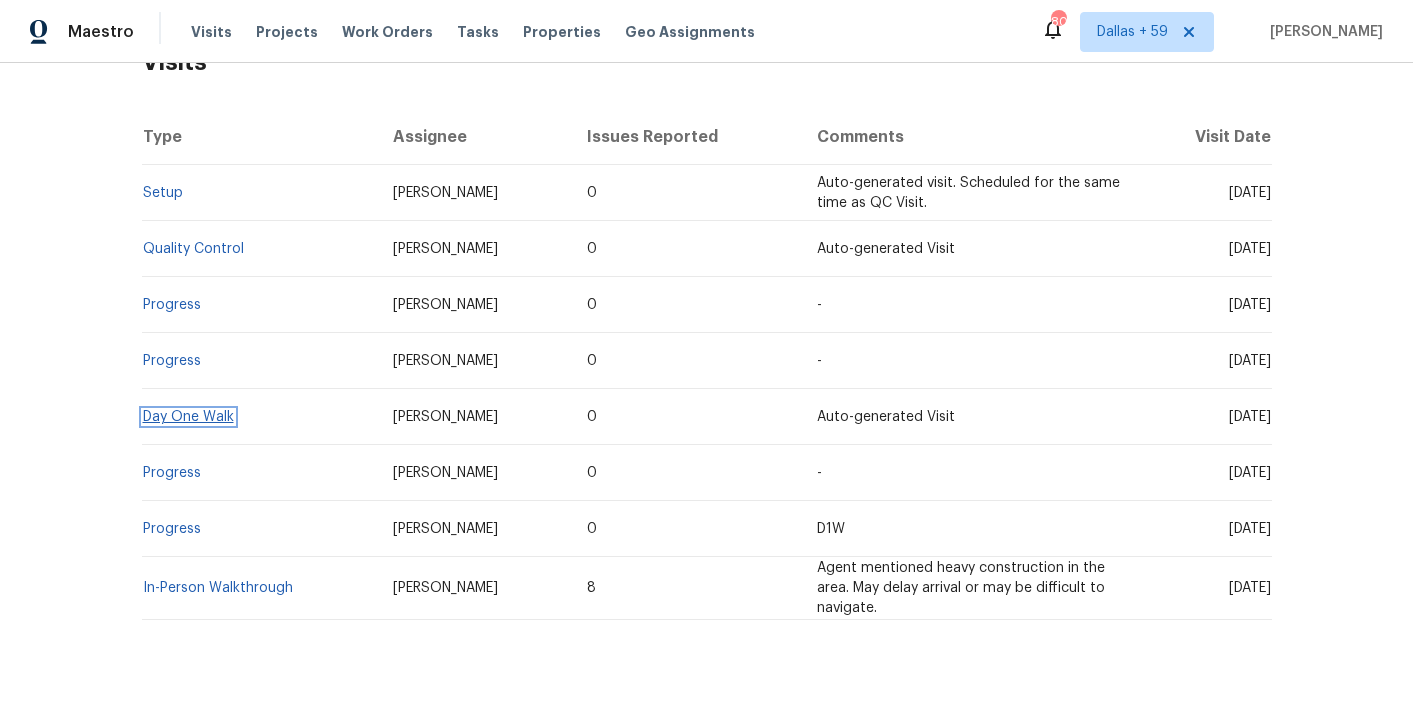 click on "Day One Walk" at bounding box center (188, 417) 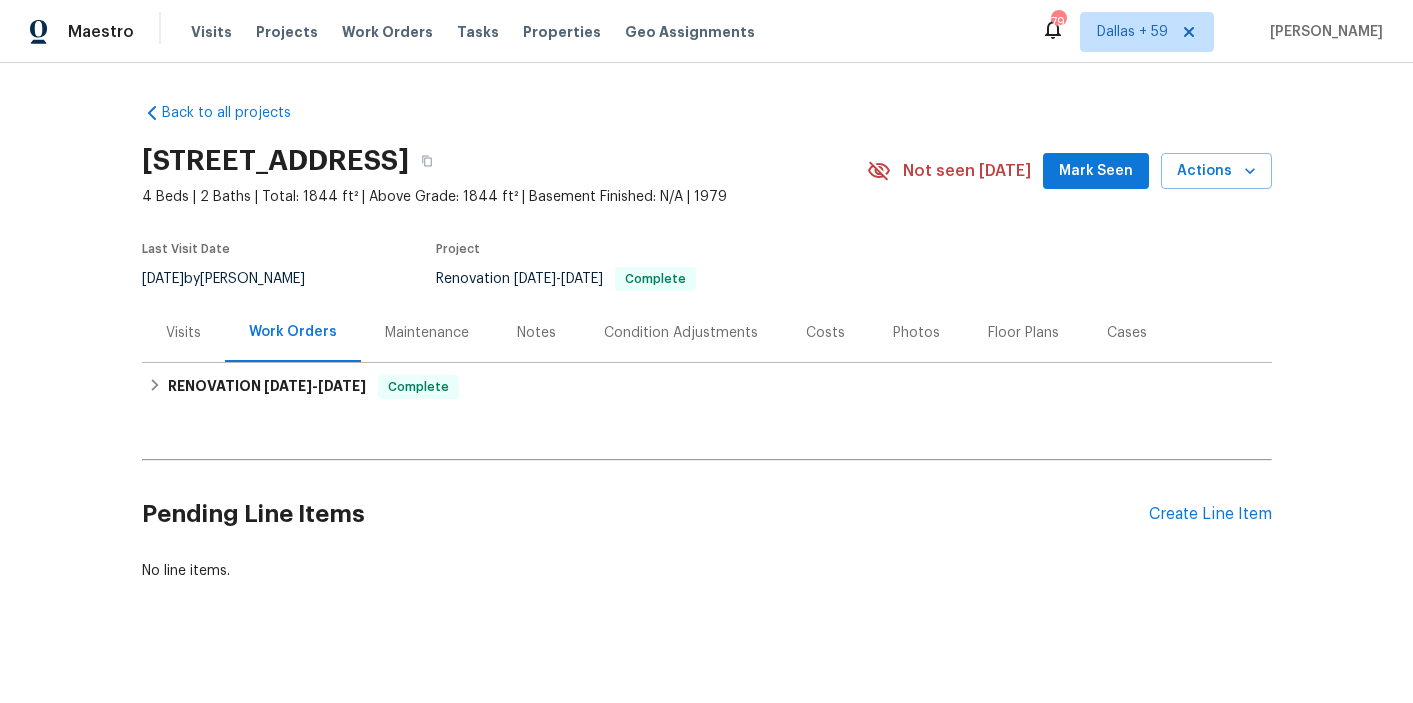 scroll, scrollTop: 0, scrollLeft: 0, axis: both 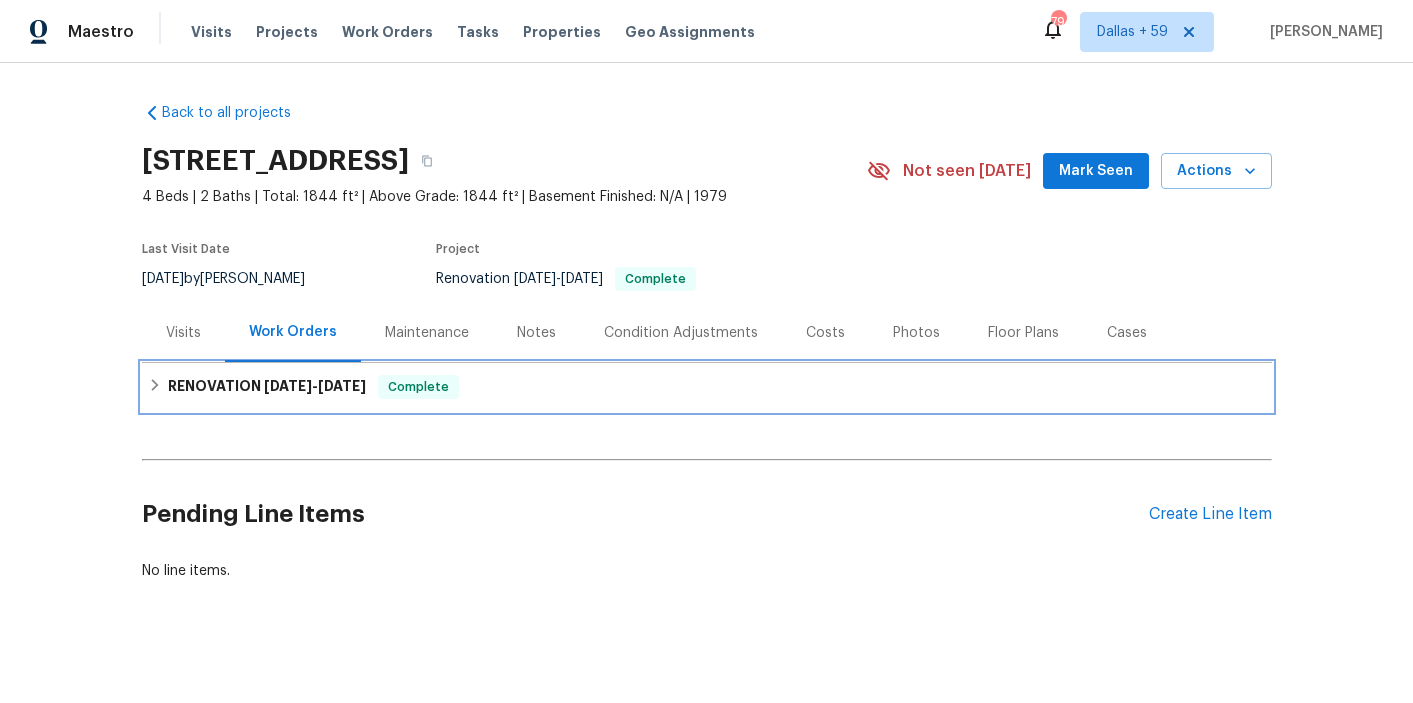 click on "RENOVATION   6/30/25  -  7/11/25 Complete" at bounding box center [707, 387] 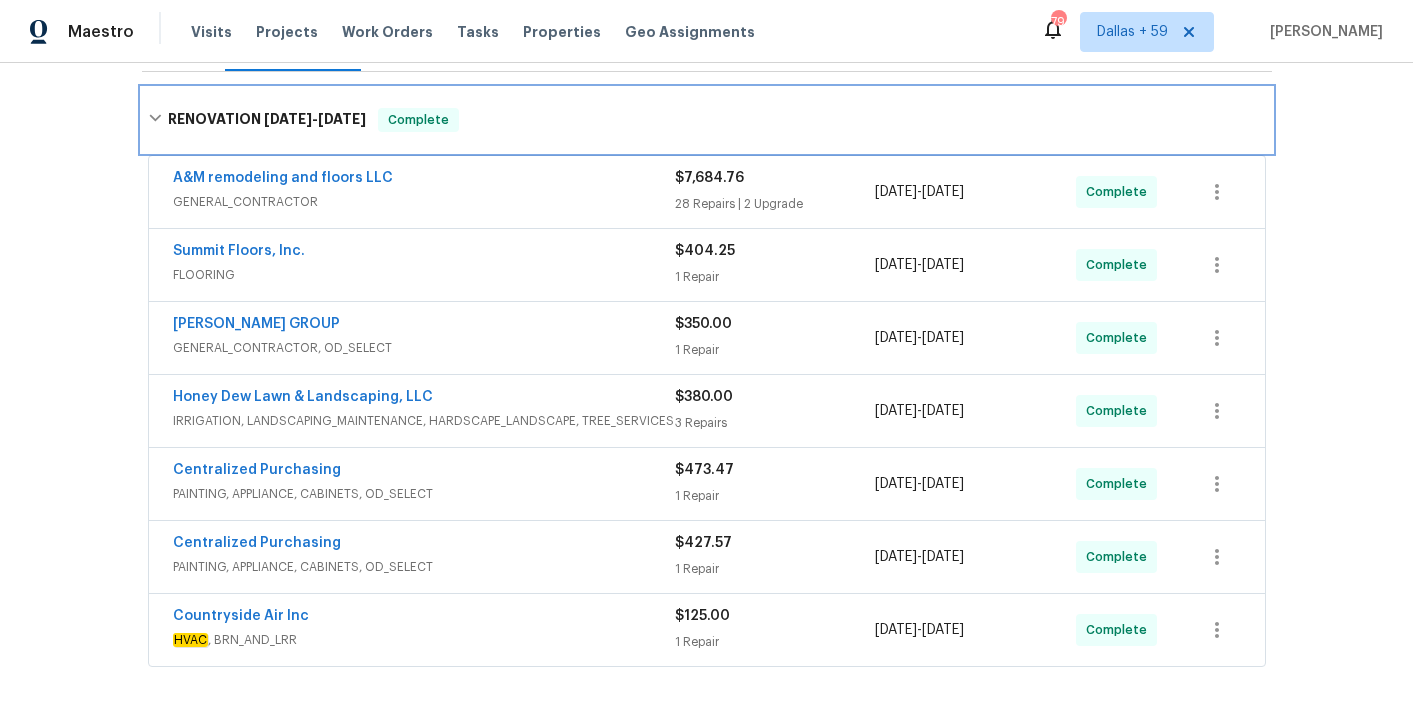scroll, scrollTop: 497, scrollLeft: 0, axis: vertical 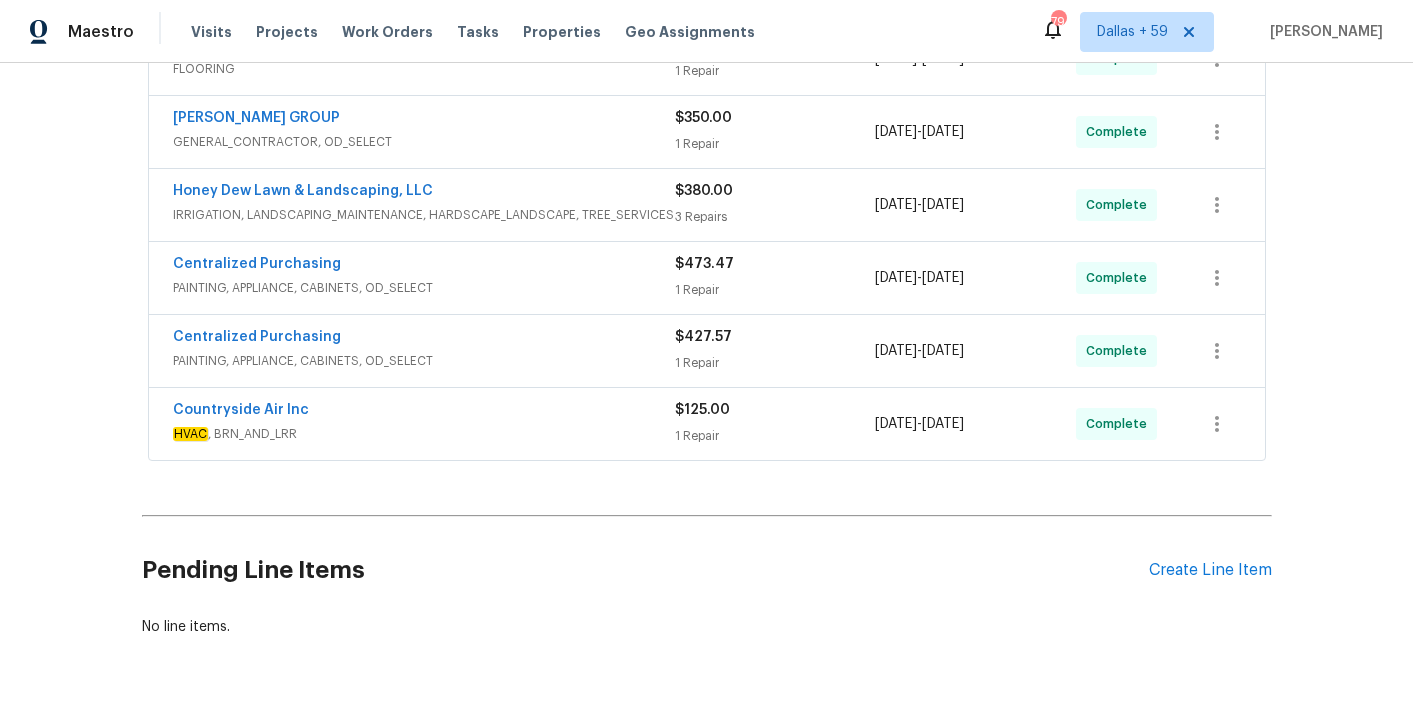 click on "HVAC , BRN_AND_LRR" at bounding box center (424, 434) 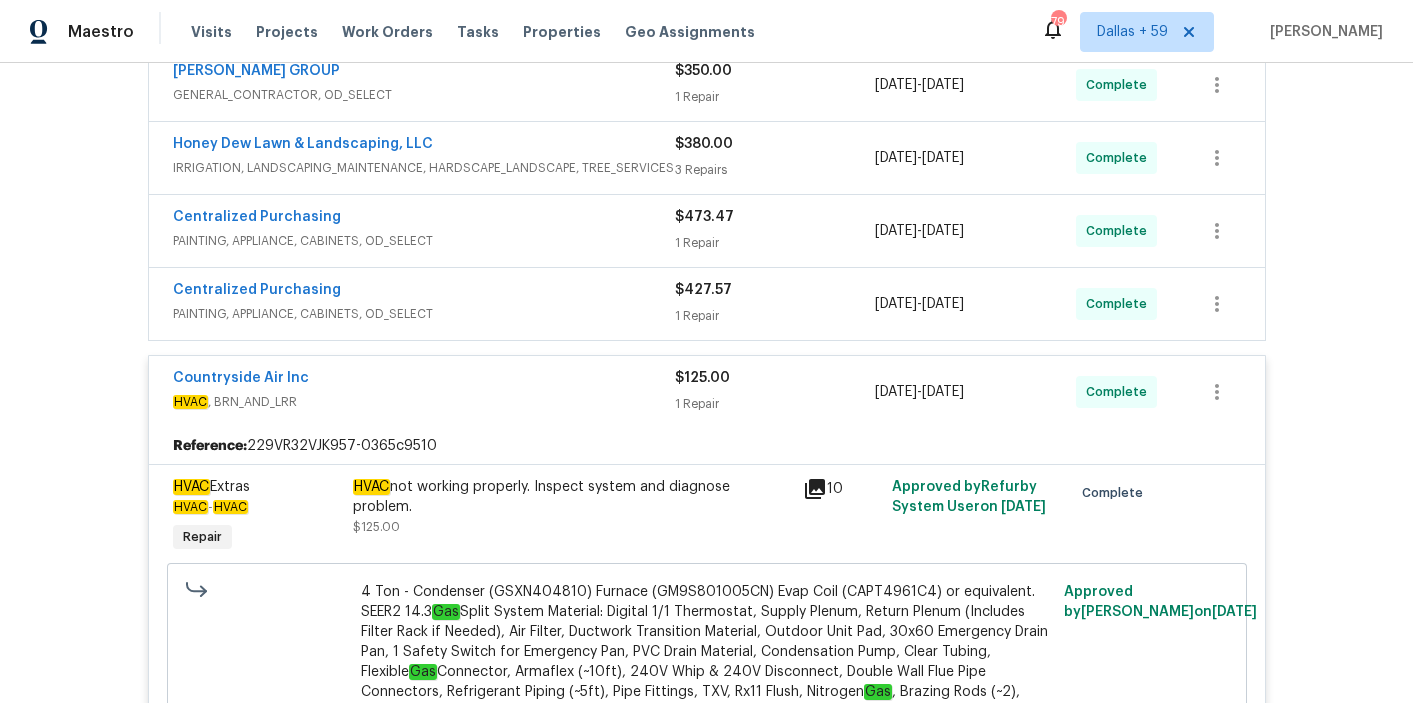 scroll, scrollTop: 535, scrollLeft: 0, axis: vertical 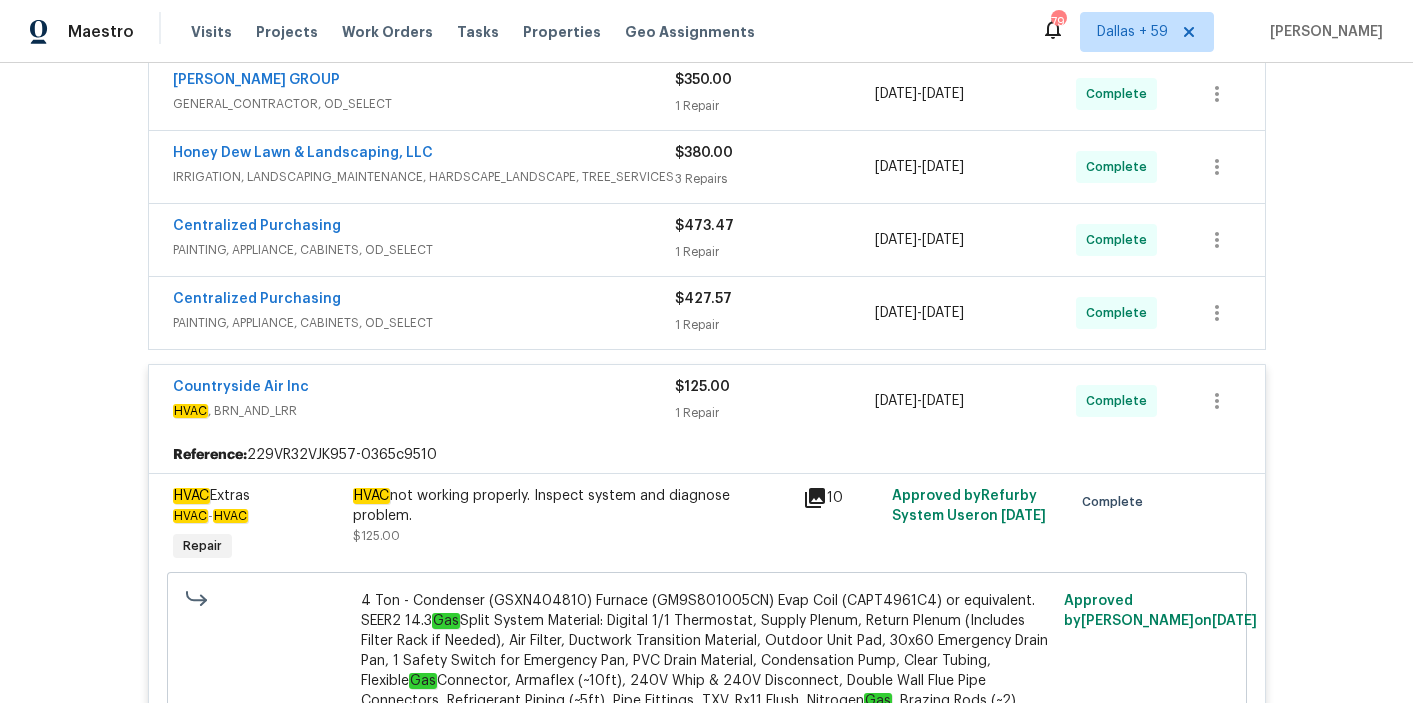 click on "Centralized Purchasing" at bounding box center (424, 301) 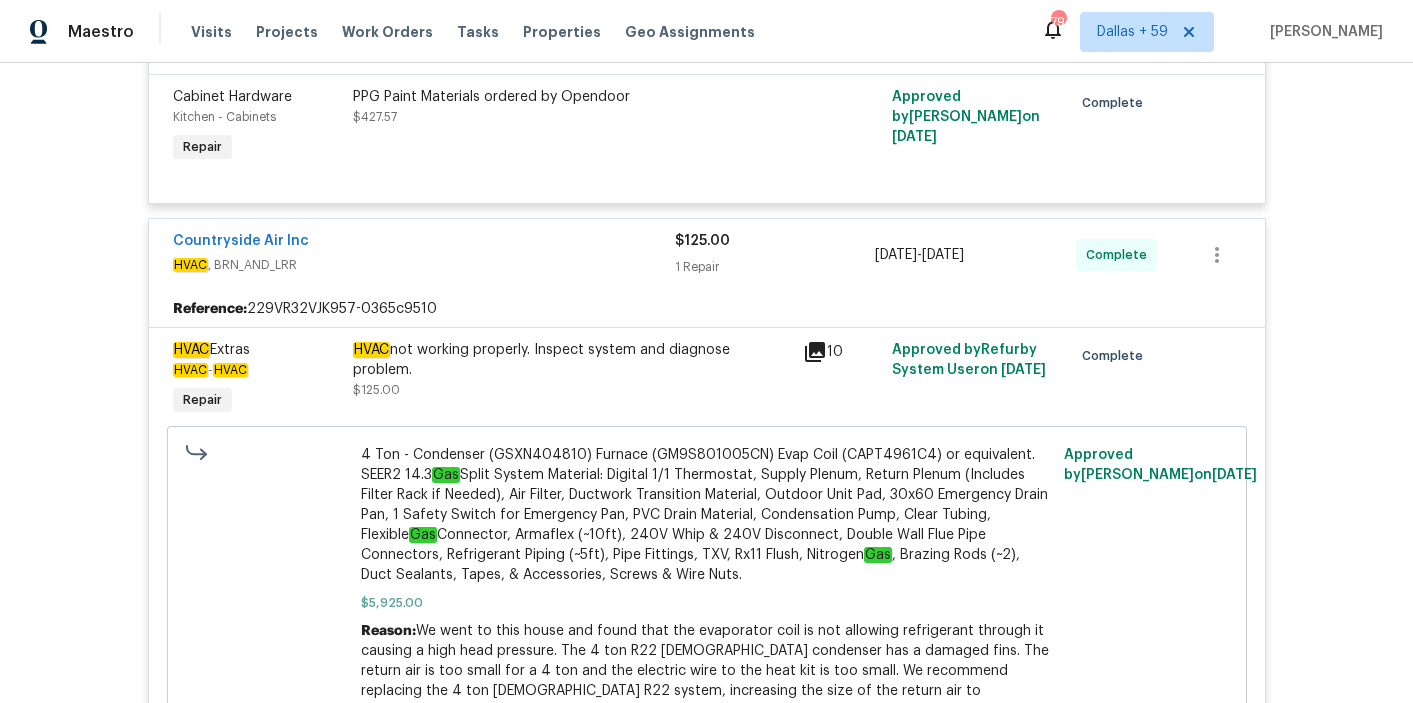 scroll, scrollTop: 839, scrollLeft: 0, axis: vertical 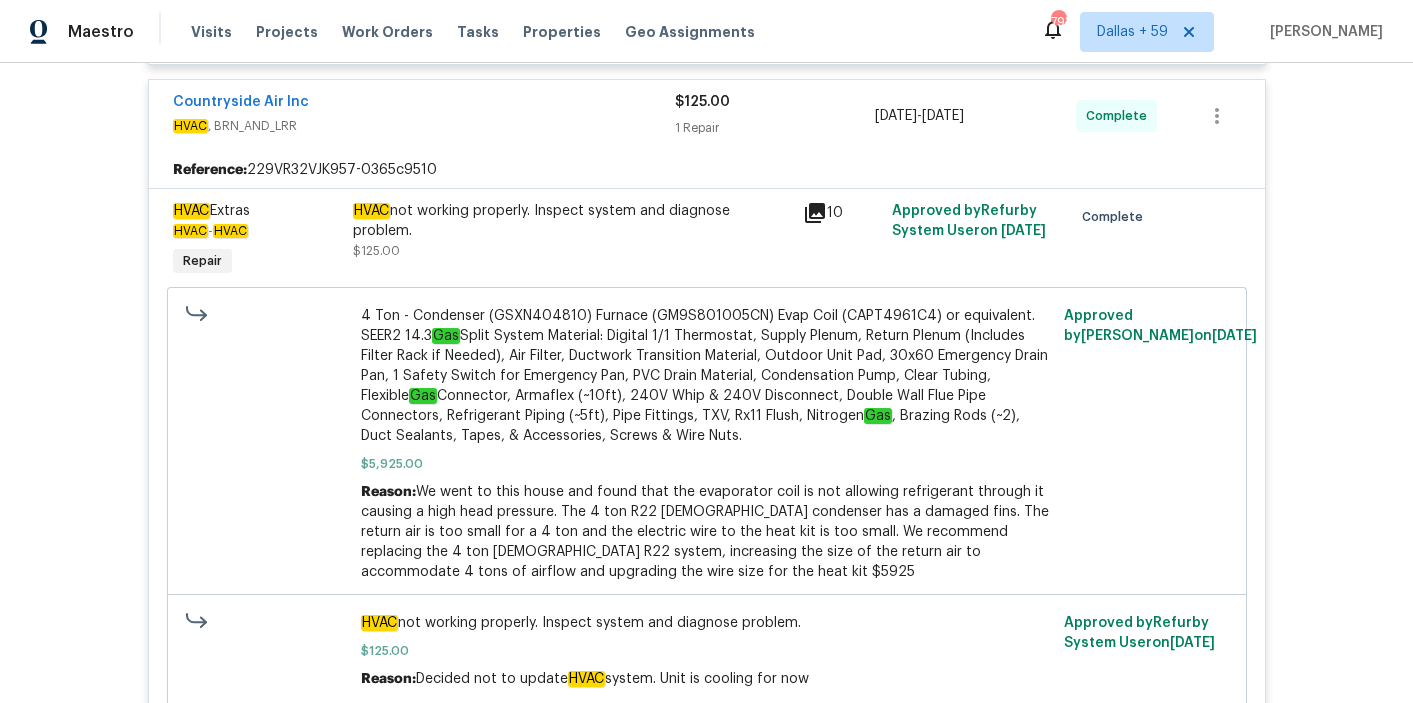 click on "HVAC  not working properly. Inspect system and diagnose problem." at bounding box center (572, 221) 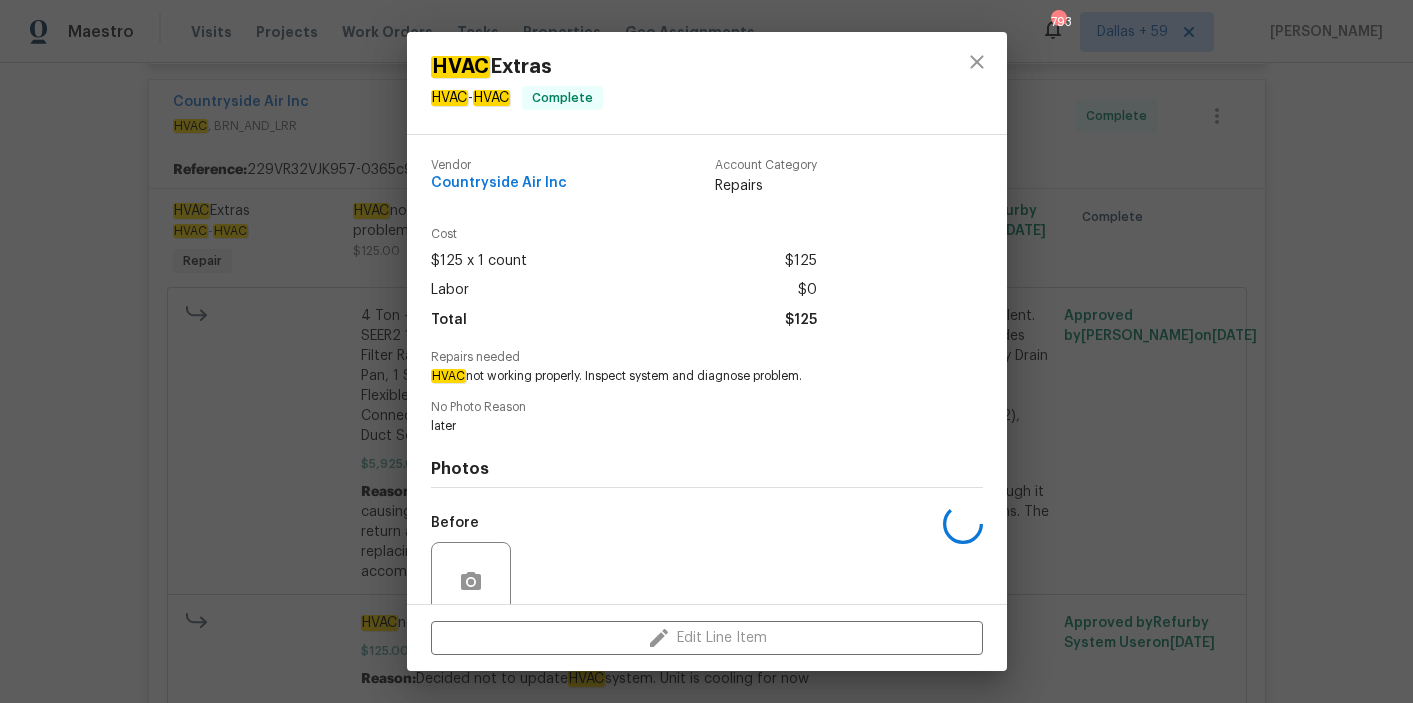 scroll, scrollTop: 167, scrollLeft: 0, axis: vertical 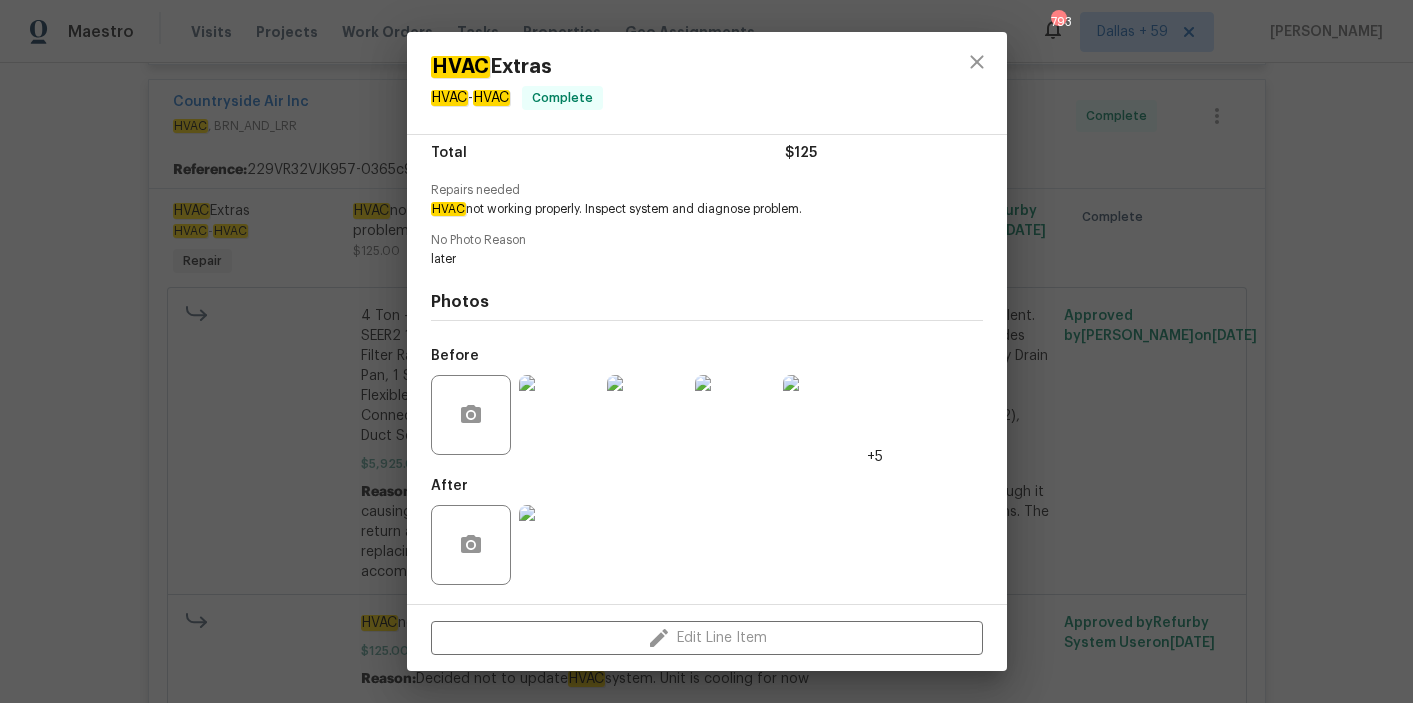click at bounding box center [559, 415] 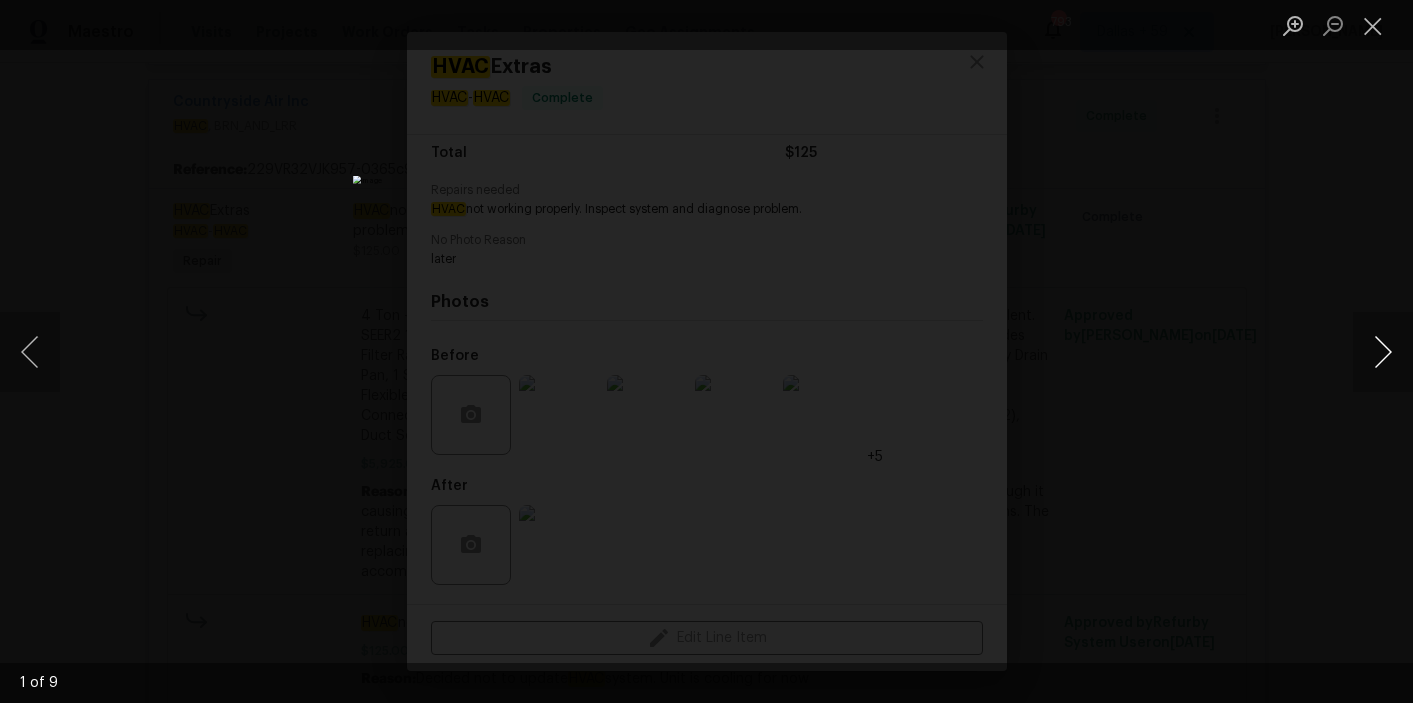 click at bounding box center [1383, 352] 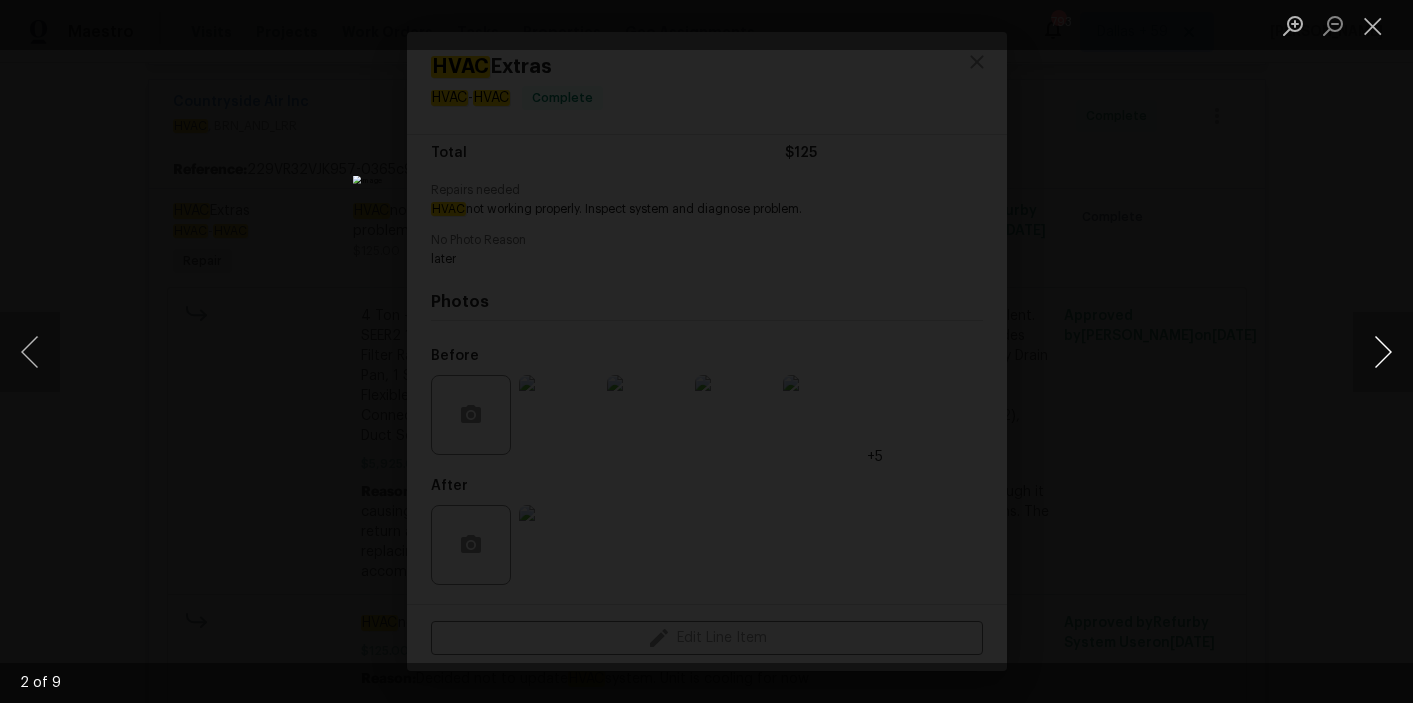 click at bounding box center (1383, 352) 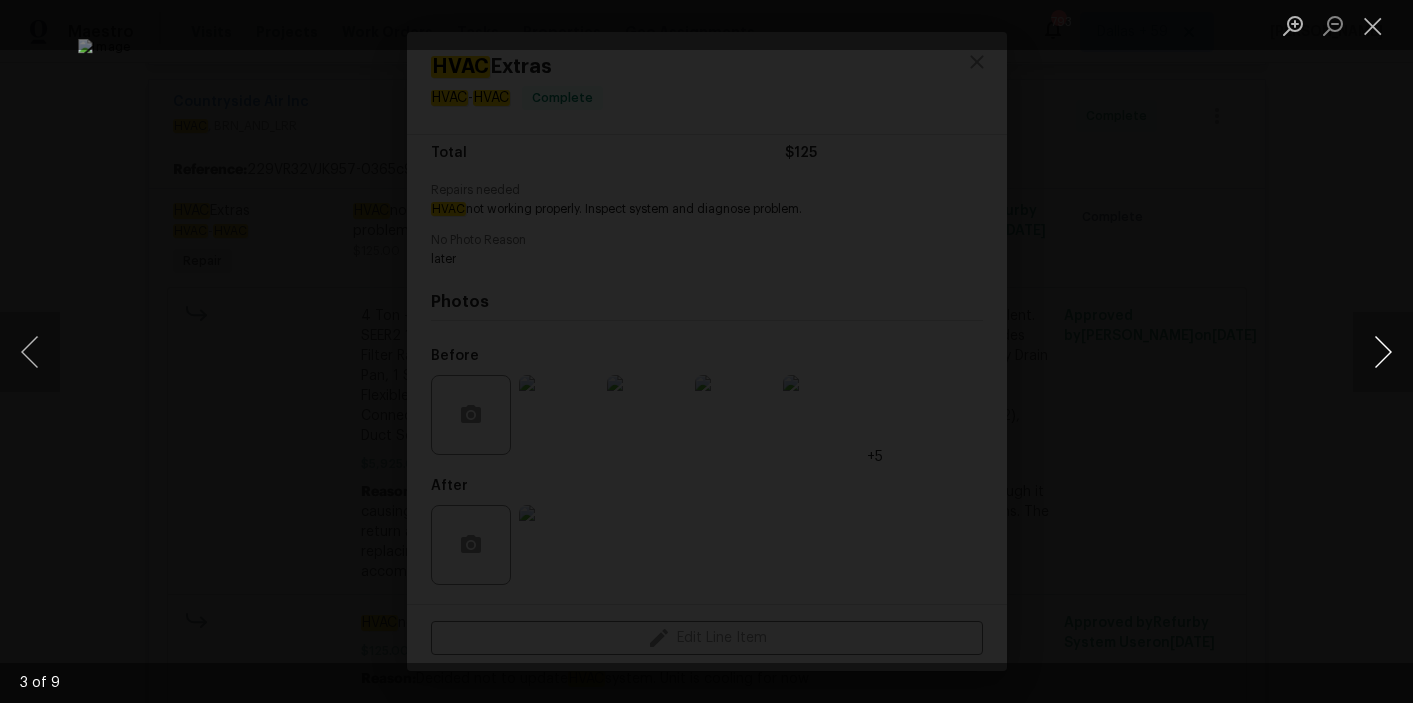 click at bounding box center (1383, 352) 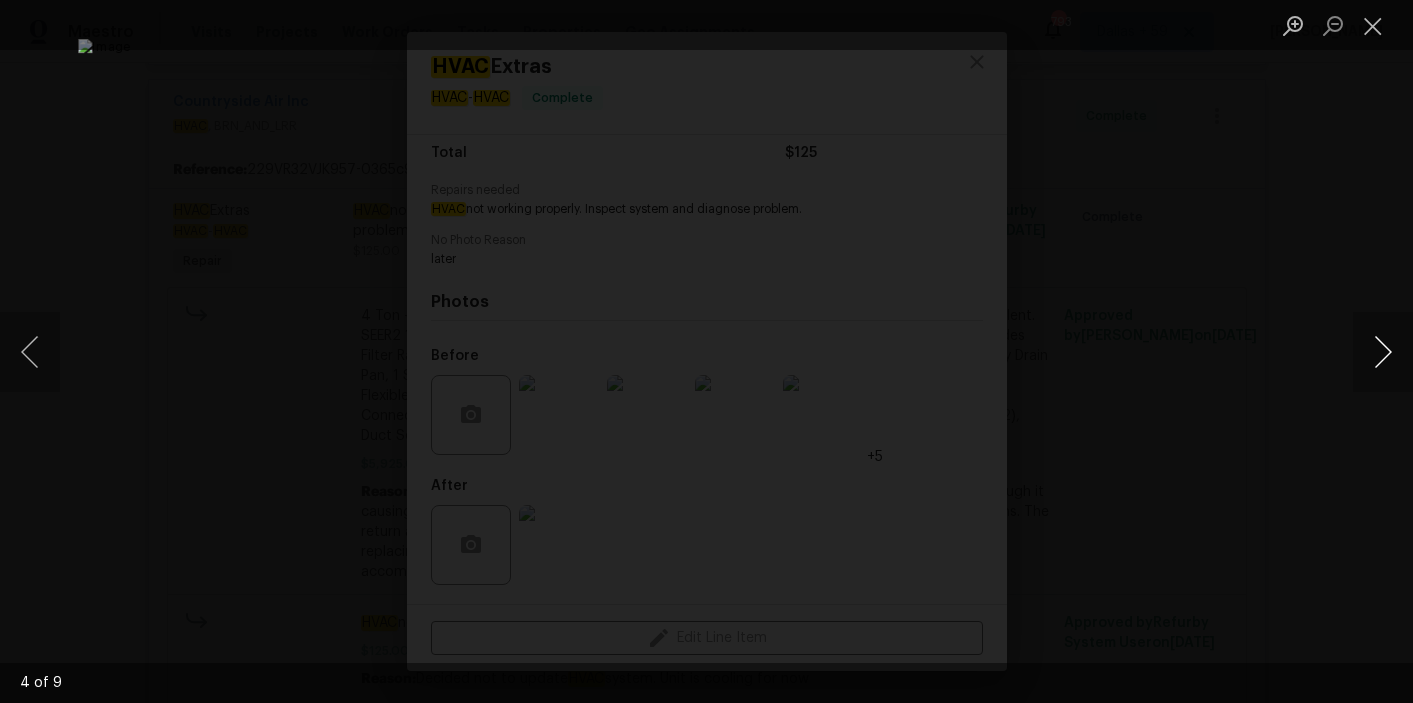 click at bounding box center (1383, 352) 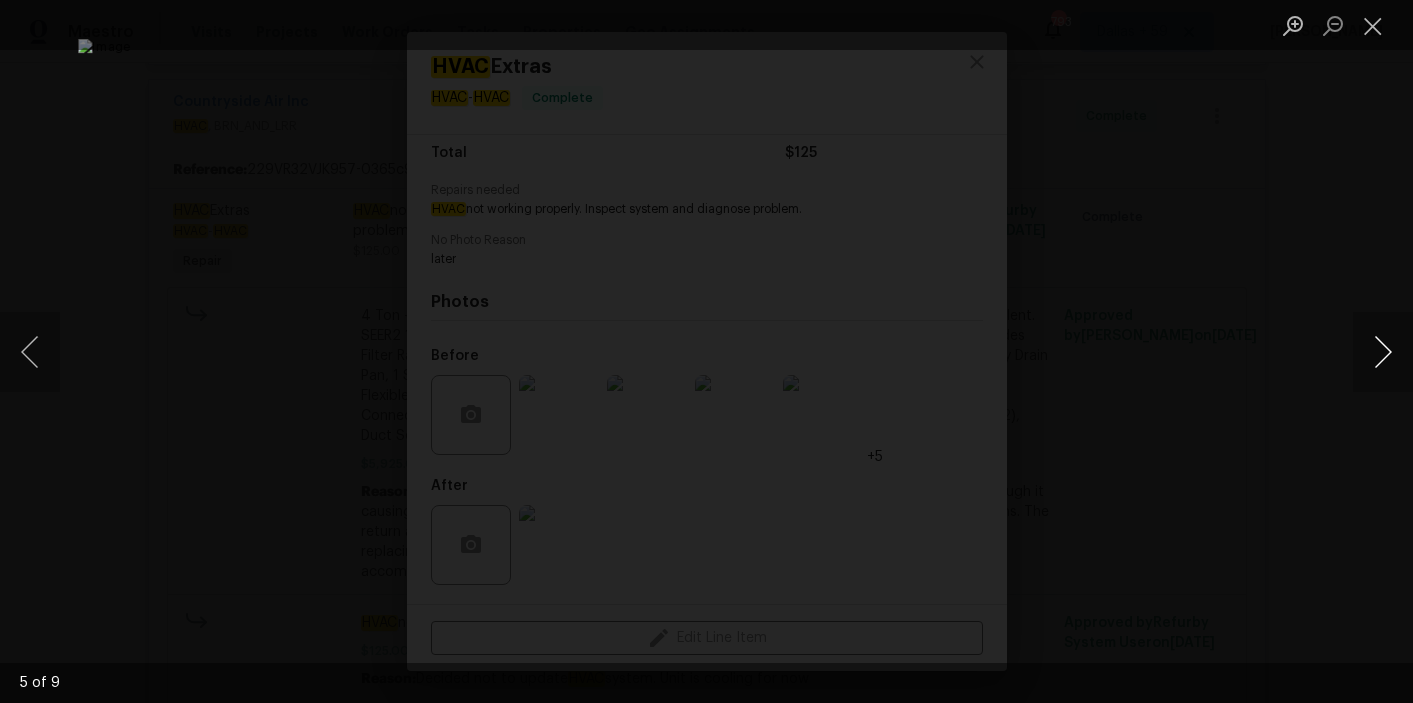 click at bounding box center [1383, 352] 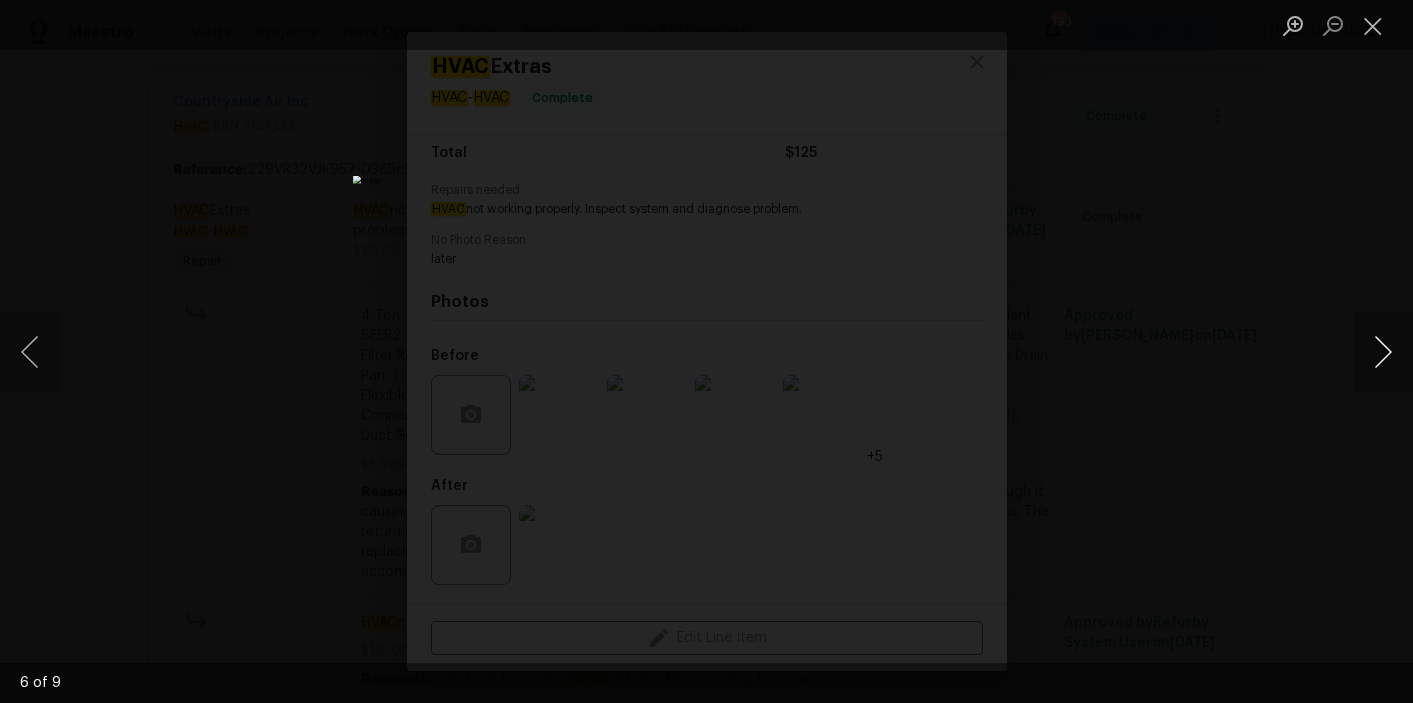 click at bounding box center (1383, 352) 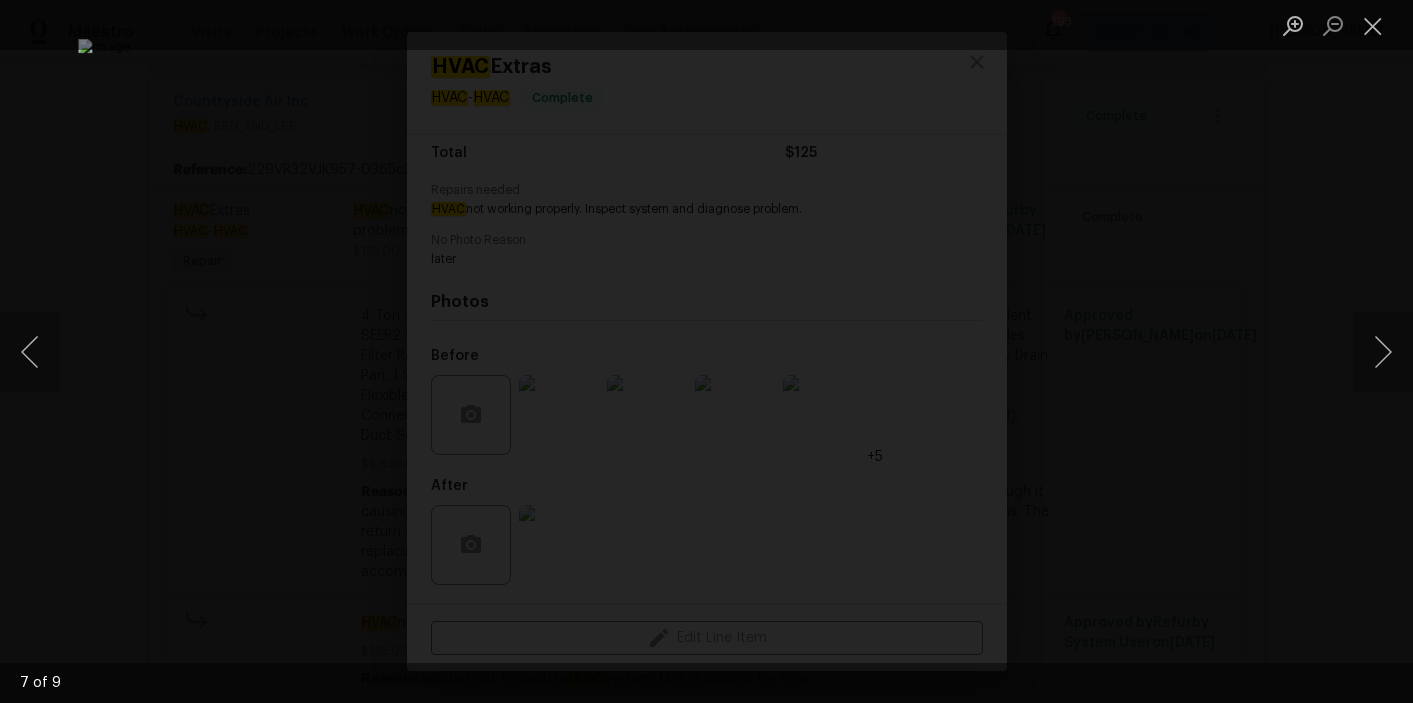 click at bounding box center [706, 351] 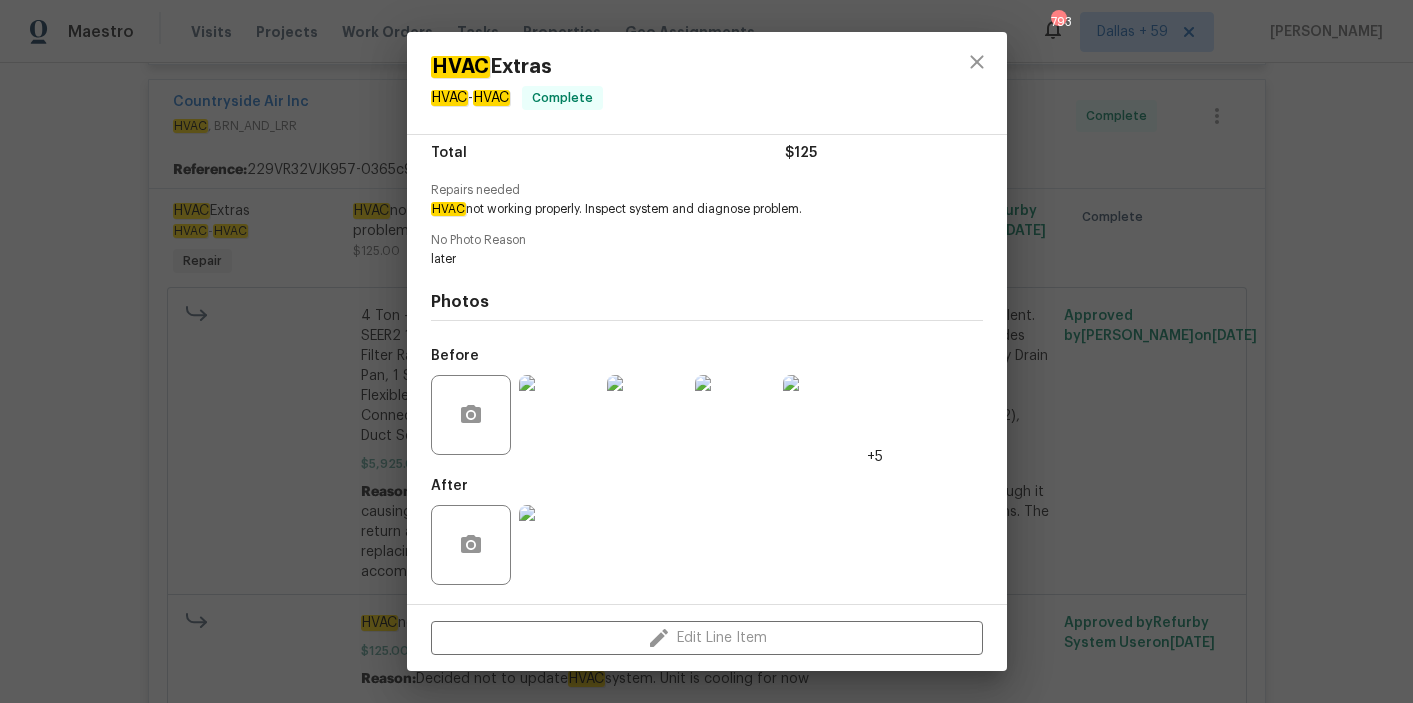 click at bounding box center (559, 545) 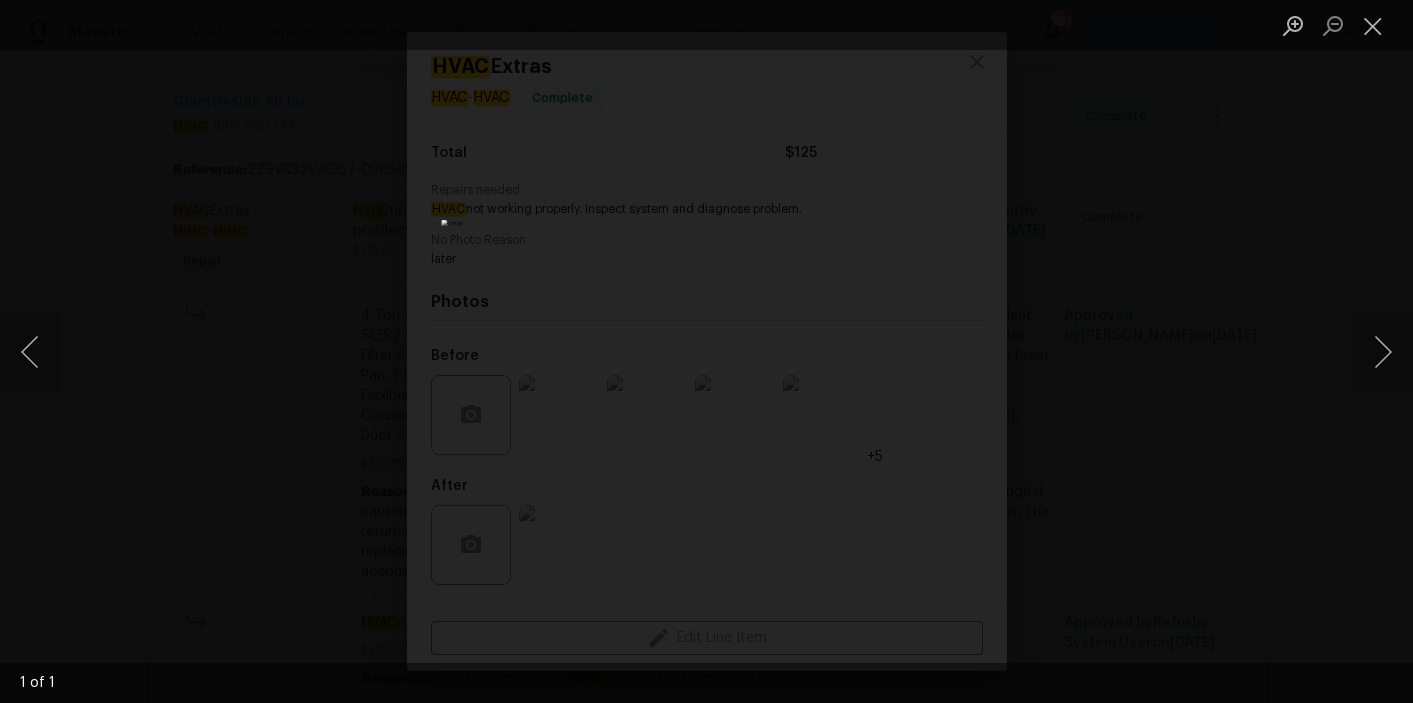 click at bounding box center [706, 351] 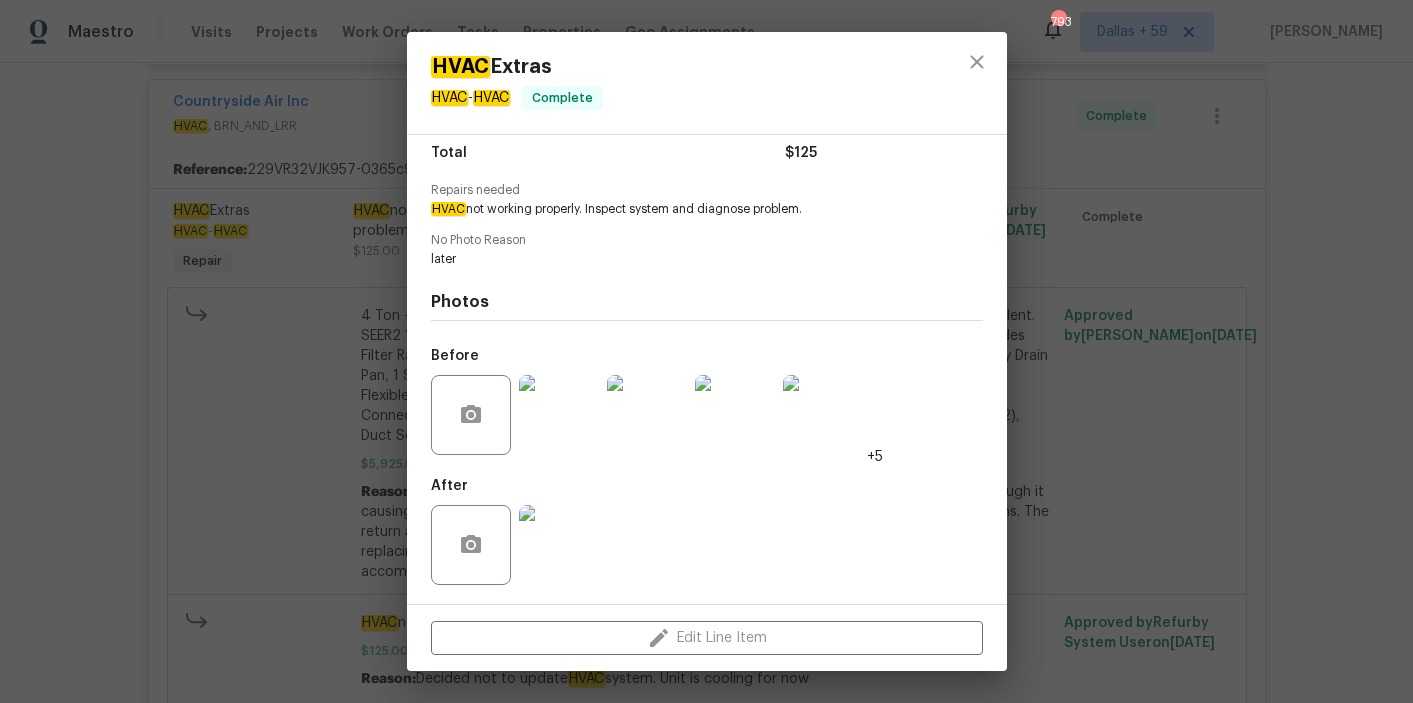 click on "HVAC  Extras HVAC  -  HVAC Complete Vendor Countryside Air Inc Account Category Repairs Cost $125 x 1 count $125 Labor $0 Total $125 Repairs needed HVAC  not working properly. Inspect system and diagnose problem. No Photo Reason later Photos Before  +5 After  Edit Line Item" at bounding box center (706, 351) 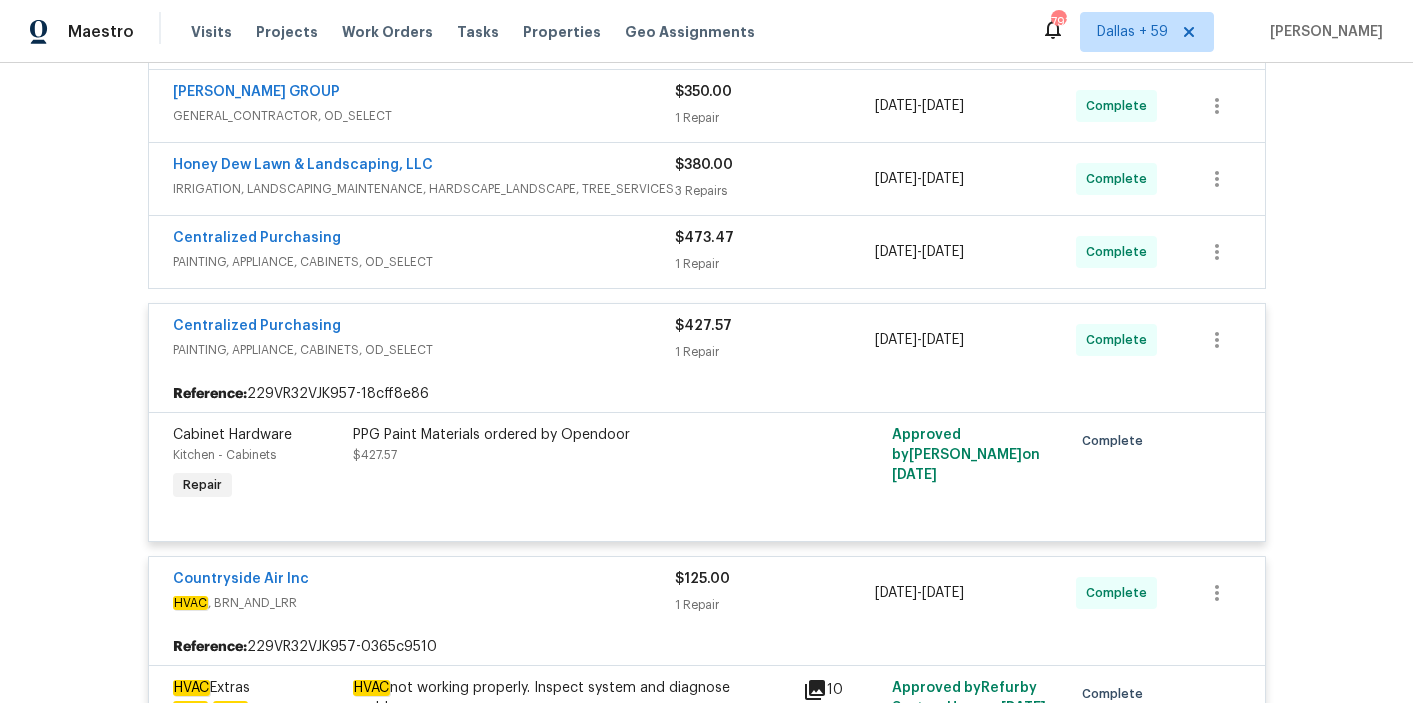 scroll, scrollTop: 526, scrollLeft: 0, axis: vertical 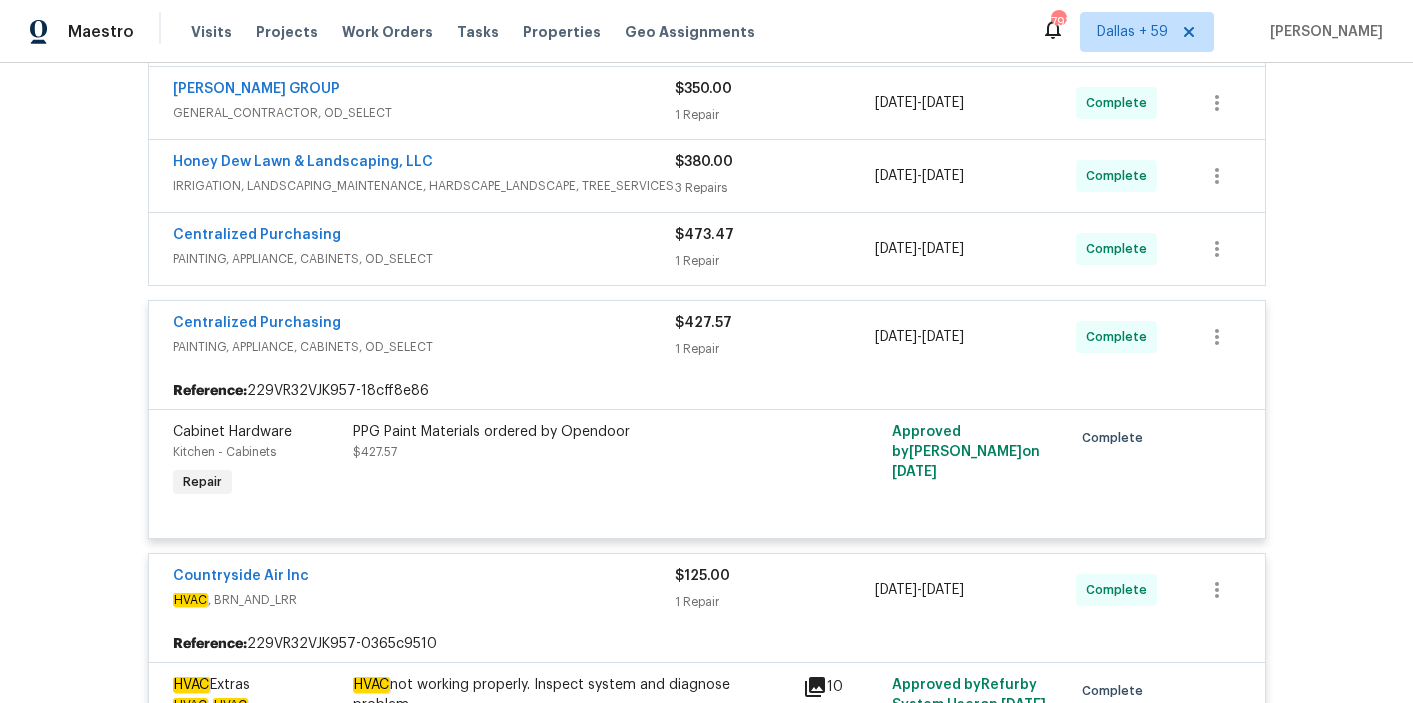 click on "PAINTING, APPLIANCE, CABINETS, OD_SELECT" at bounding box center (424, 259) 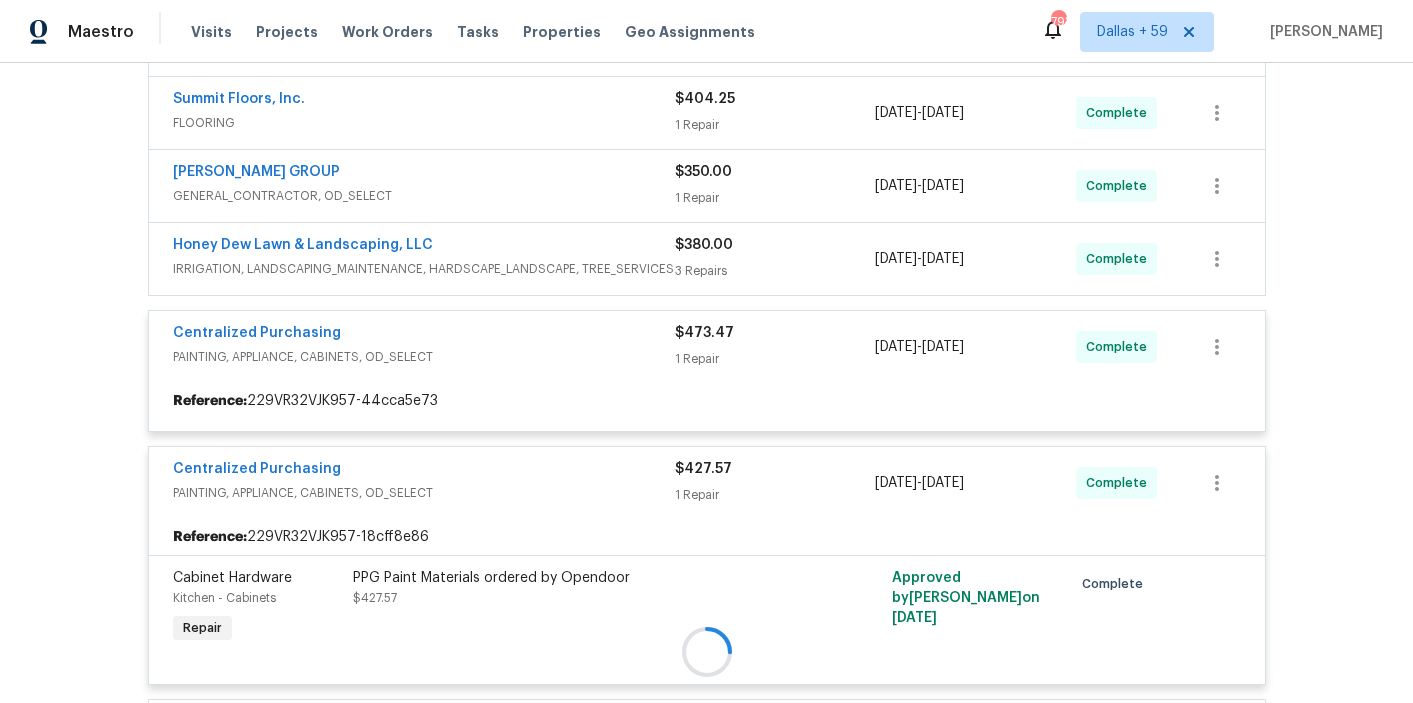scroll, scrollTop: 415, scrollLeft: 0, axis: vertical 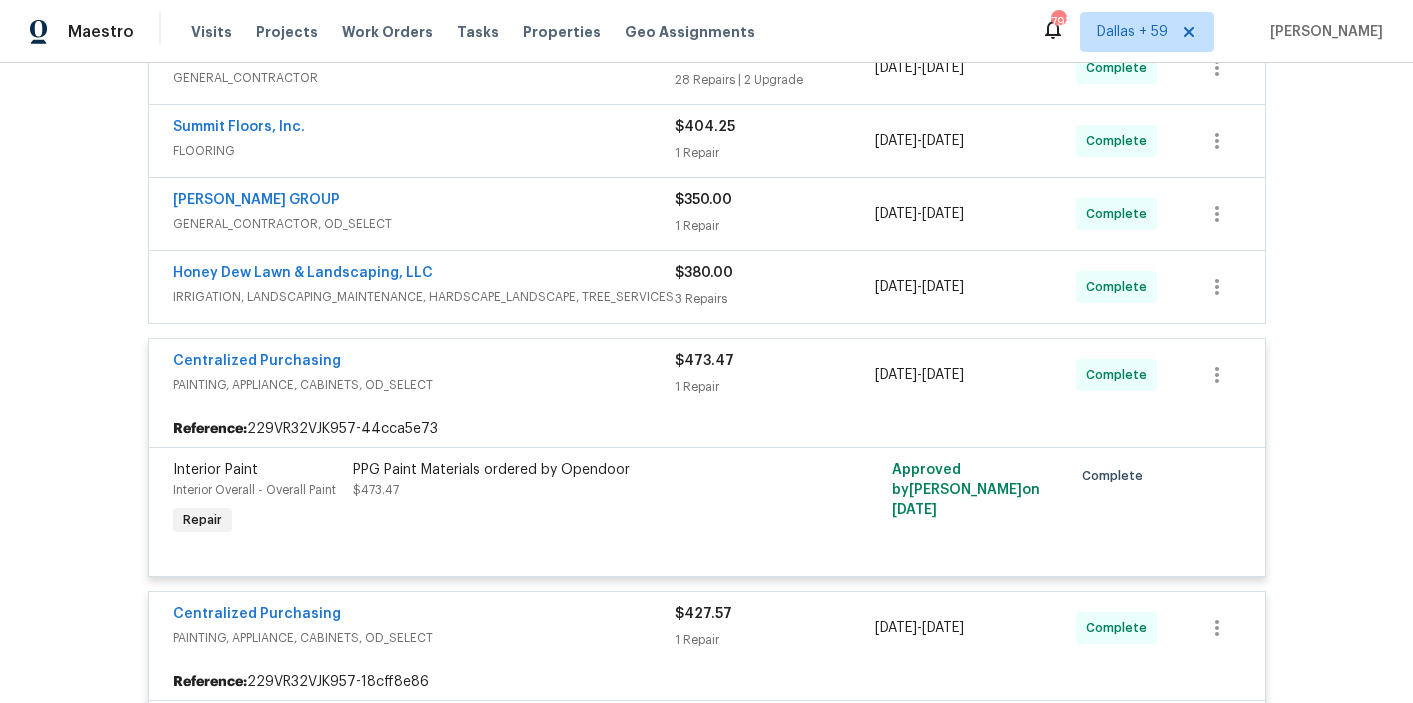 click on "Honey Dew Lawn & Landscaping, LLC" at bounding box center [424, 275] 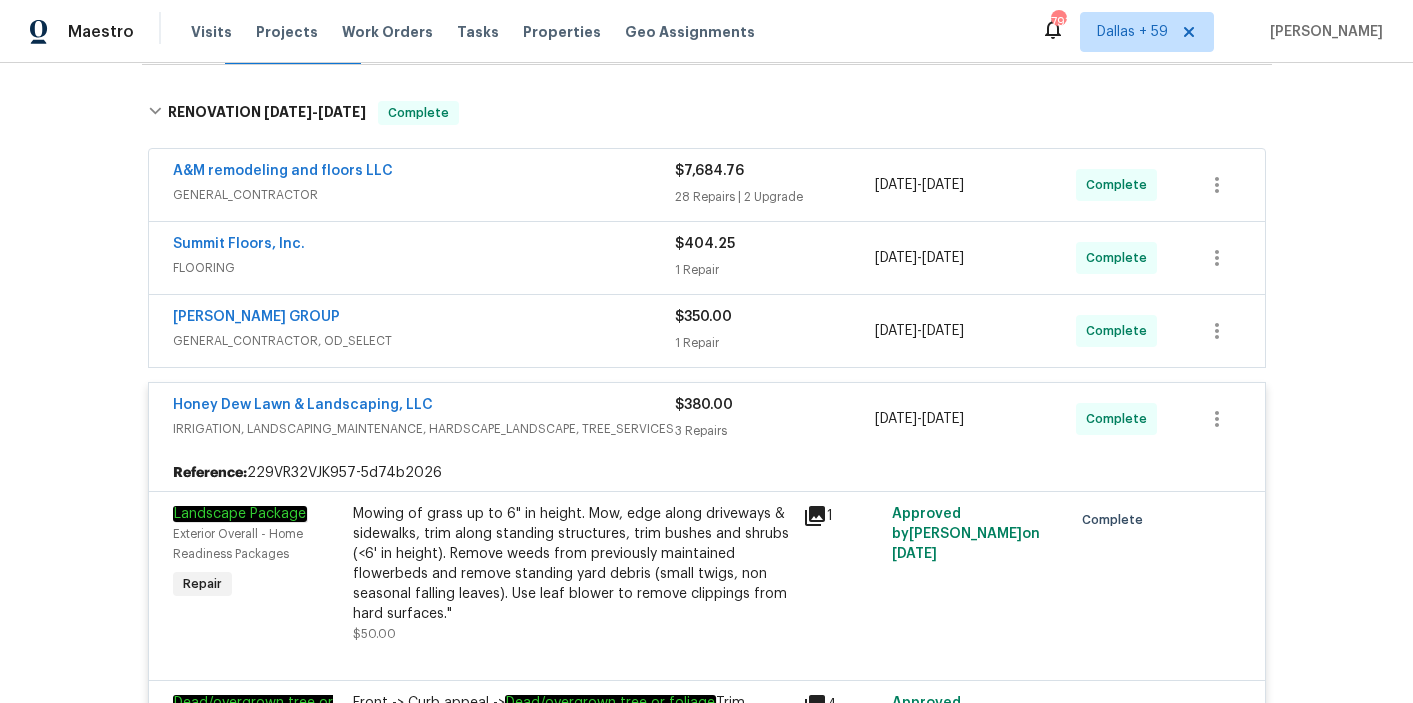 scroll, scrollTop: 296, scrollLeft: 0, axis: vertical 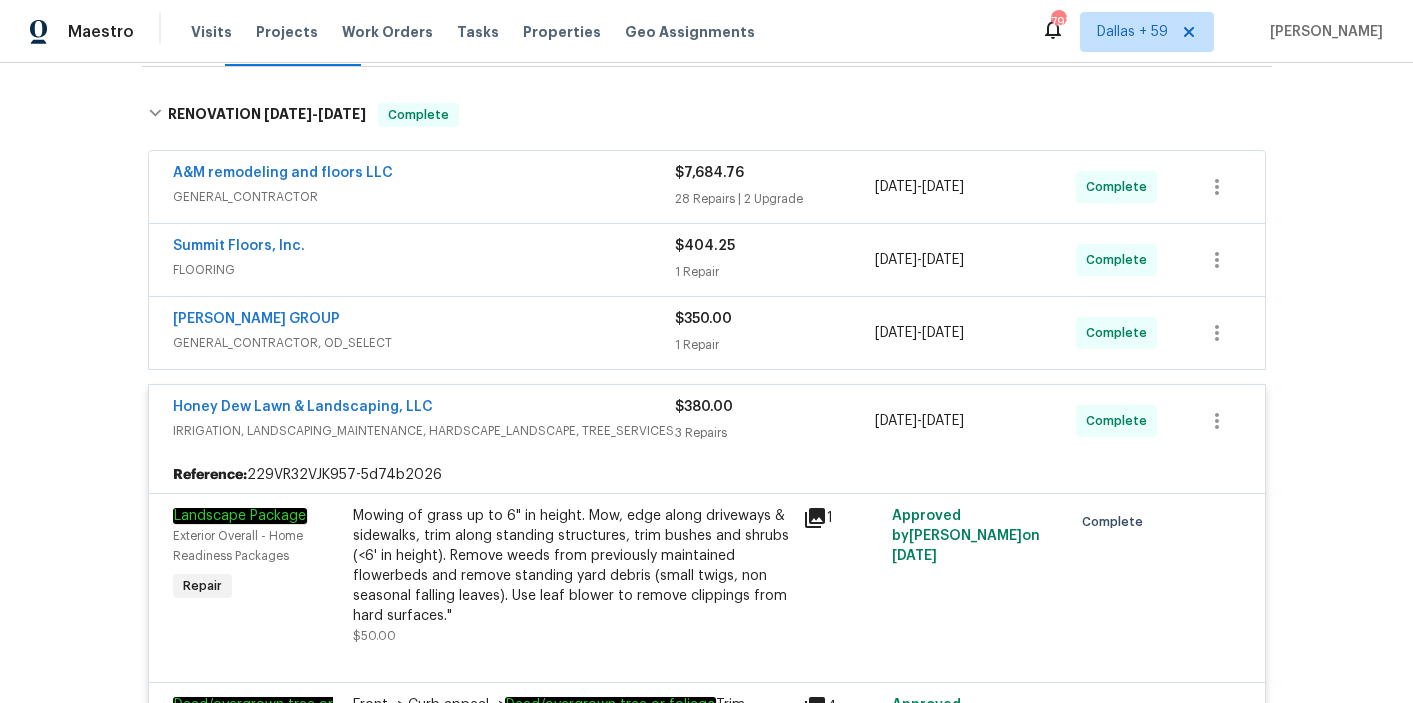 click on "FLOORING" at bounding box center (424, 270) 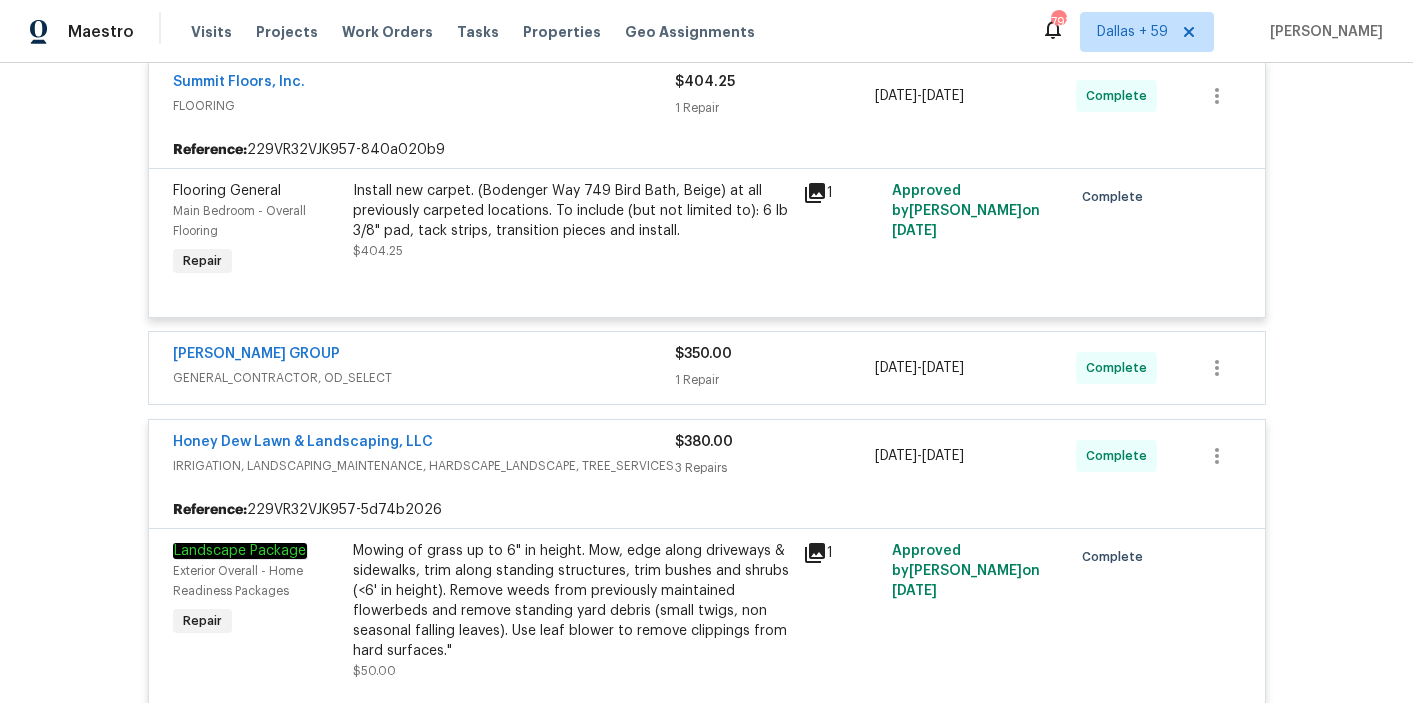 scroll, scrollTop: 481, scrollLeft: 0, axis: vertical 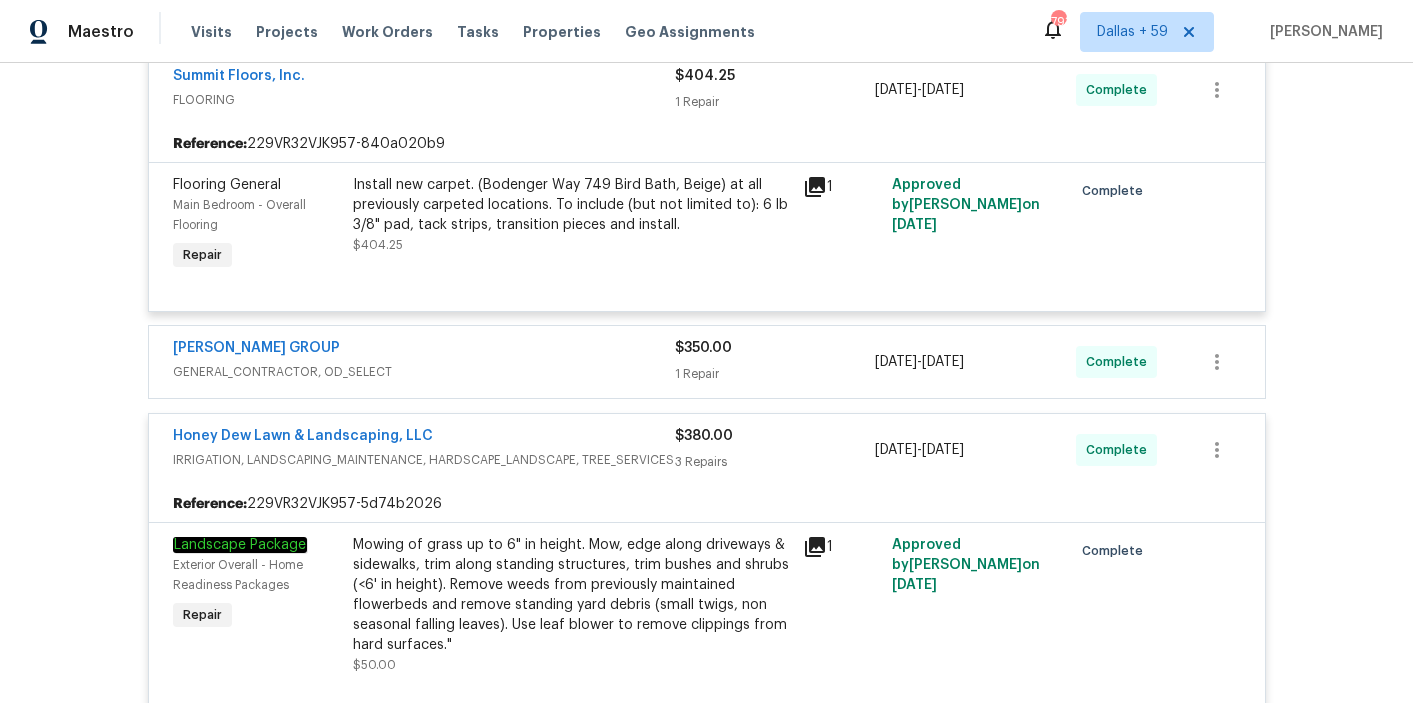 click on "GENERAL_CONTRACTOR, OD_SELECT" at bounding box center (424, 372) 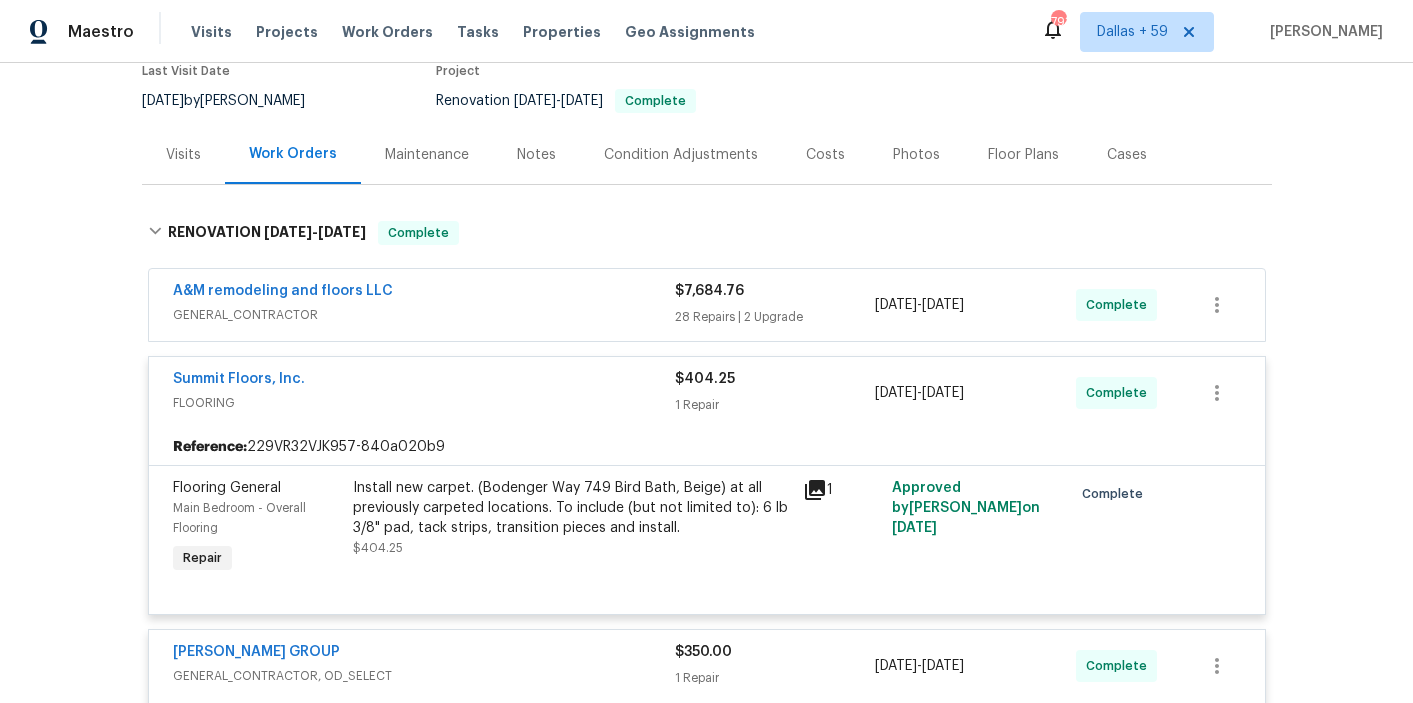 scroll, scrollTop: 162, scrollLeft: 0, axis: vertical 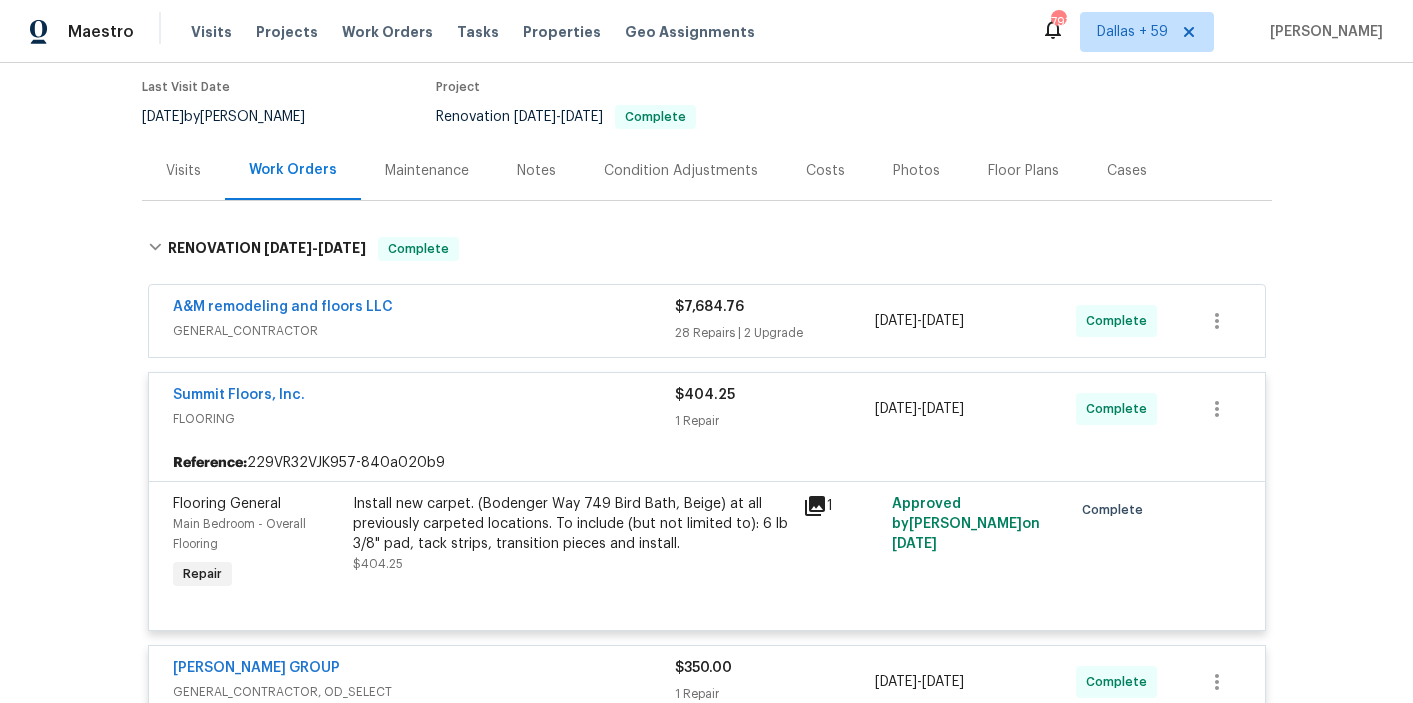 click on "GENERAL_CONTRACTOR" at bounding box center [424, 331] 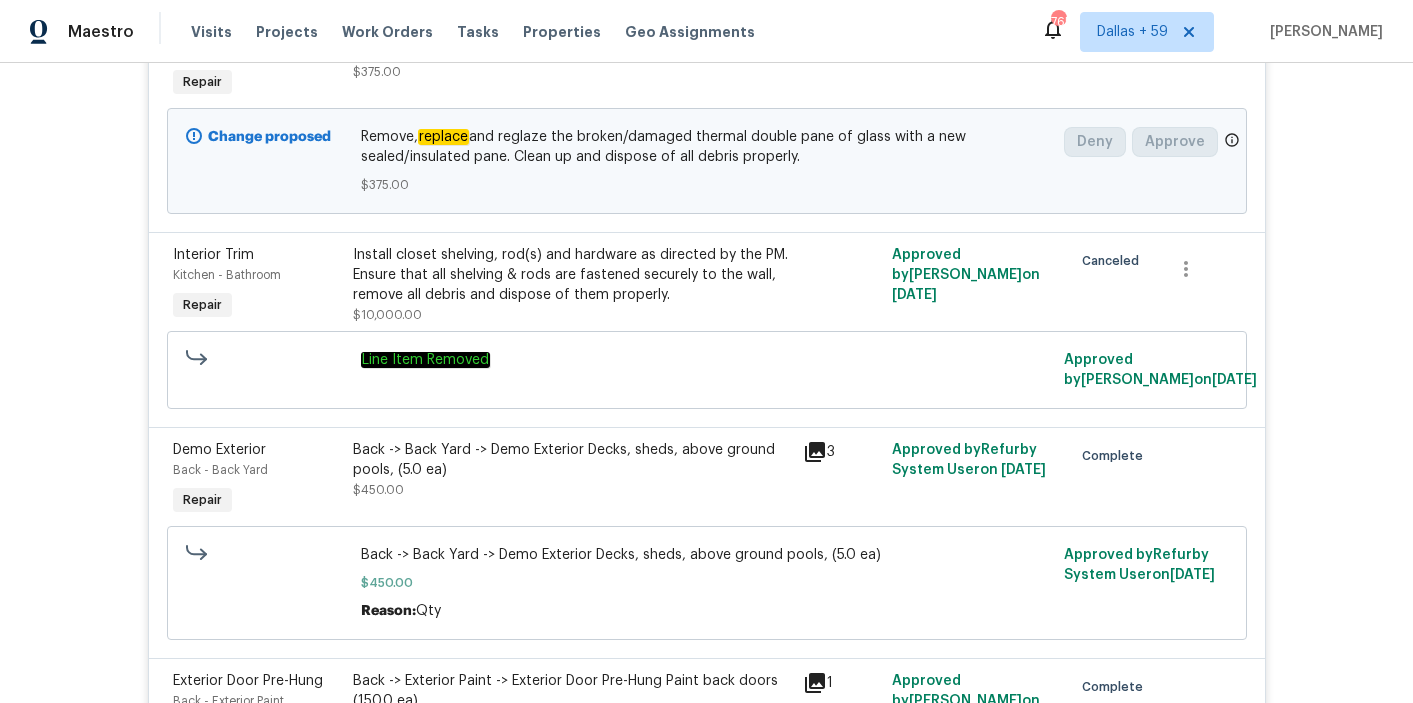 scroll, scrollTop: 0, scrollLeft: 0, axis: both 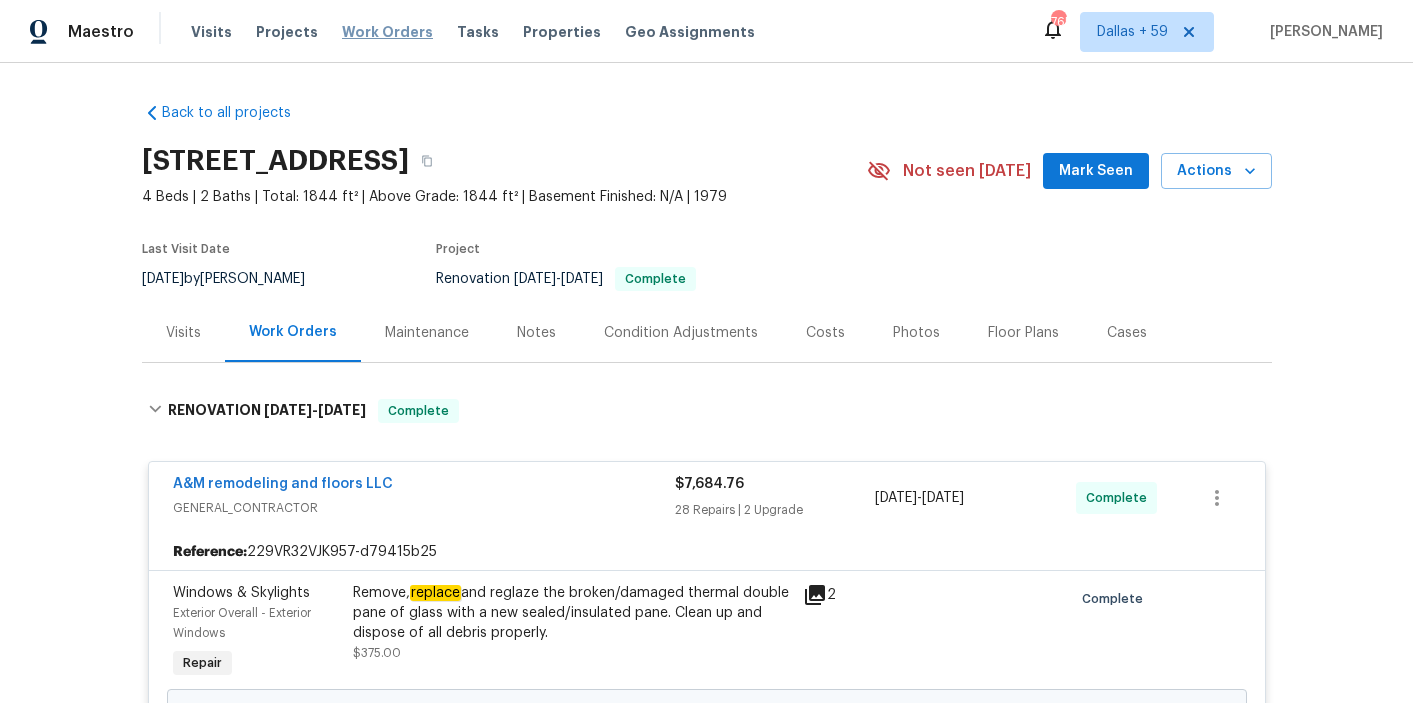 click on "Work Orders" at bounding box center (387, 32) 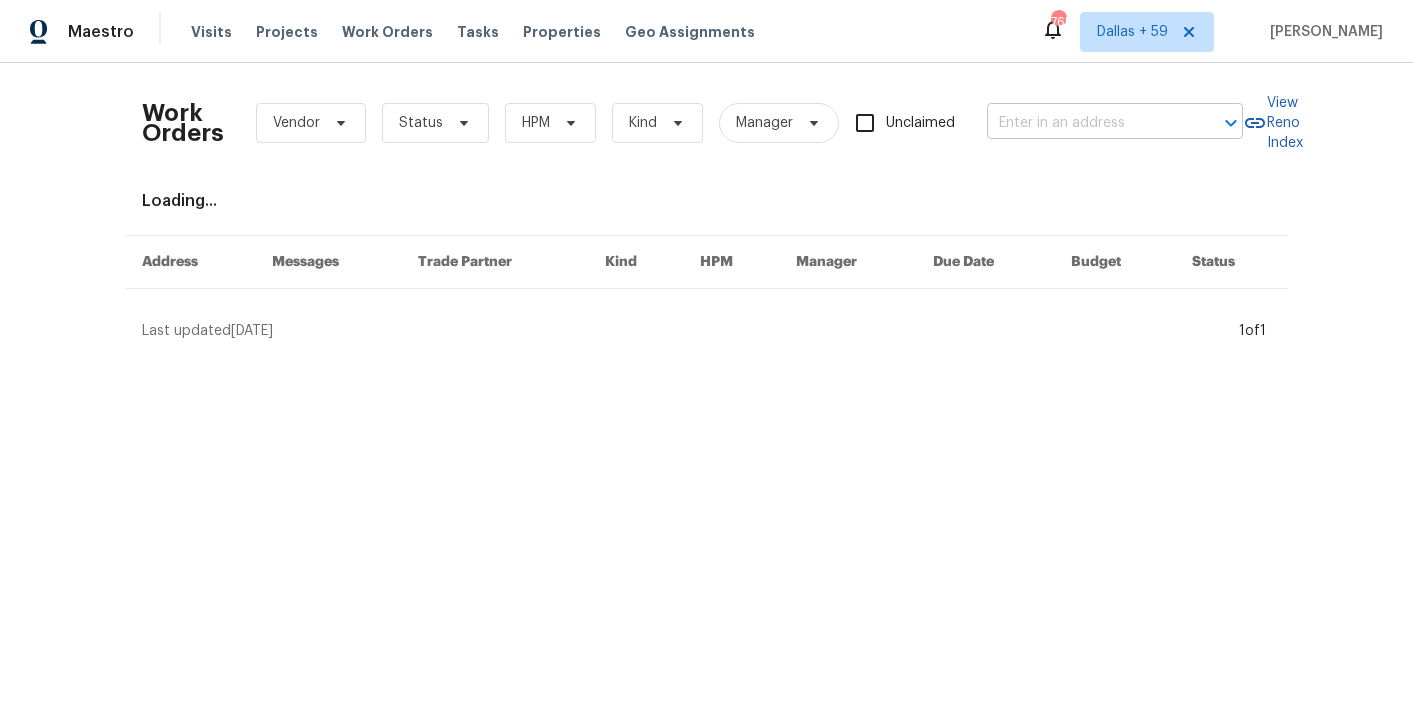 click at bounding box center (1087, 123) 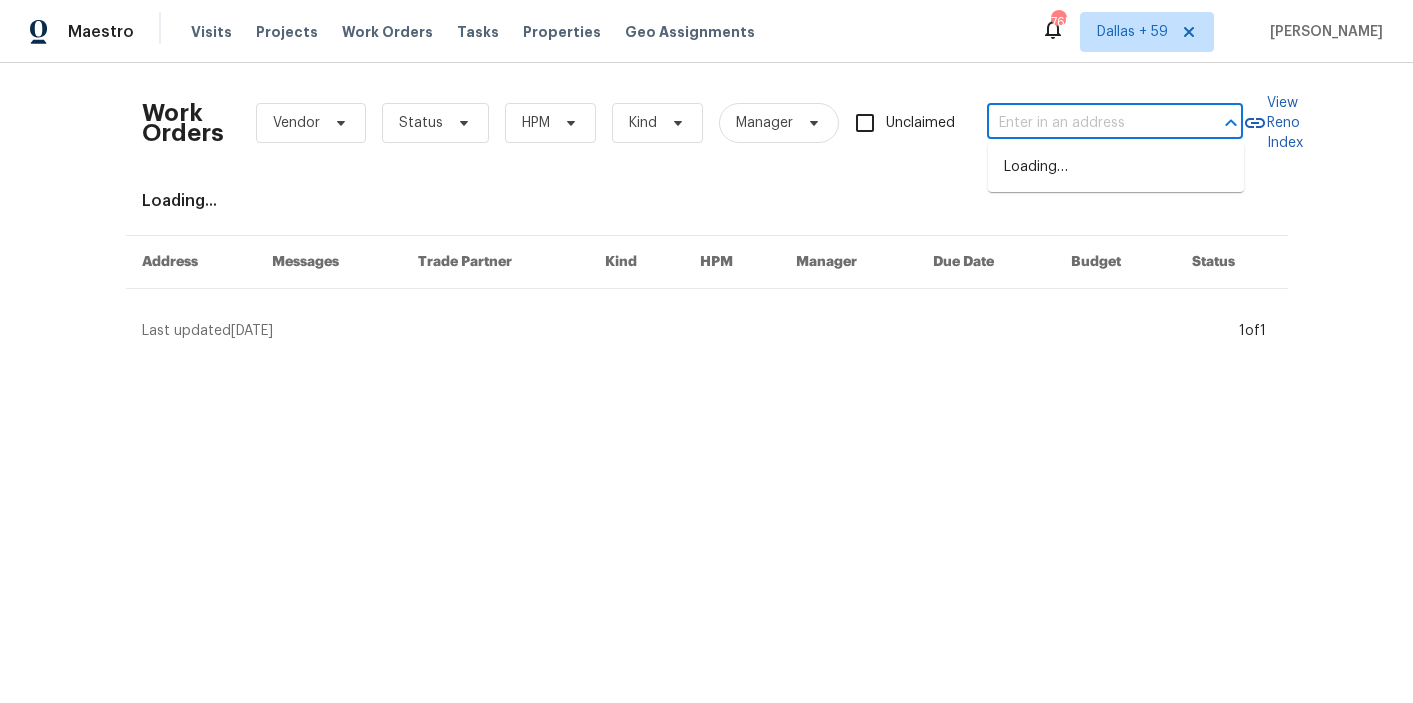paste on "1508 Rosson Rd, Little Elm, TX 75068" 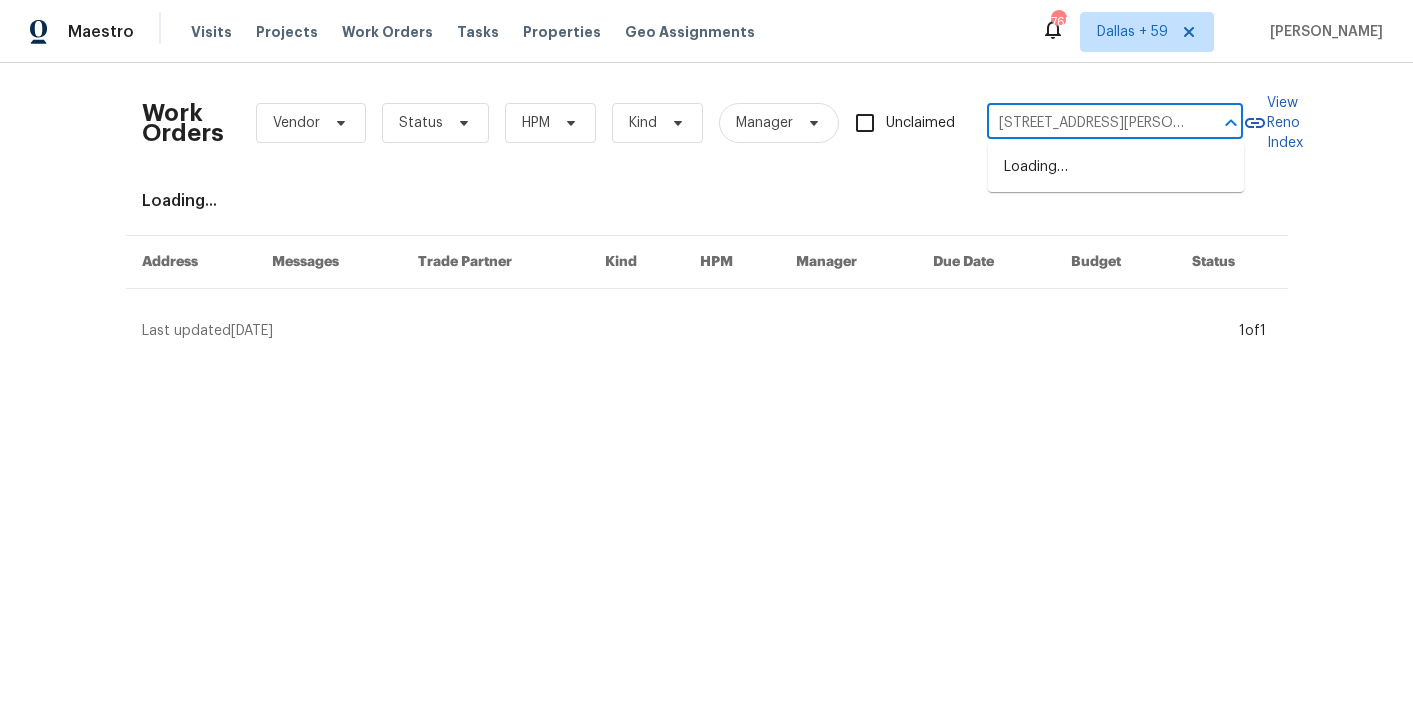 scroll, scrollTop: 0, scrollLeft: 54, axis: horizontal 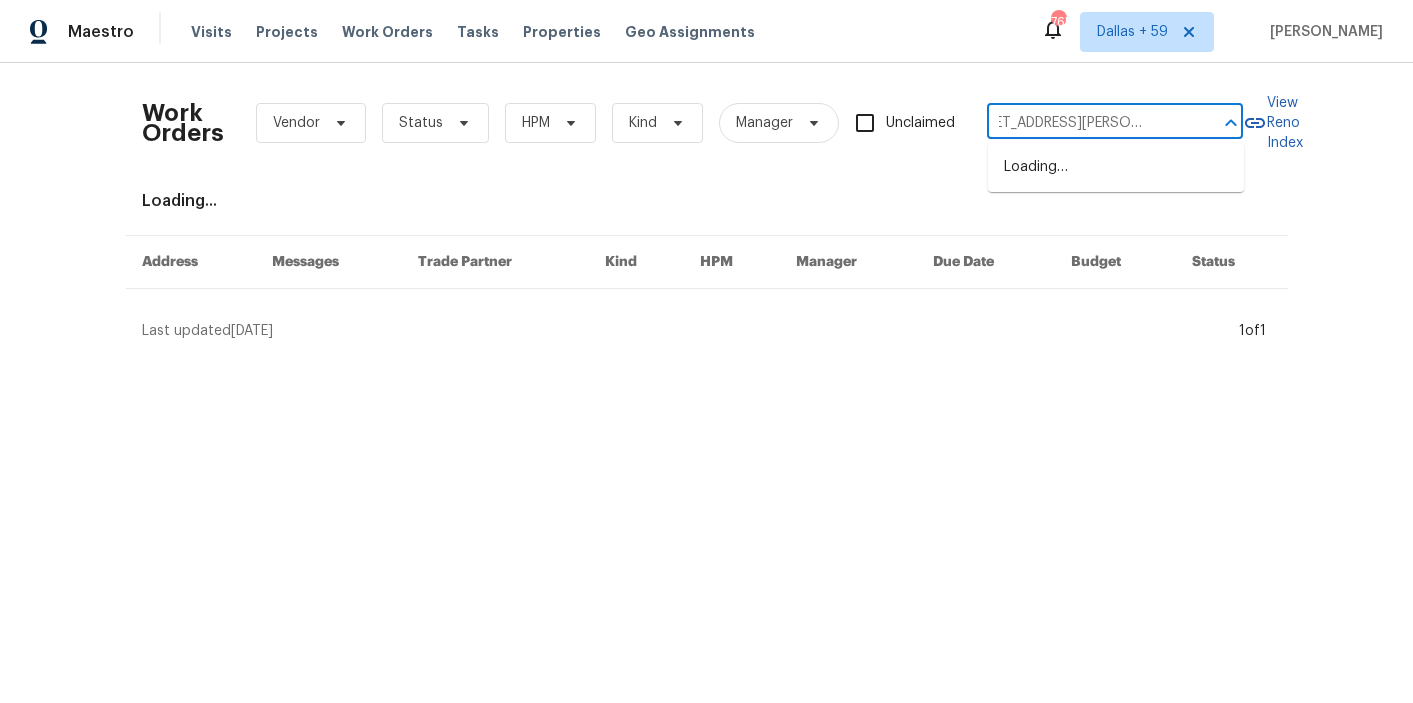 type on "1508 Rosson Rd, Little Elm, TX 75068" 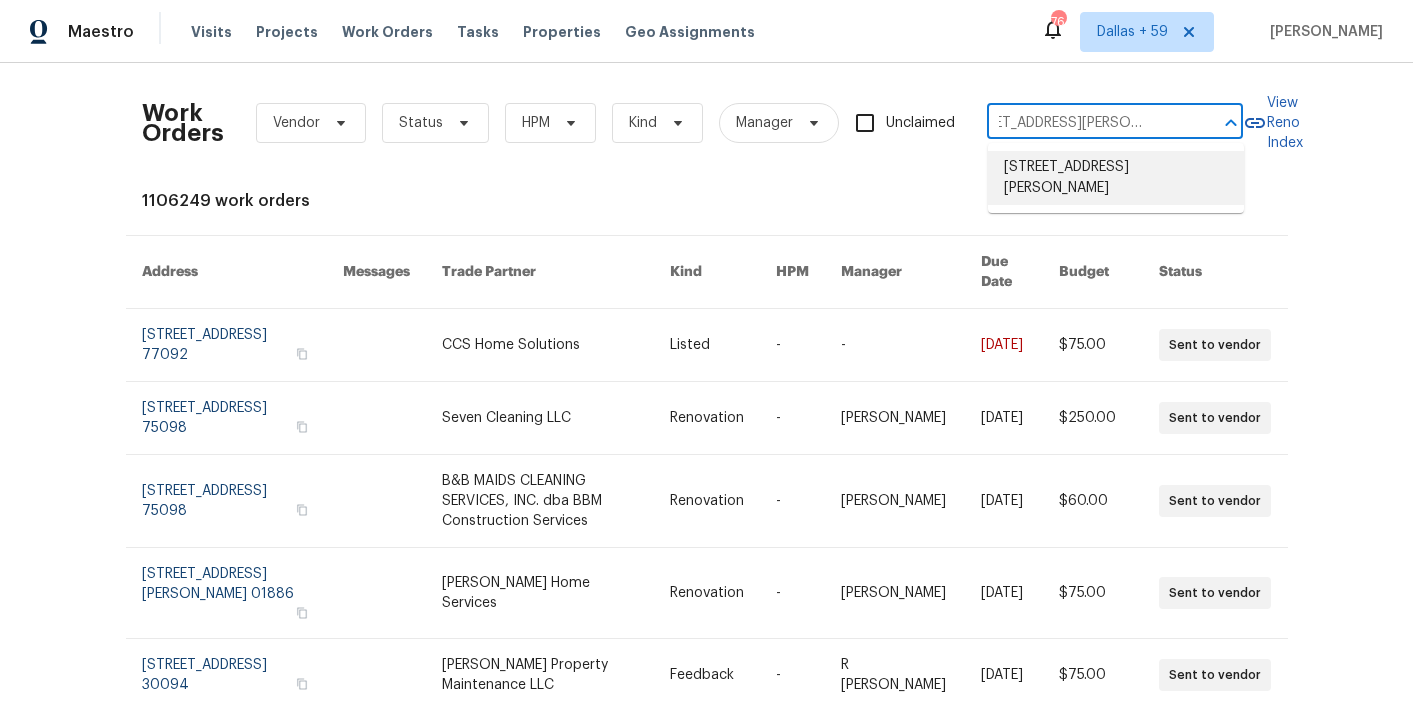click on "1508 Rosson Rd, Little Elm, TX 75068" at bounding box center (1116, 178) 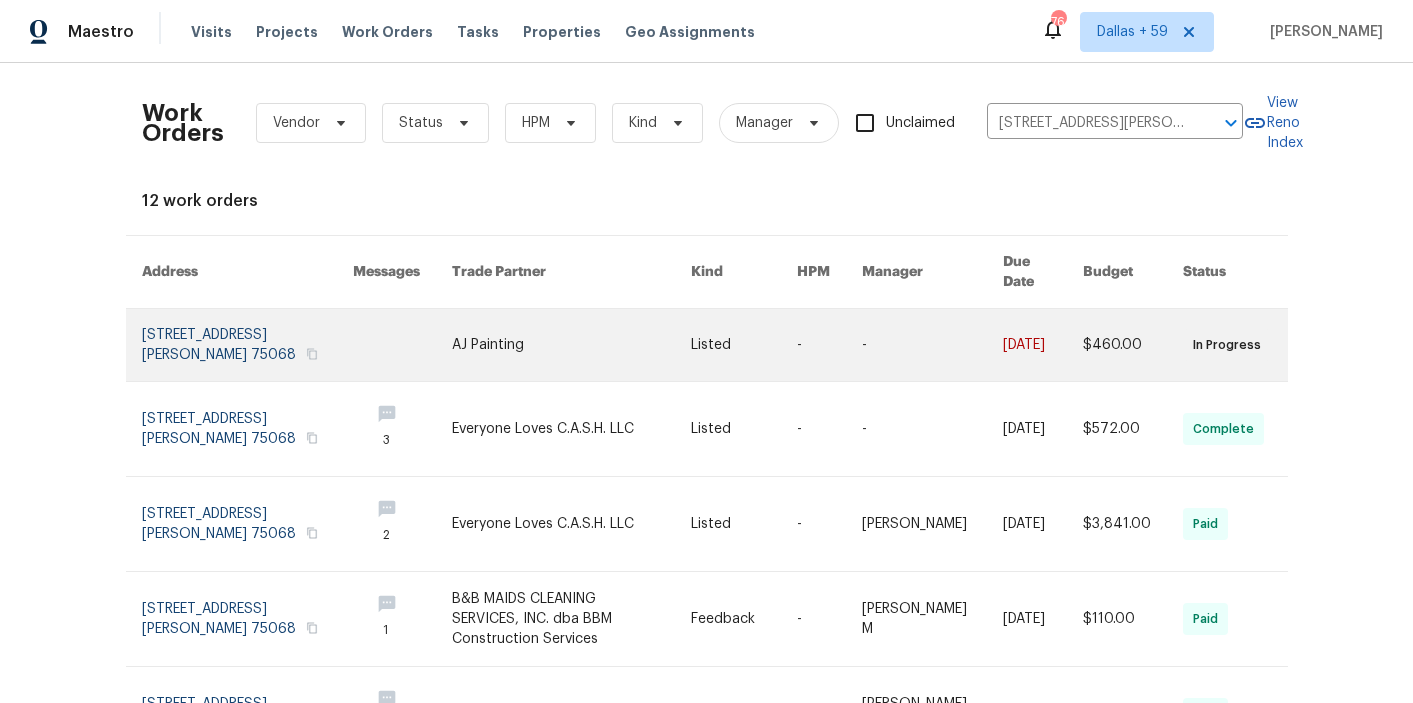 click at bounding box center [571, 345] 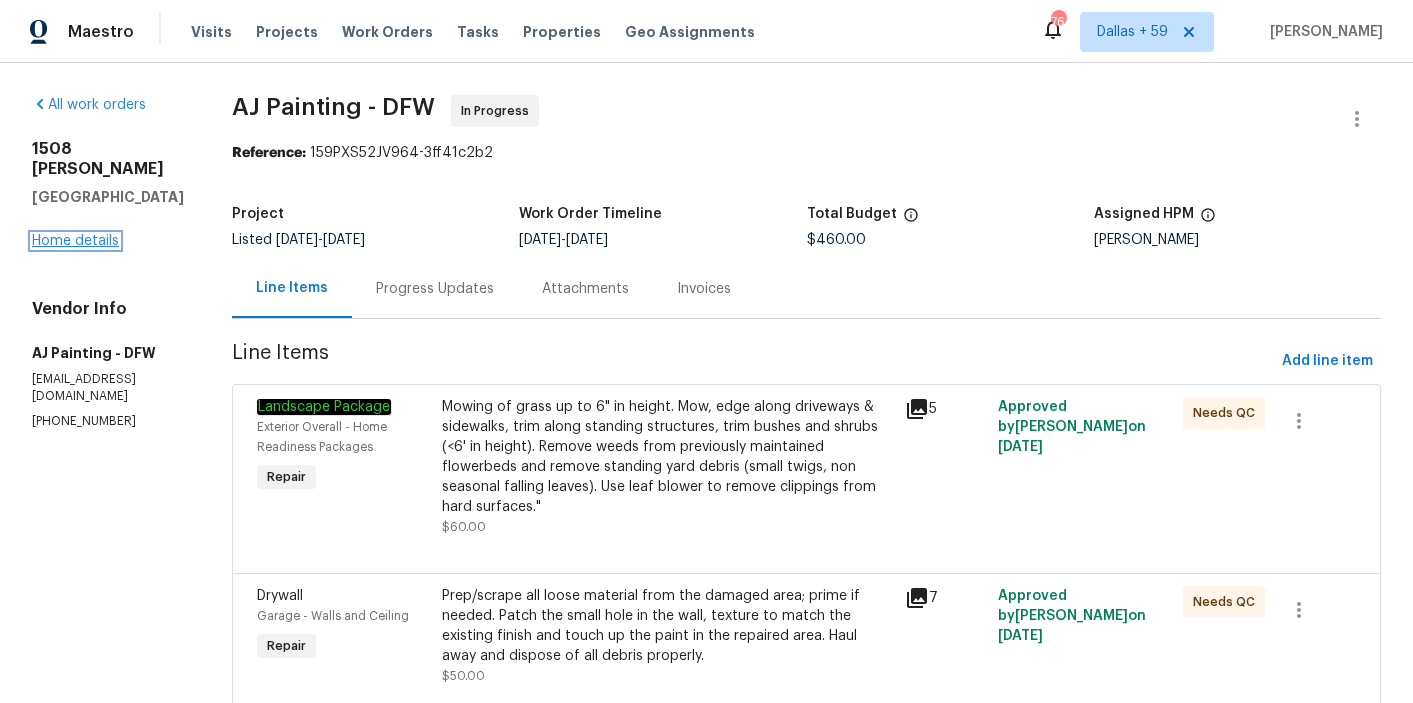 click on "Home details" at bounding box center (75, 241) 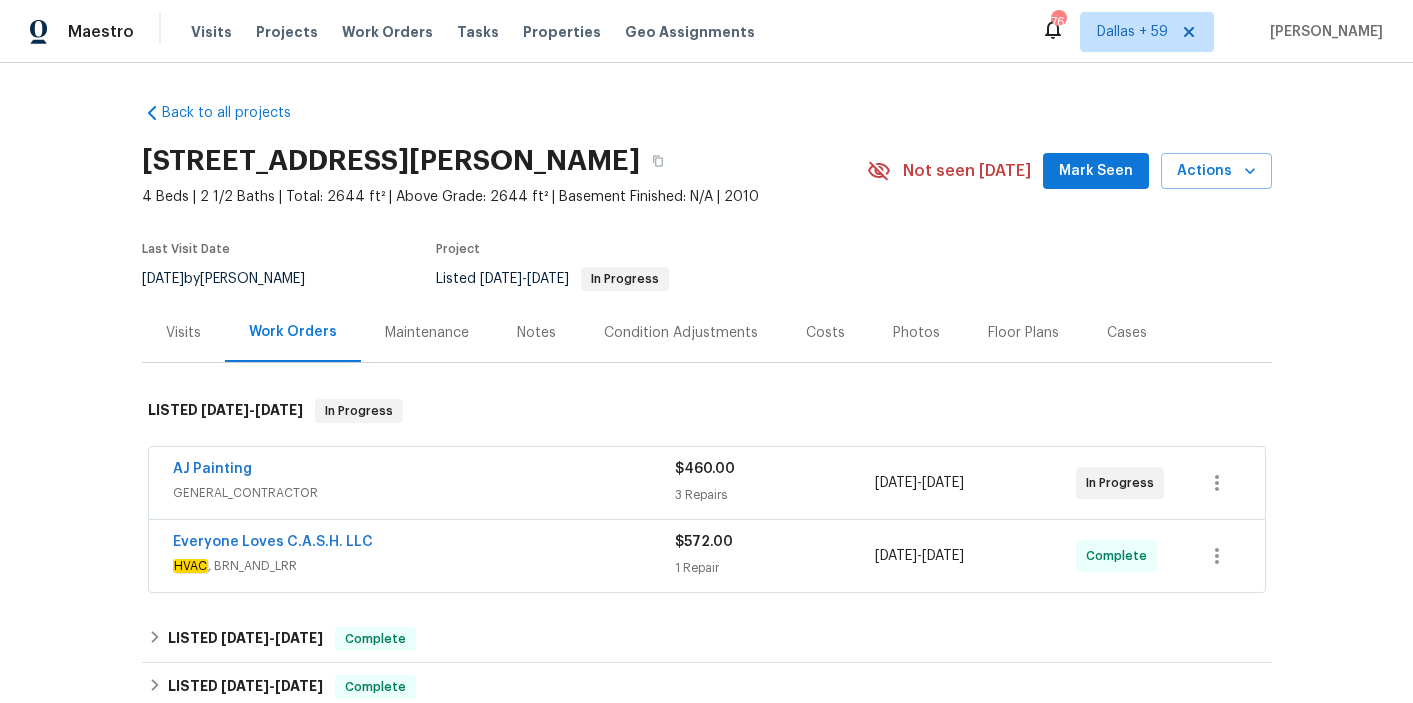 click on "GENERAL_CONTRACTOR" at bounding box center (424, 493) 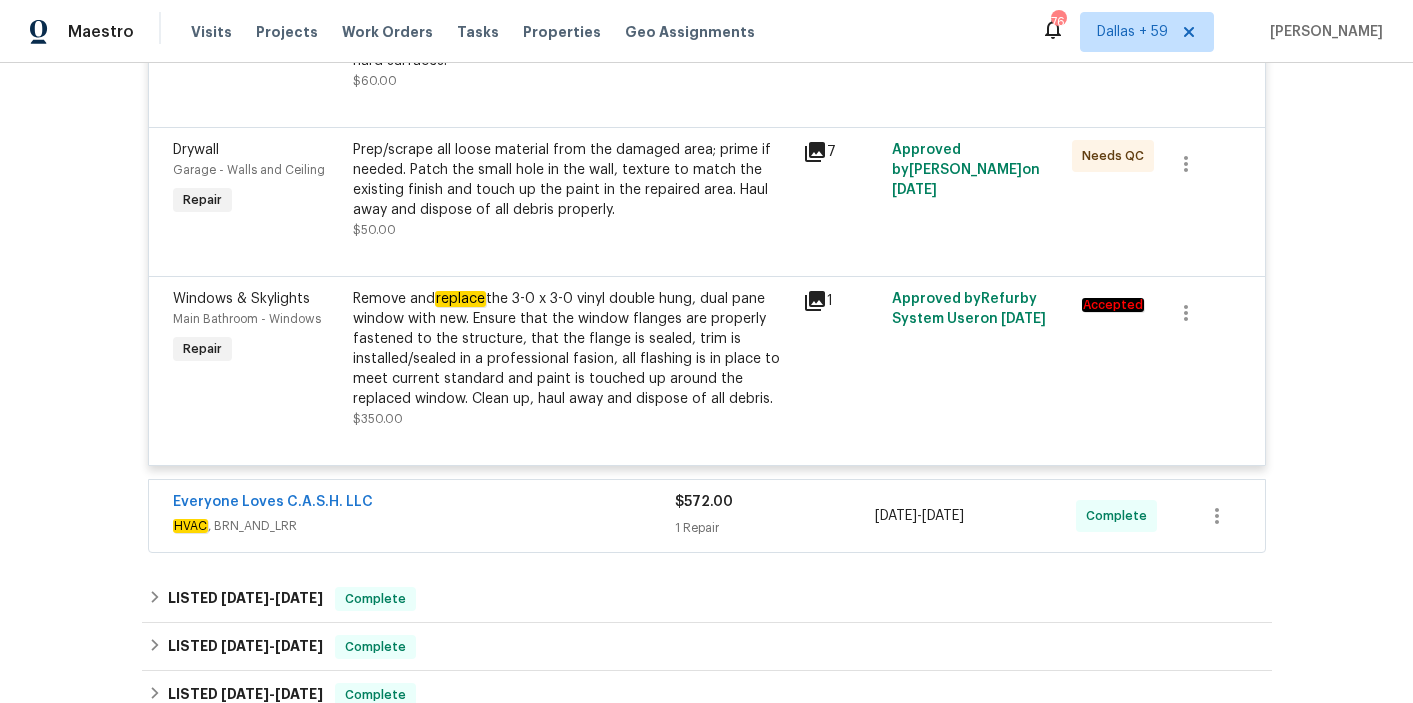 scroll, scrollTop: 637, scrollLeft: 0, axis: vertical 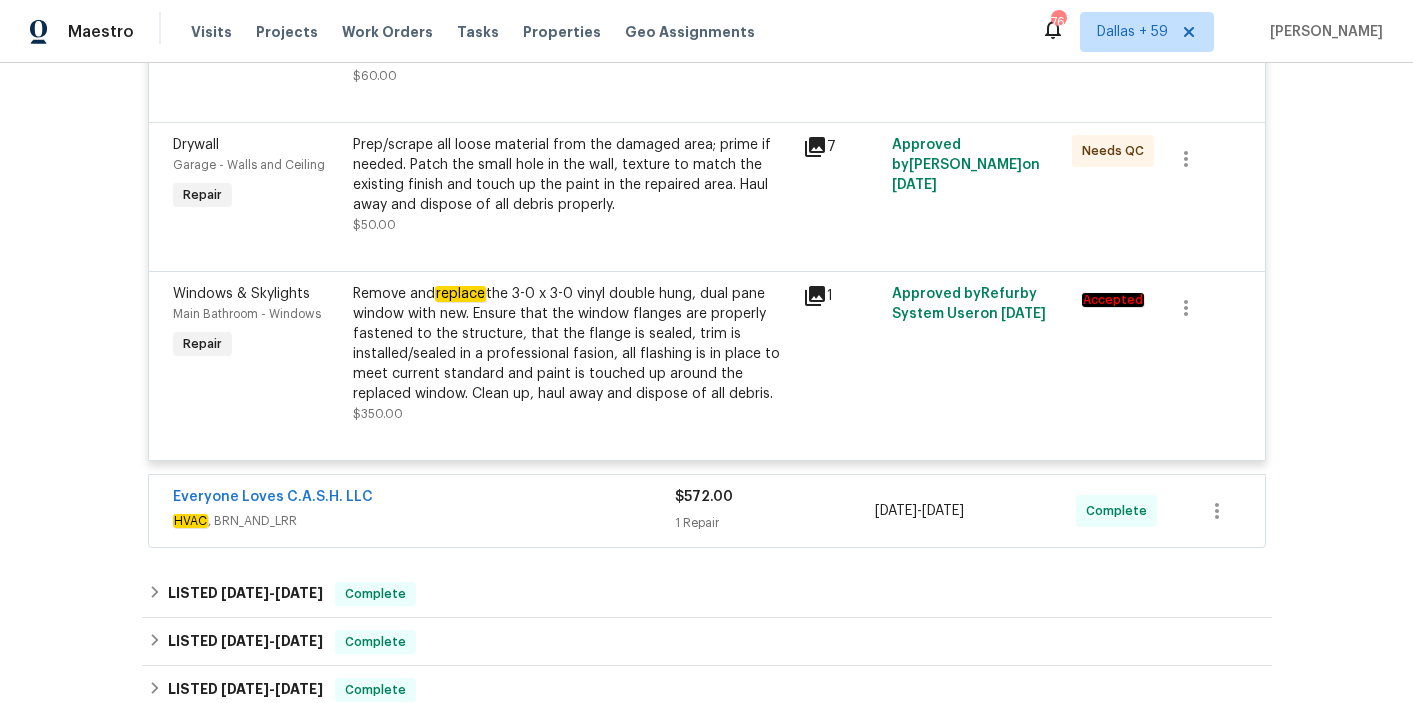 click on "Everyone Loves C.A.S.H. LLC" at bounding box center (424, 499) 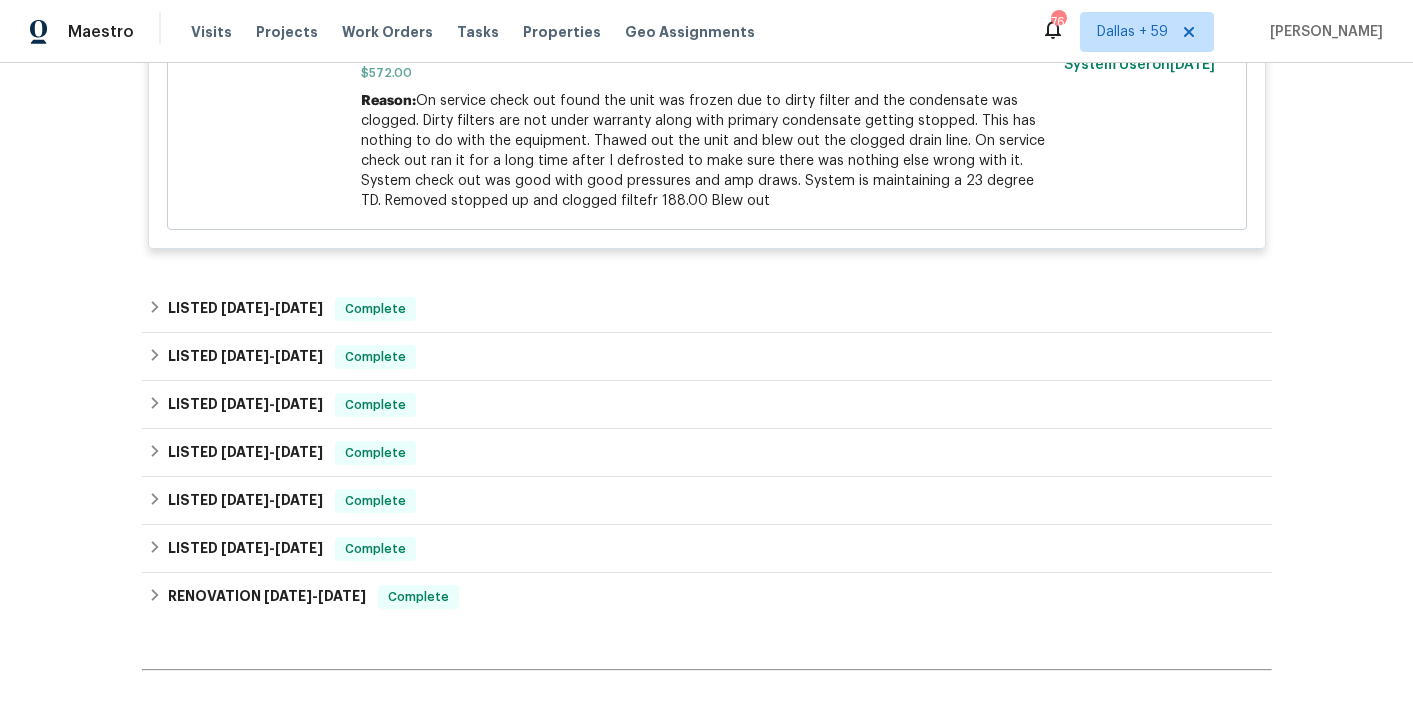scroll, scrollTop: 1306, scrollLeft: 0, axis: vertical 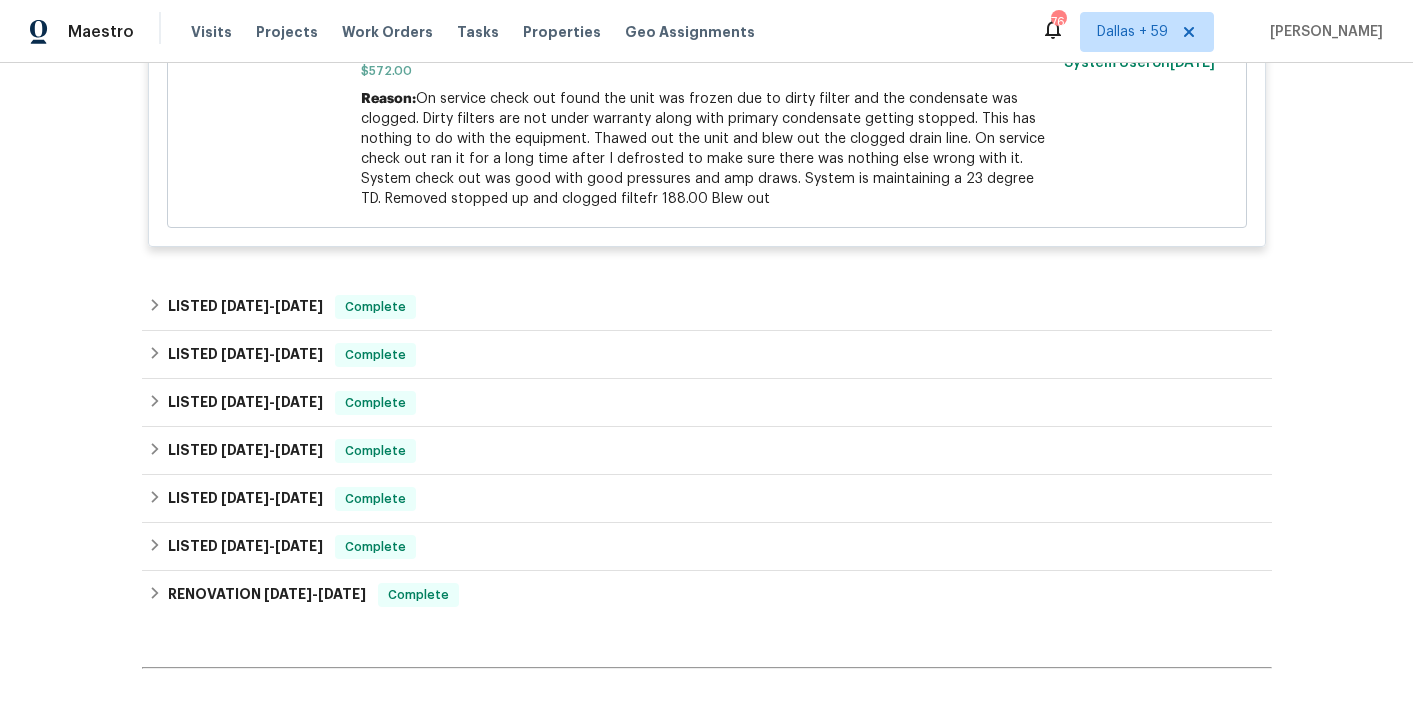 click on "Back to all projects 1508 Rosson Rd, Little Elm, TX 75068 4 Beds | 2 1/2 Baths | Total: 2644 ft² | Above Grade: 2644 ft² | Basement Finished: N/A | 2010 Not seen today Mark Seen Actions Last Visit Date 7/15/2025  by  RonDerrick Jackson   Project Listed   7/15/2025  -  7/17/2025 In Progress Visits Work Orders Maintenance Notes Condition Adjustments Costs Photos Floor Plans Cases LISTED   7/15/25  -  7/17/25 In Progress AJ Painting GENERAL_CONTRACTOR $460.00 3 Repairs 7/15/2025  -  7/17/2025 In Progress Reference:  159PXS52JV964-3ff41c2b2 Landscape Package Exterior Overall - Home Readiness Packages Repair Mowing of grass up to 6" in height. Mow, edge along driveways & sidewalks, trim along standing structures, trim bushes and shrubs (<6' in height). Remove weeds from previously maintained flowerbeds and remove standing yard debris (small twigs, non seasonal falling leaves).  Use leaf blower to remove clippings from hard surfaces." $60.00   5 Approved by  RonDerrick Jackson  on   7/15/2025 Needs QC Drywall   7" at bounding box center [707, -207] 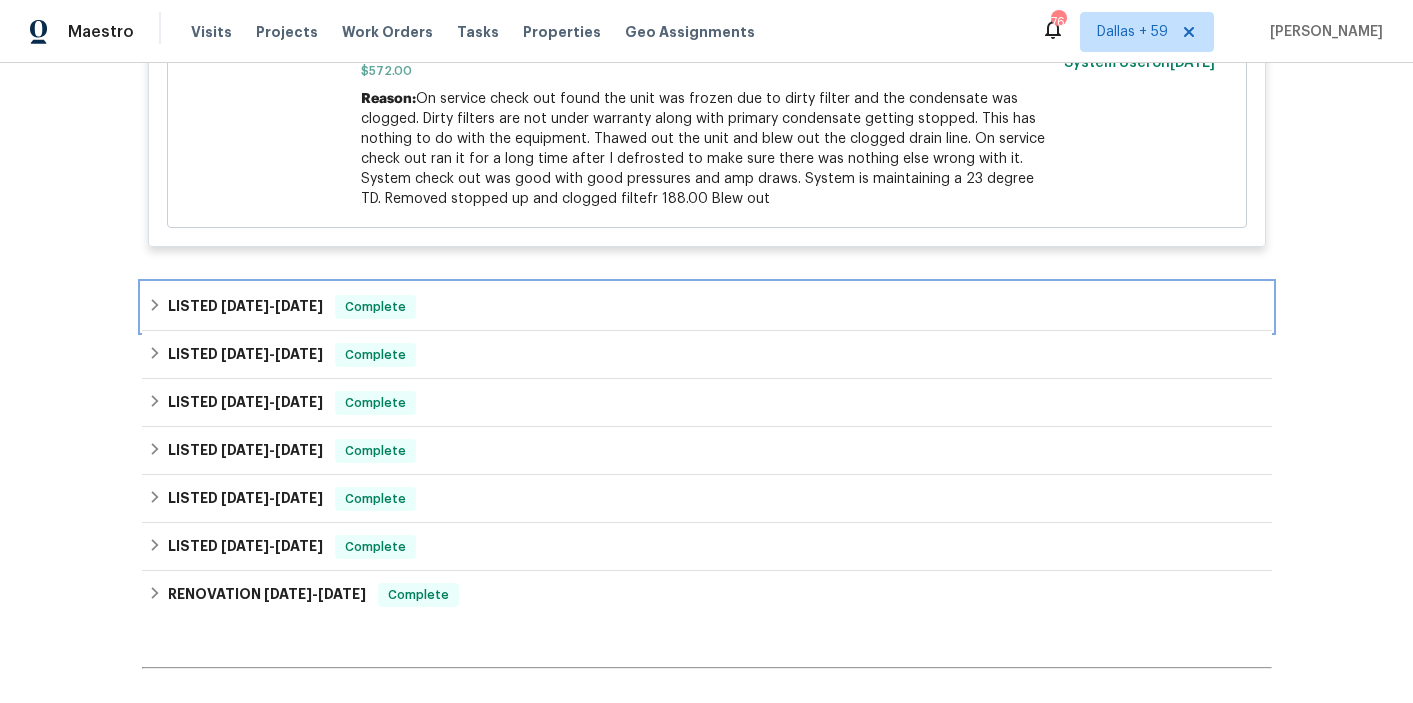 click on "LISTED   5/28/25  -  5/30/25 Complete" at bounding box center (707, 307) 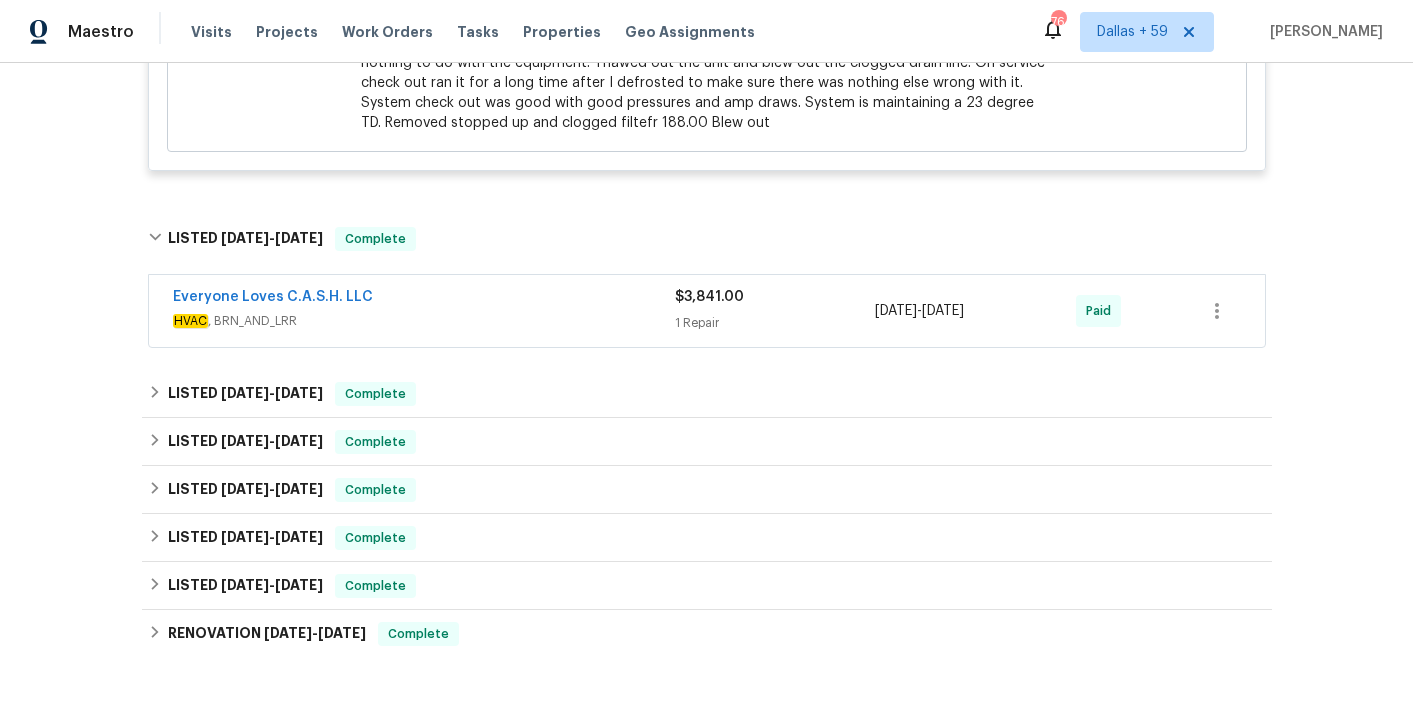 click on "HVAC , BRN_AND_LRR" at bounding box center [424, 321] 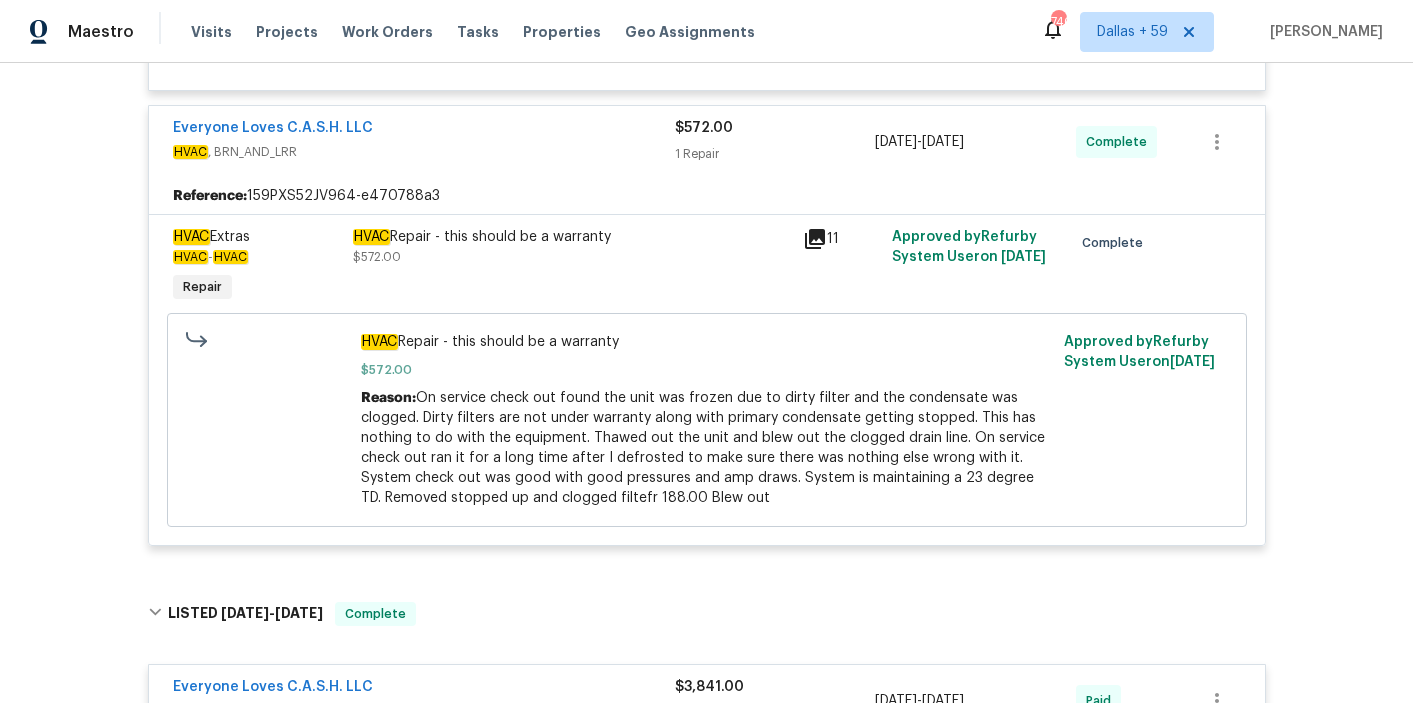 scroll, scrollTop: 0, scrollLeft: 0, axis: both 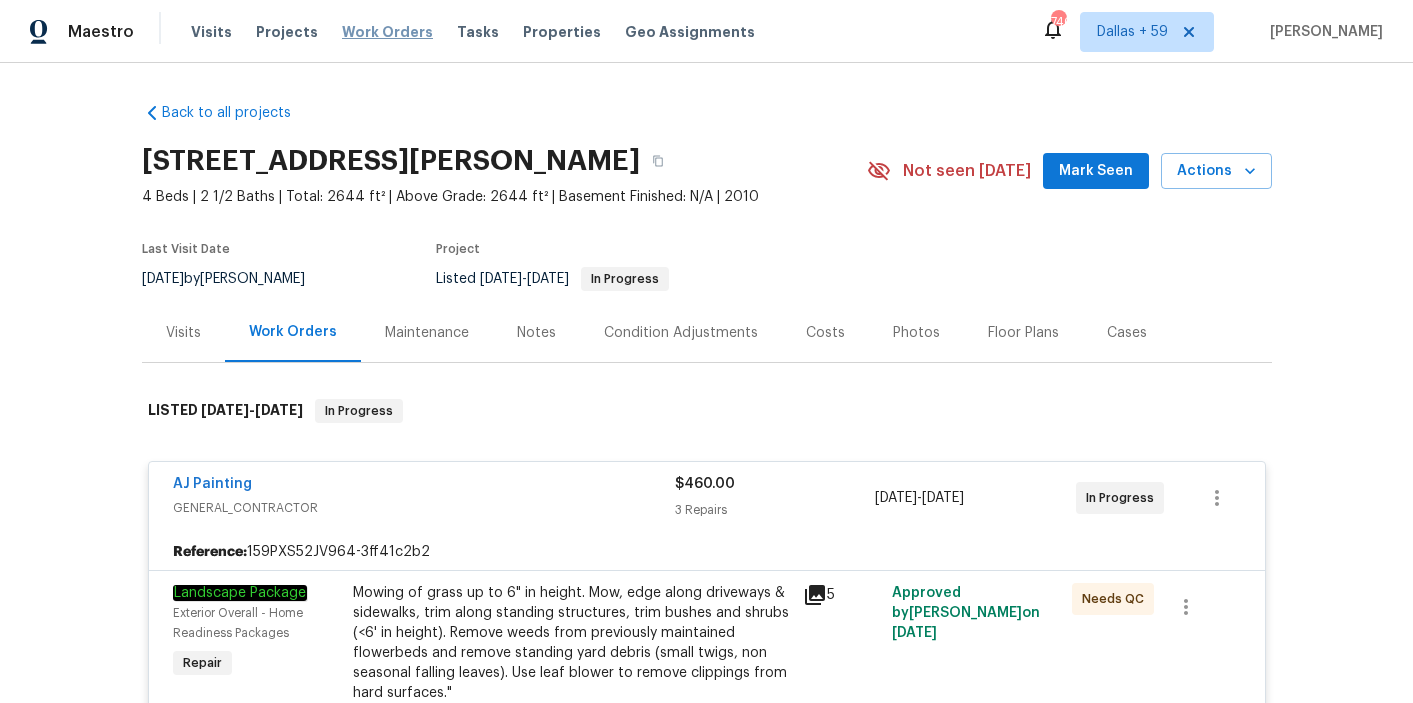 click on "Work Orders" at bounding box center [387, 32] 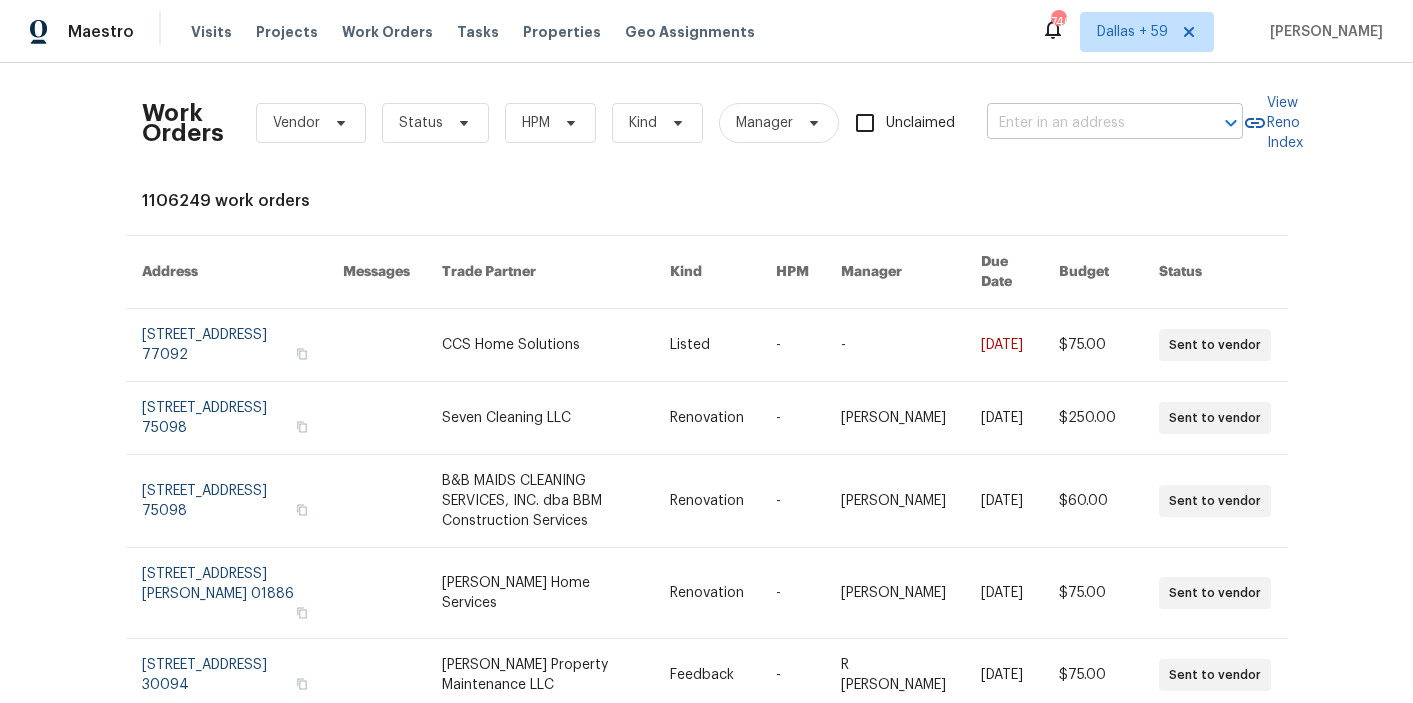 click at bounding box center [1087, 123] 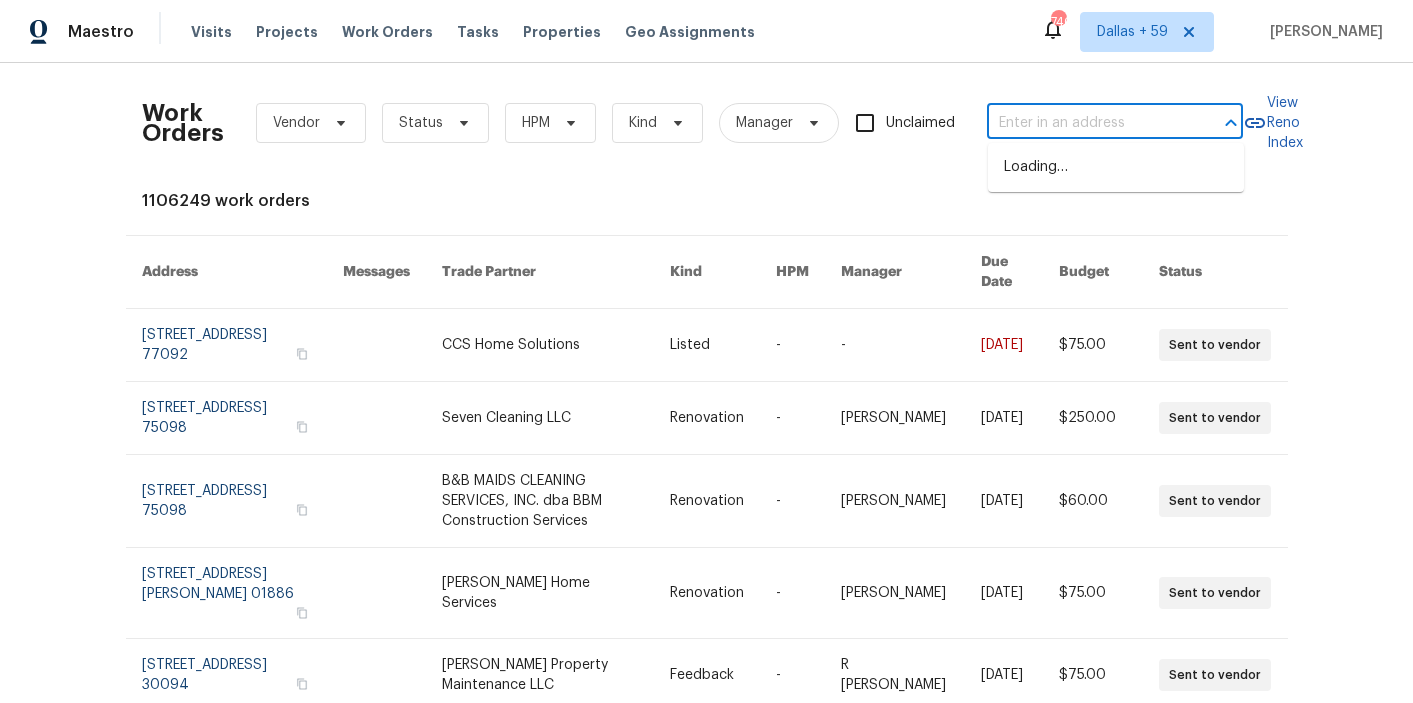 paste on "720 Smithstone Rd SE, Marietta, GA 30067" 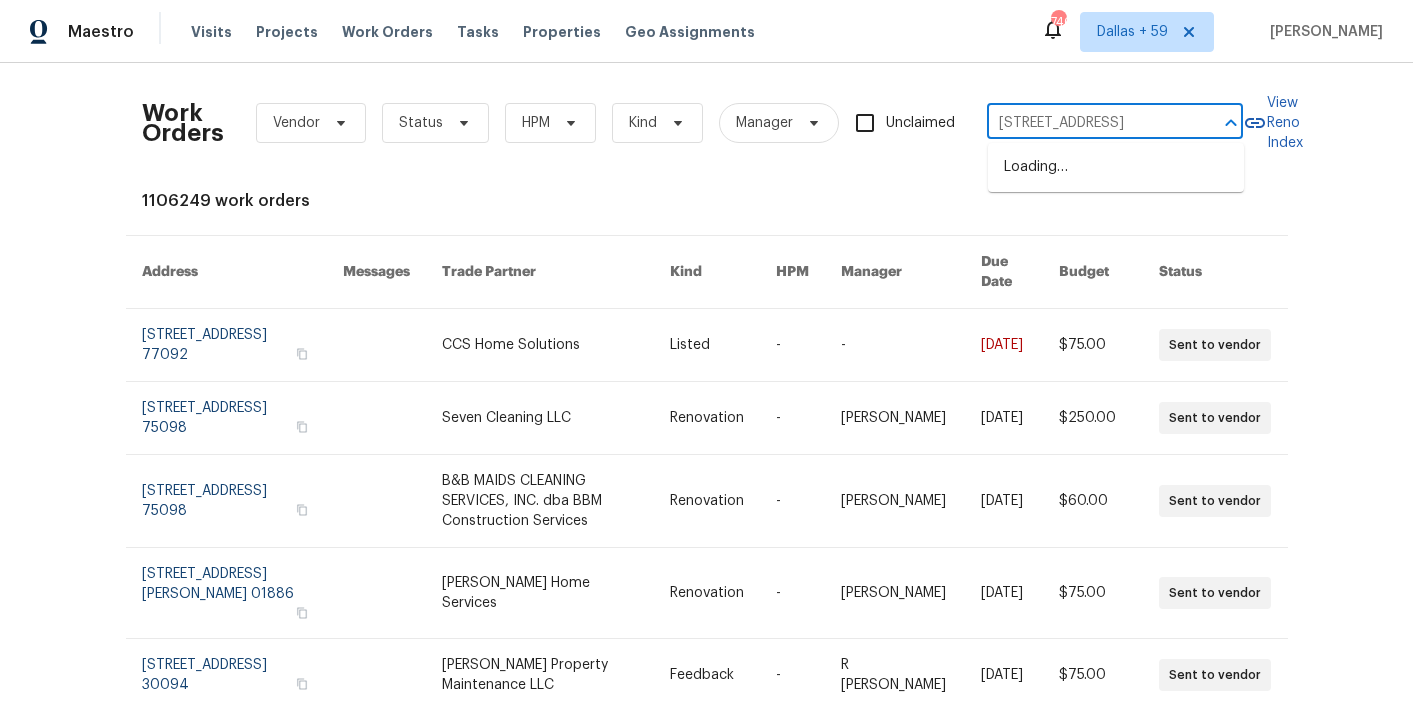 scroll, scrollTop: 0, scrollLeft: 92, axis: horizontal 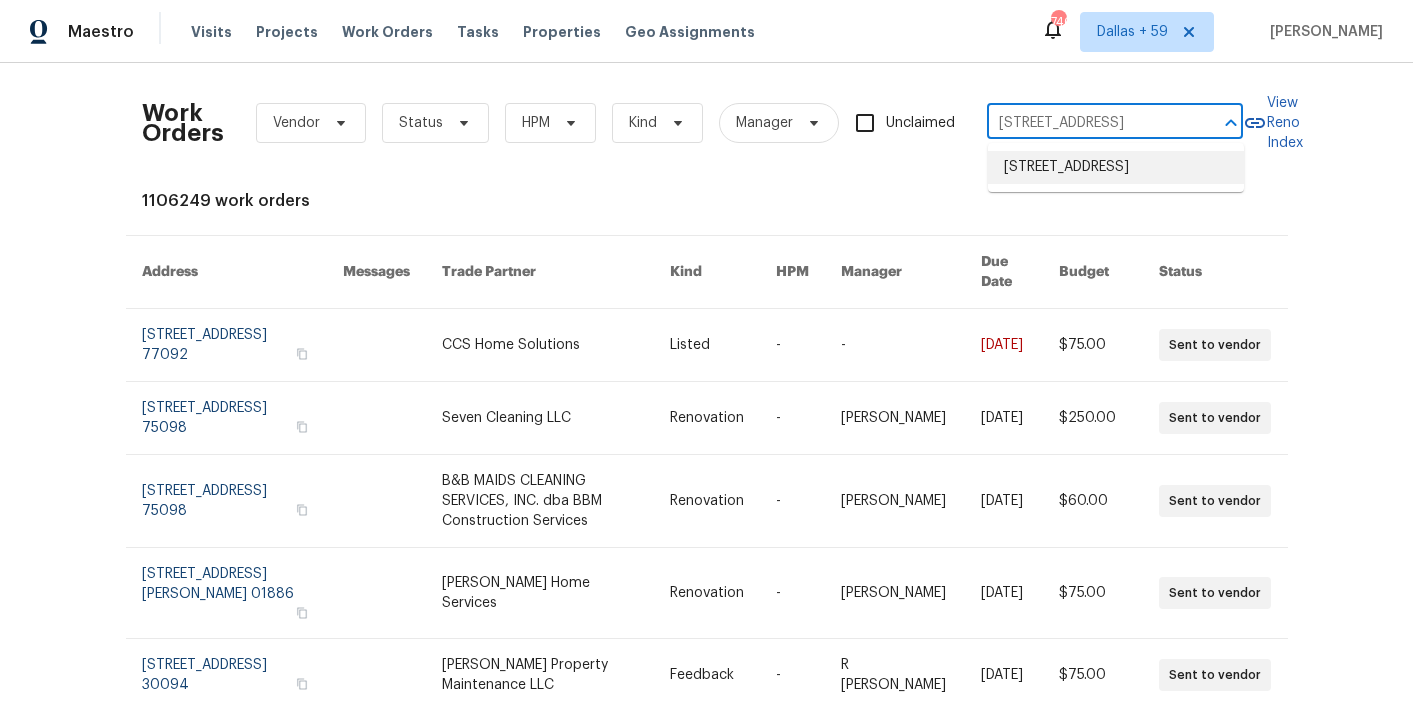 click on "720 Smithstone Rd SE, Marietta, GA 30067" at bounding box center [1116, 167] 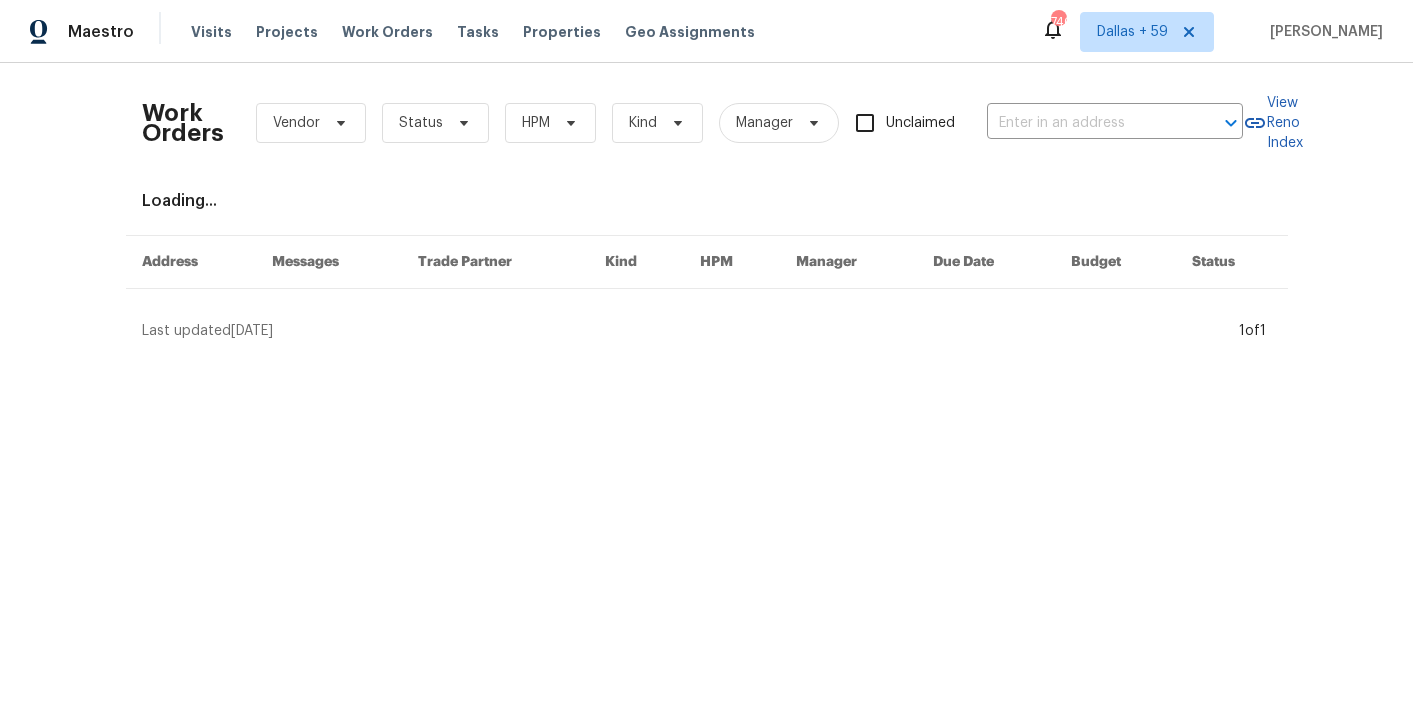 type on "720 Smithstone Rd SE, Marietta, GA 30067" 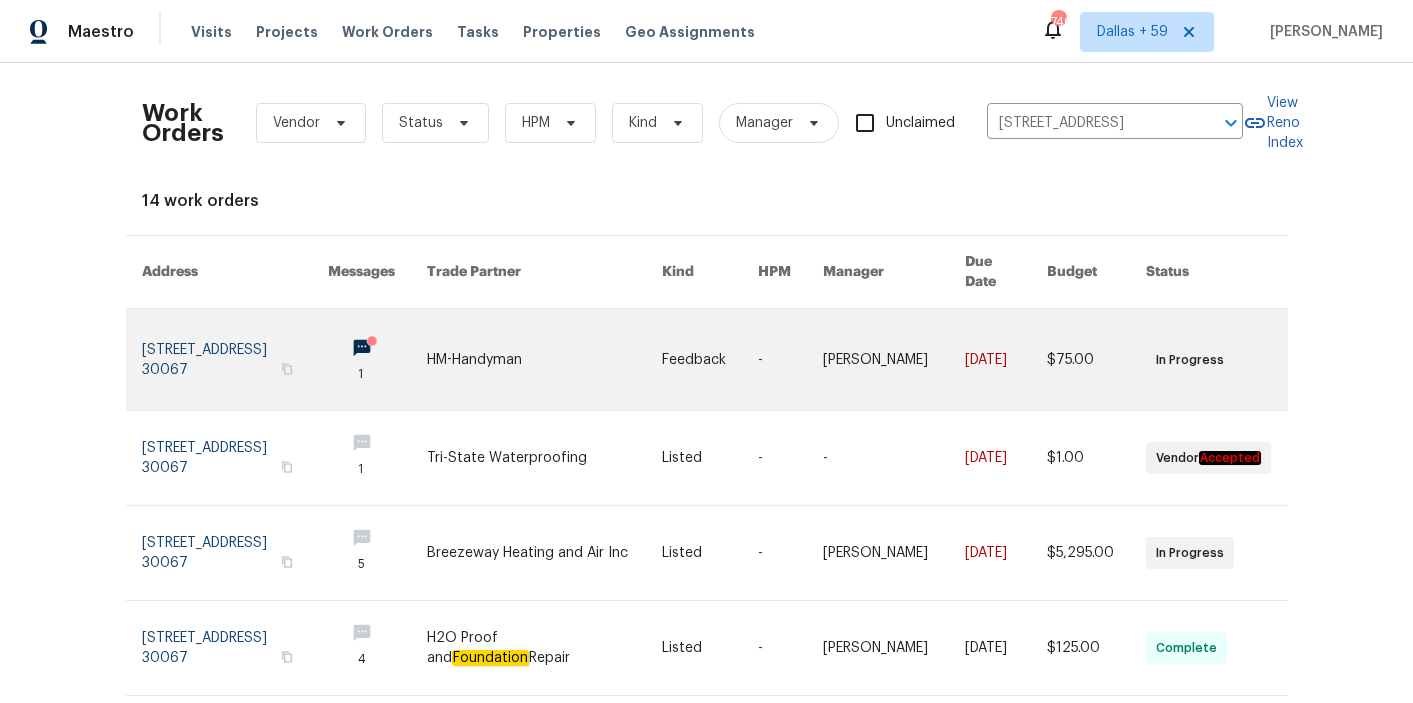 click at bounding box center [544, 359] 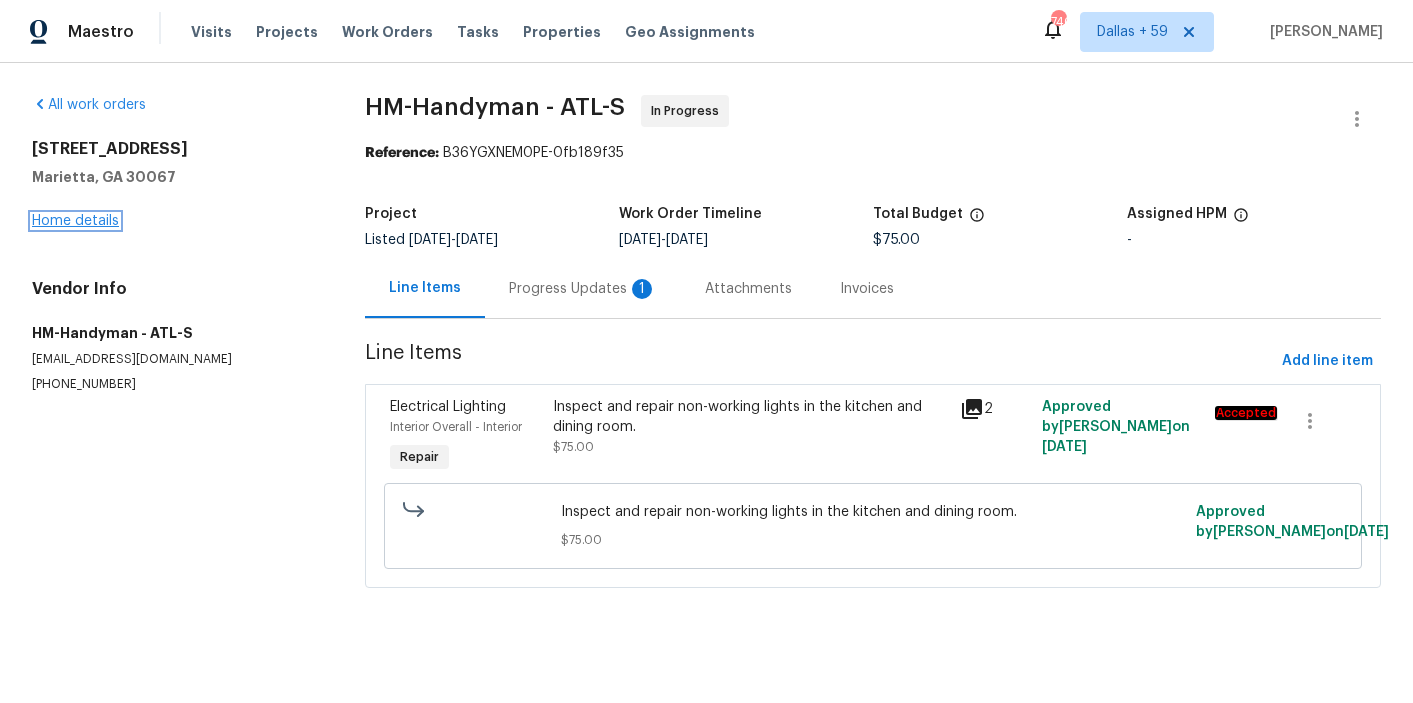 click on "Home details" at bounding box center [75, 221] 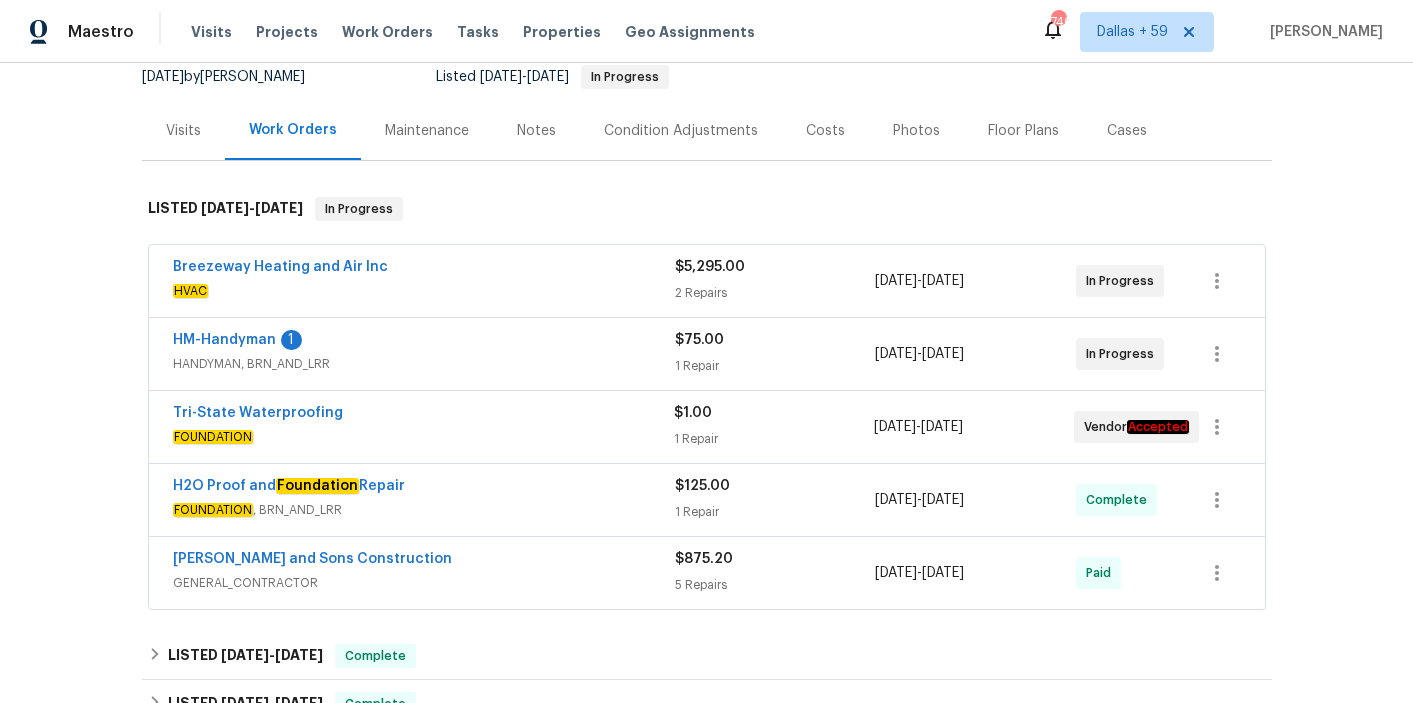 scroll, scrollTop: 201, scrollLeft: 0, axis: vertical 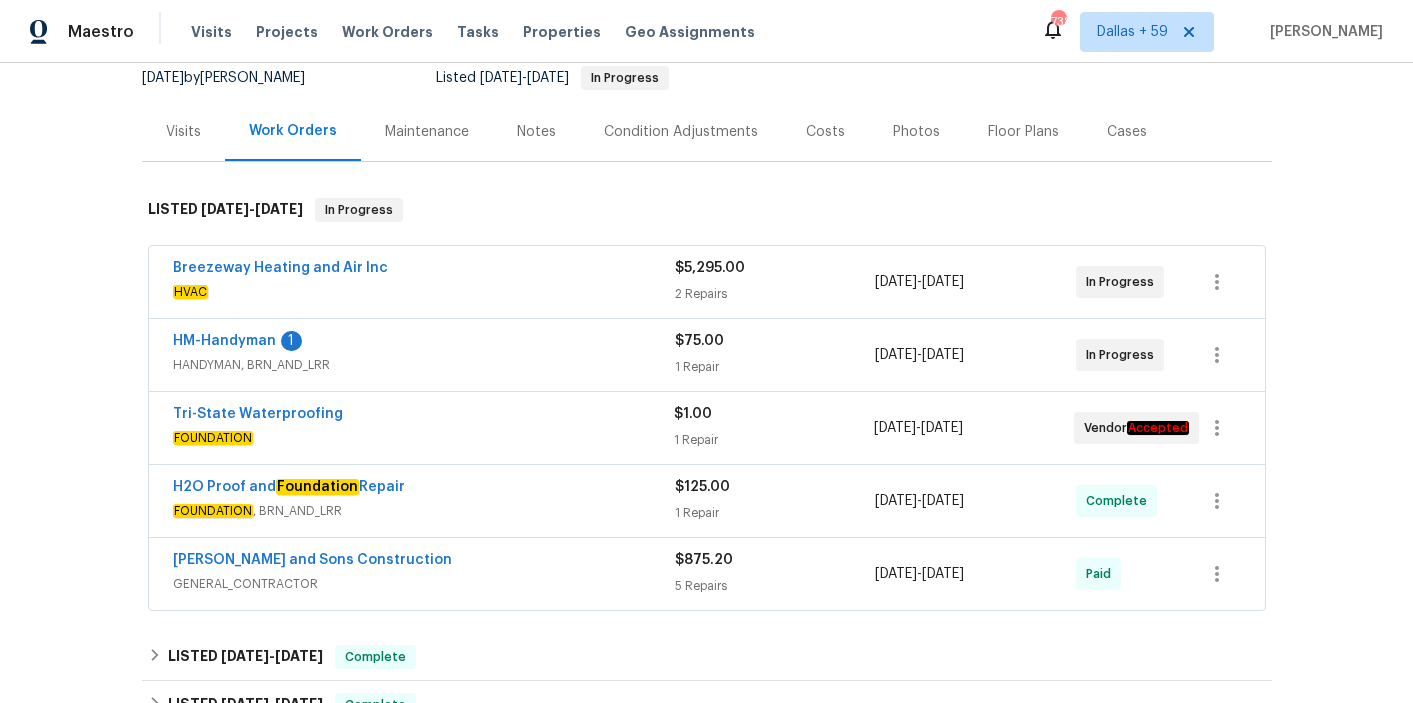 click on "HVAC" at bounding box center (424, 292) 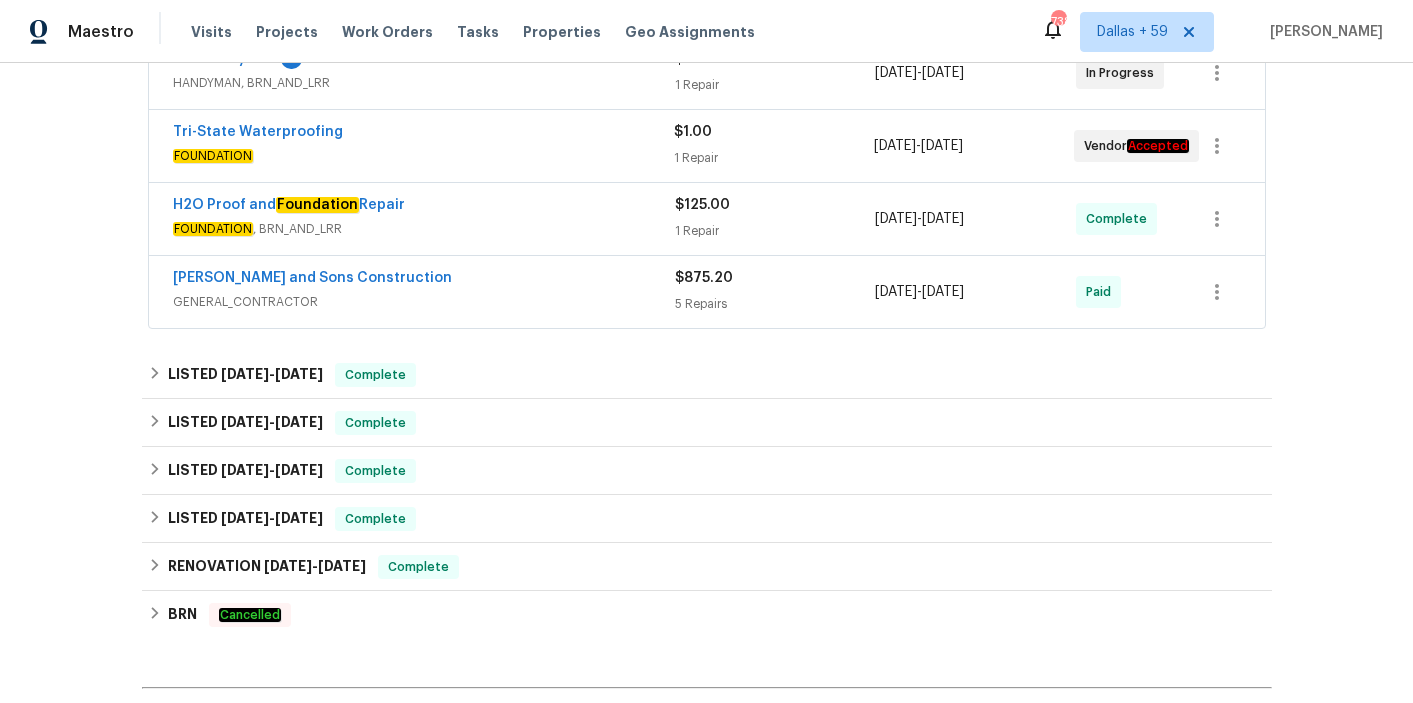 scroll, scrollTop: 1330, scrollLeft: 0, axis: vertical 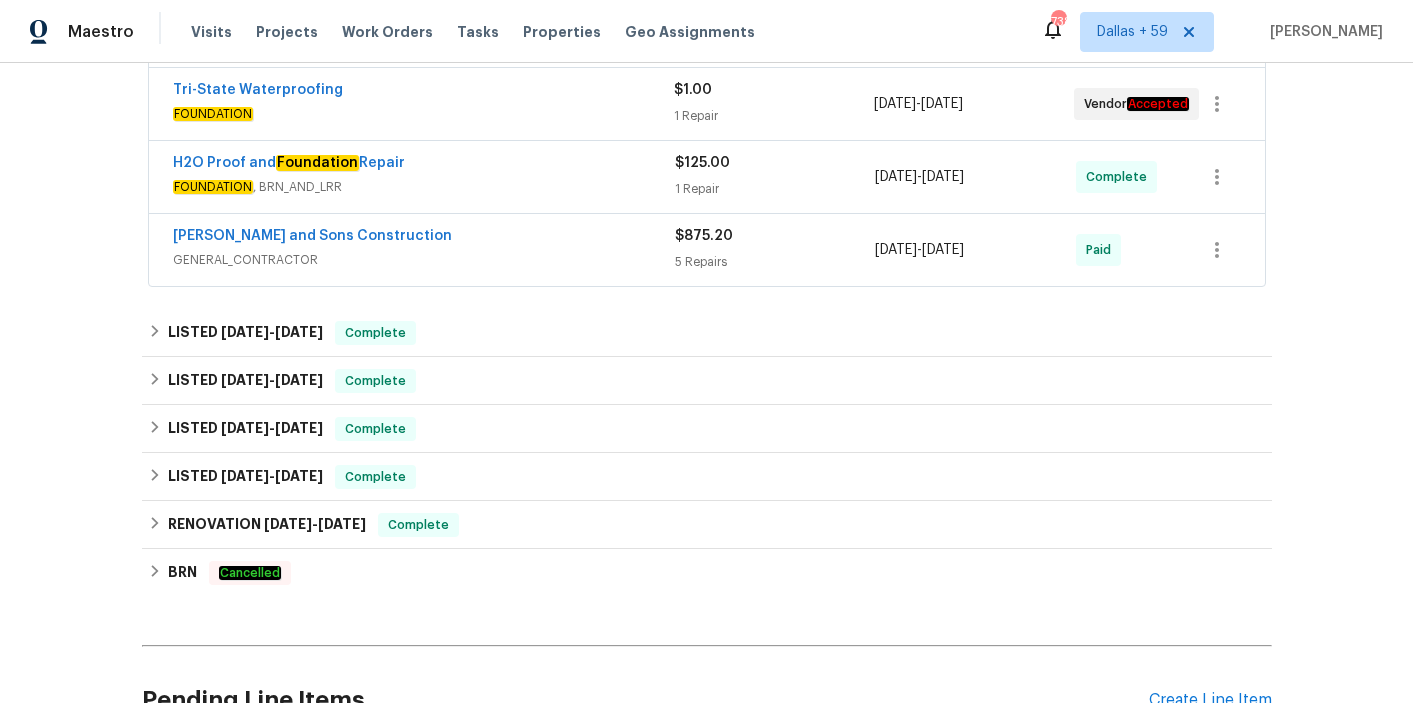 click on "Reyes and Sons Construction" at bounding box center [424, 238] 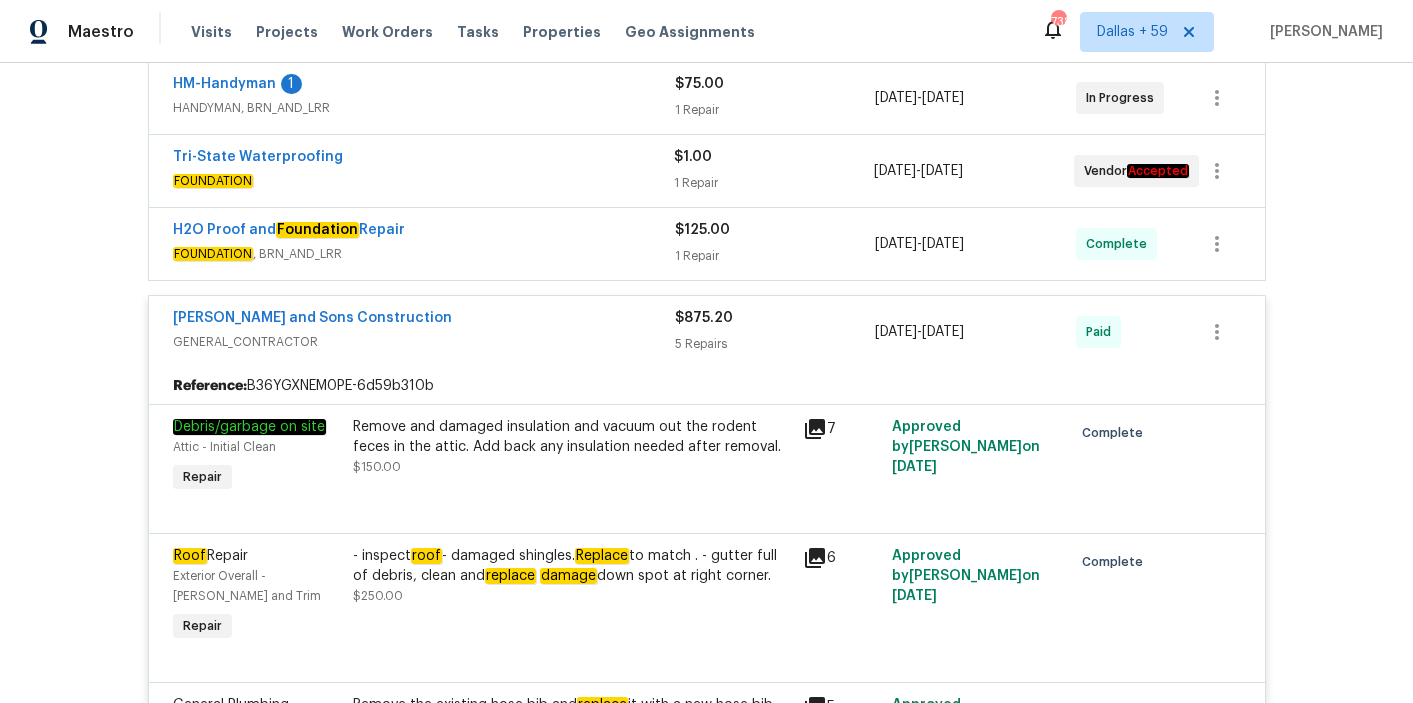 scroll, scrollTop: 1262, scrollLeft: 0, axis: vertical 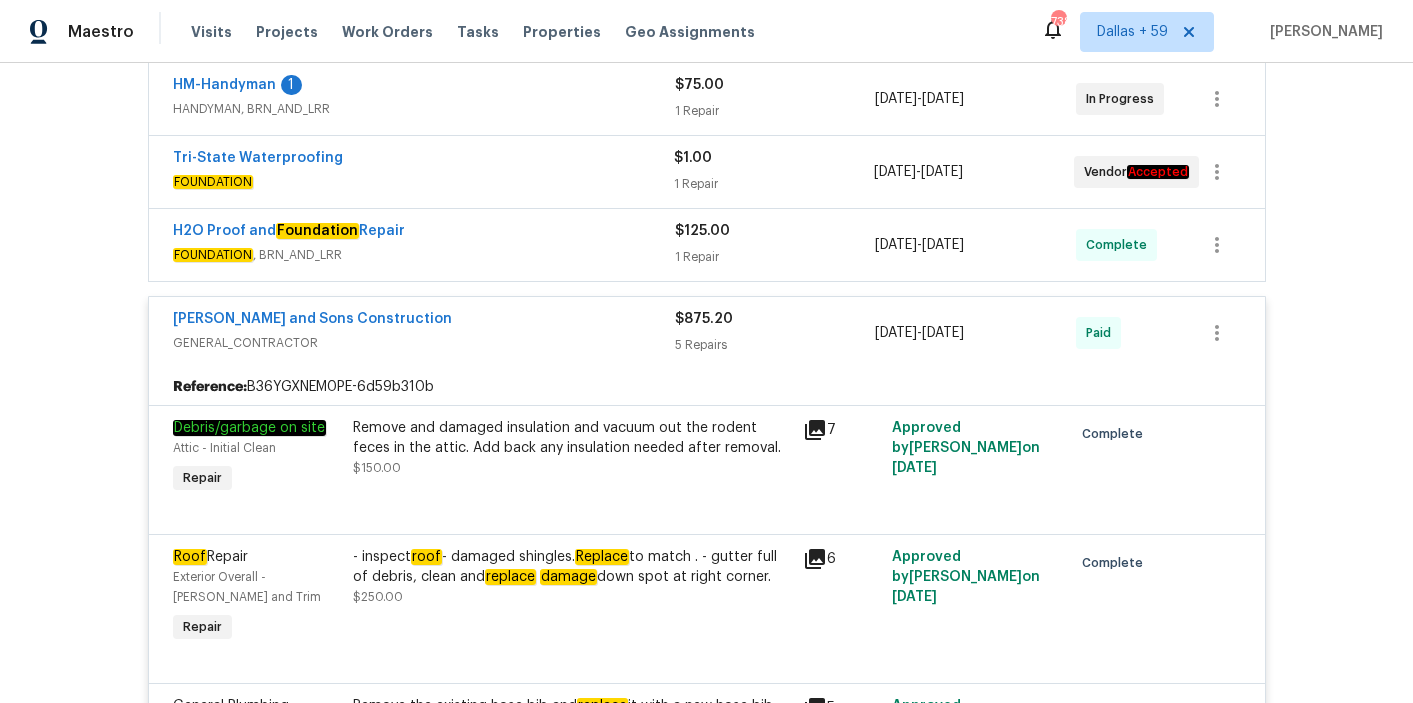 click on "FOUNDATION , BRN_AND_LRR" at bounding box center [424, 255] 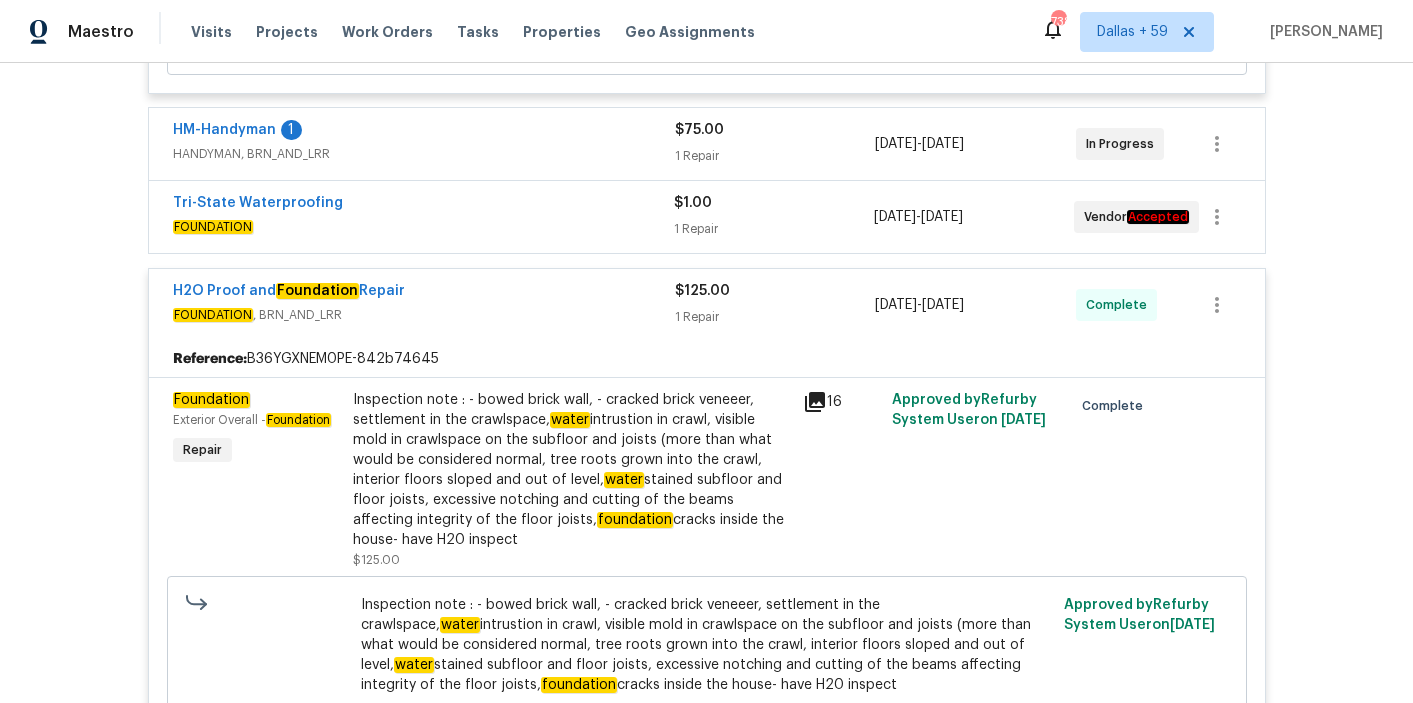 scroll, scrollTop: 1212, scrollLeft: 0, axis: vertical 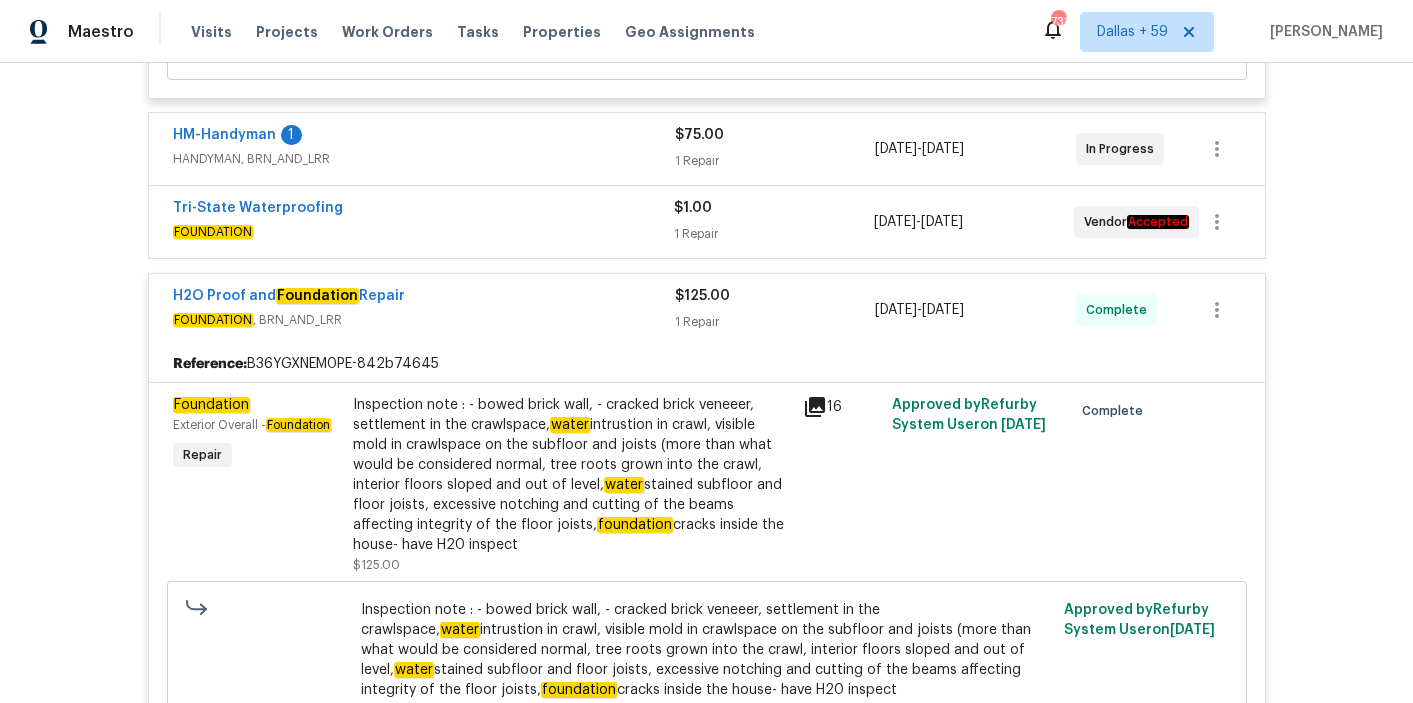 click on "FOUNDATION" at bounding box center (423, 232) 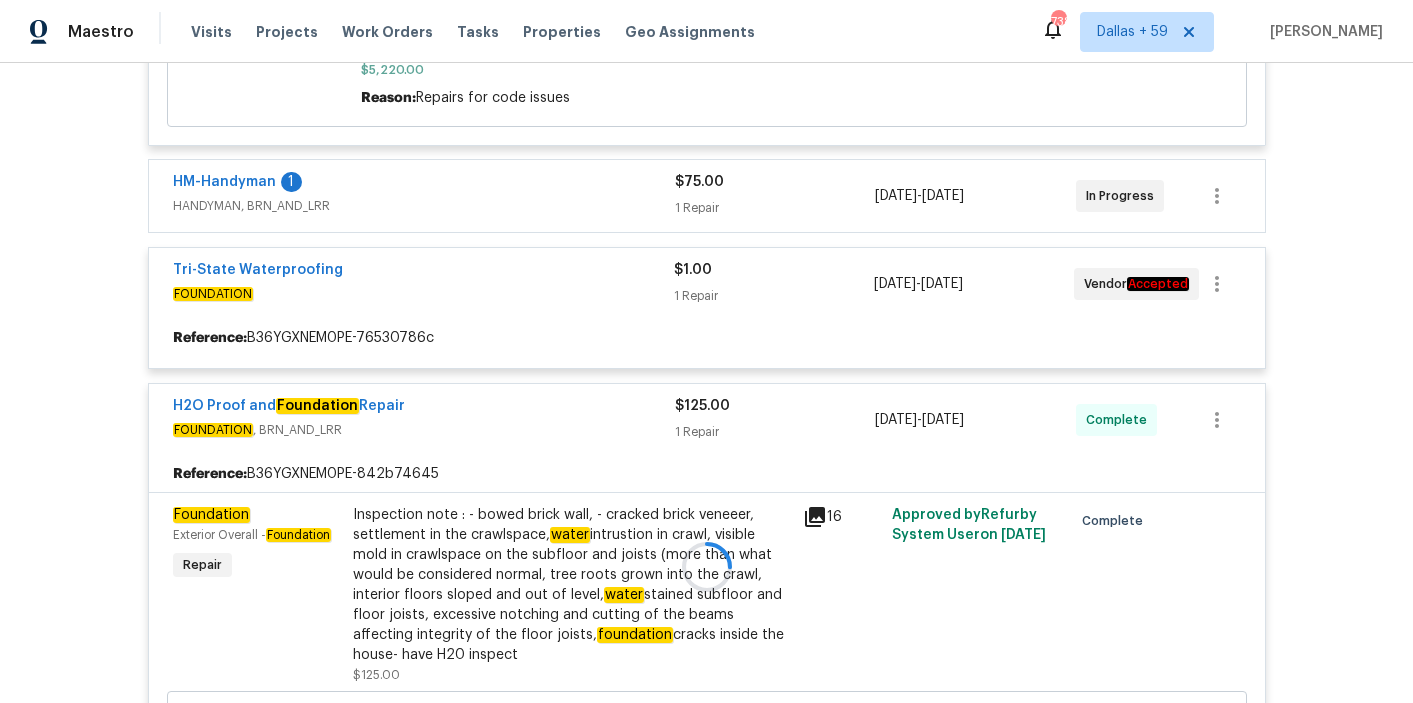 scroll, scrollTop: 1158, scrollLeft: 0, axis: vertical 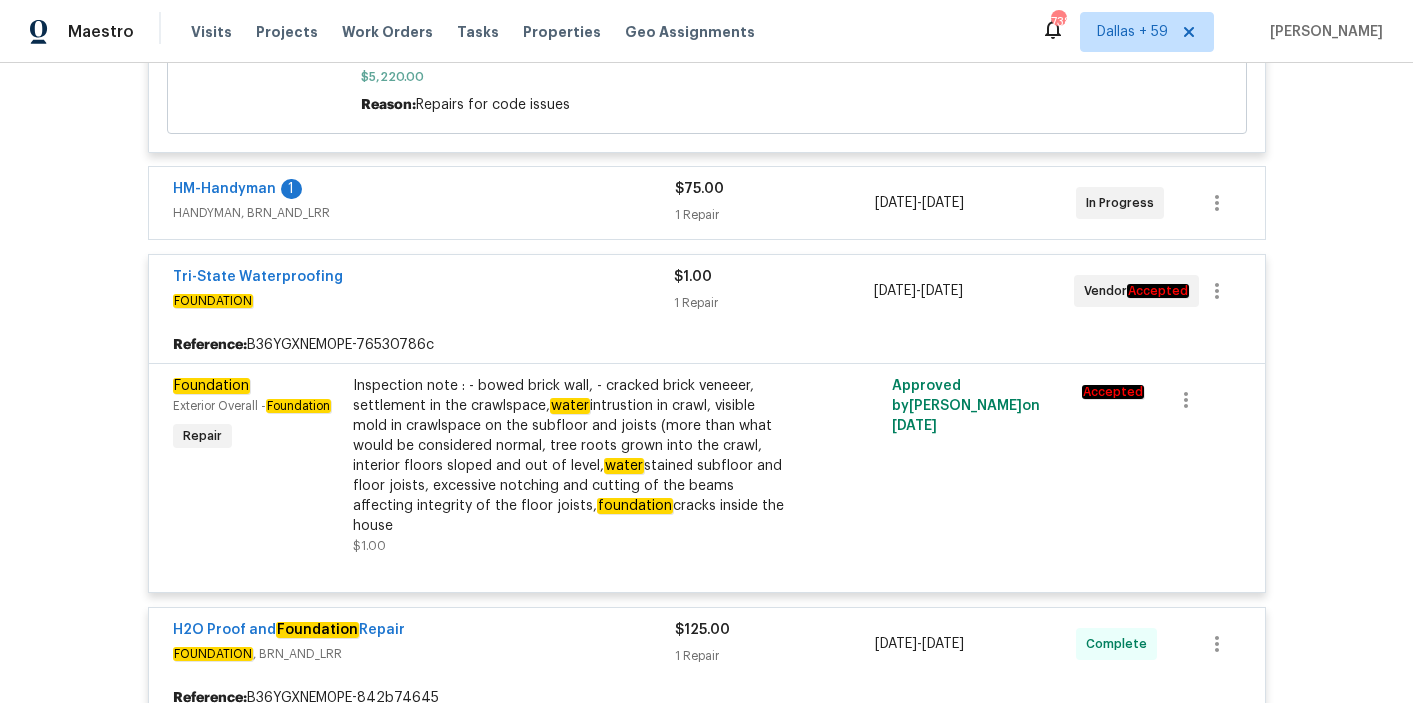 click on "HANDYMAN, BRN_AND_LRR" at bounding box center (424, 213) 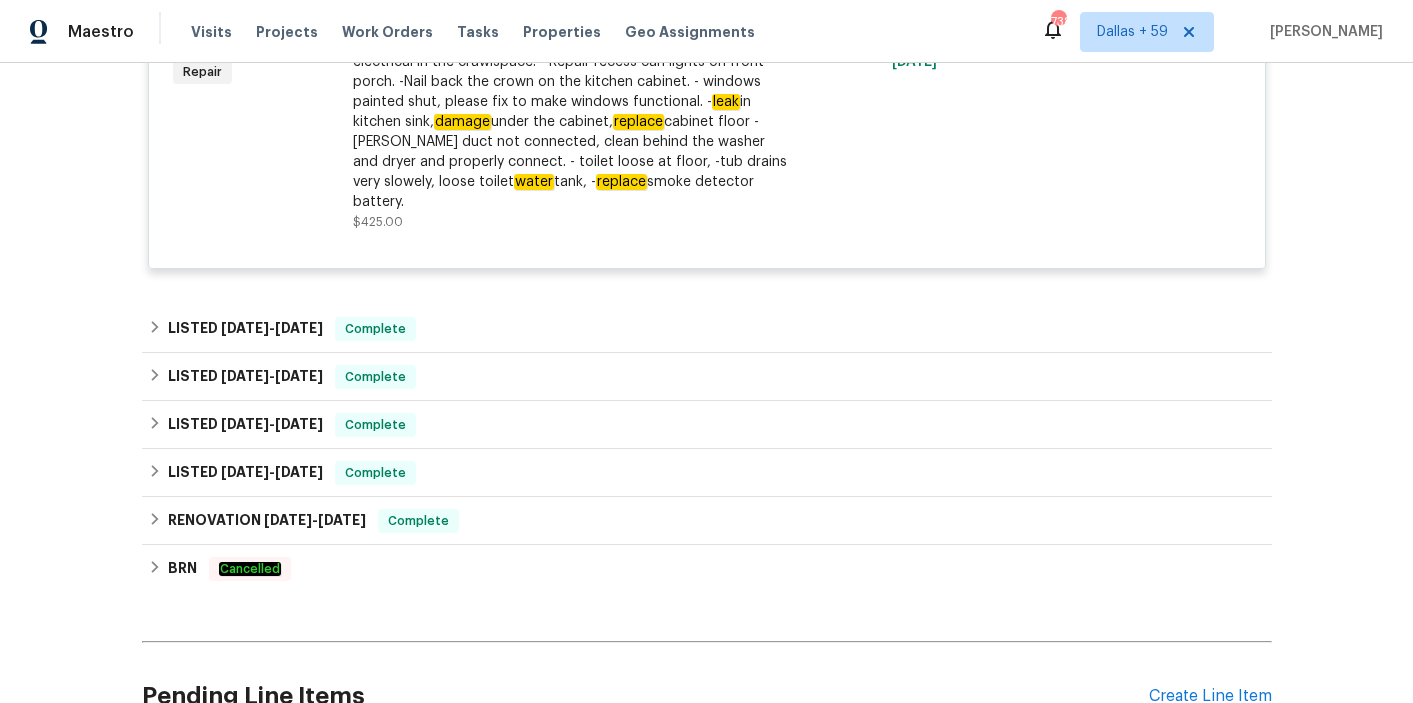 scroll, scrollTop: 3253, scrollLeft: 0, axis: vertical 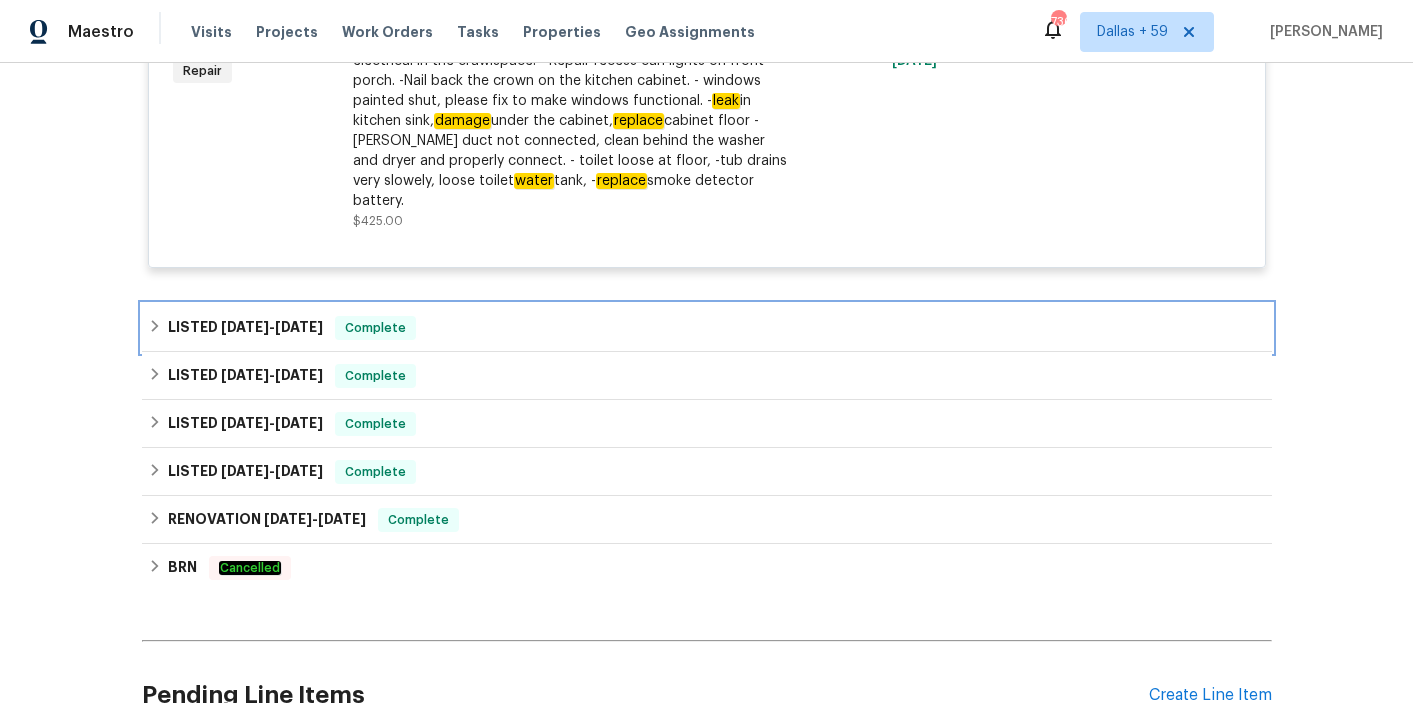 click on "LISTED   4/14/25  -  4/21/25 Complete" at bounding box center [707, 328] 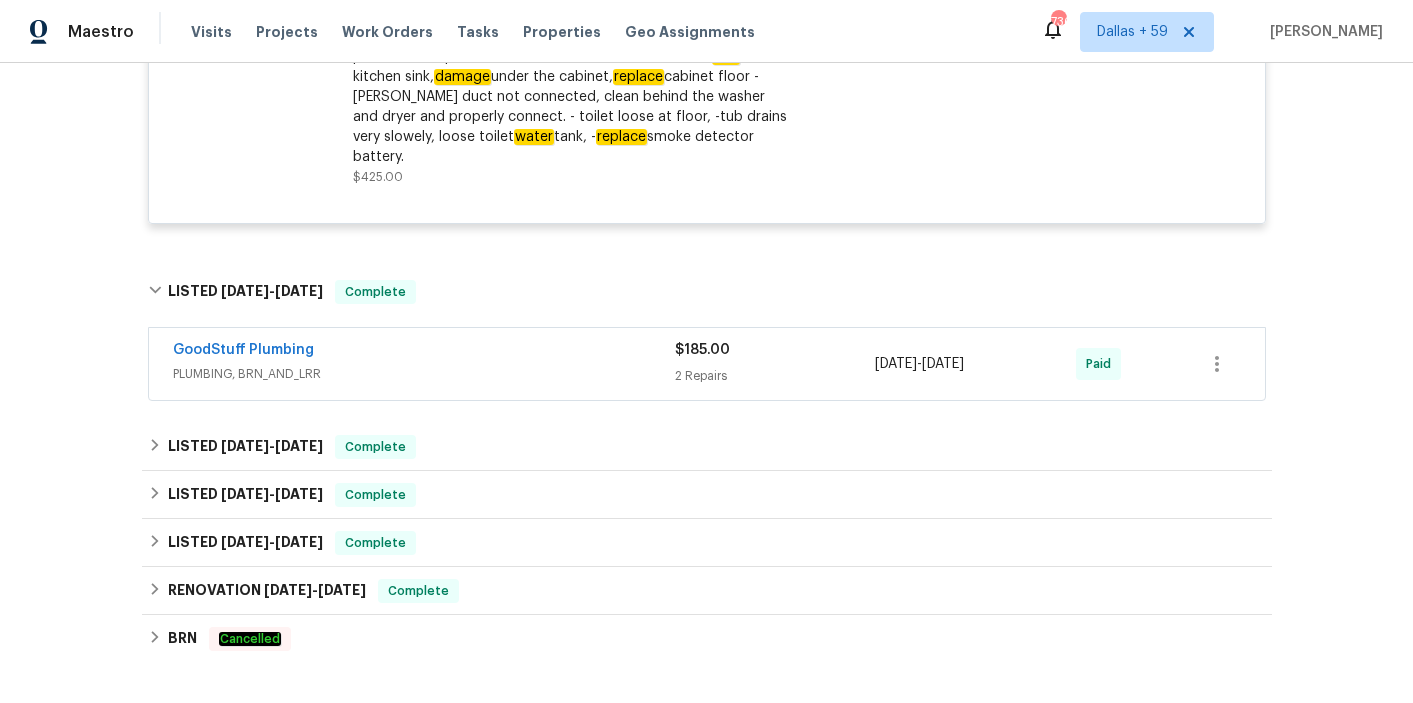 click on "GoodStuff Plumbing" at bounding box center [424, 352] 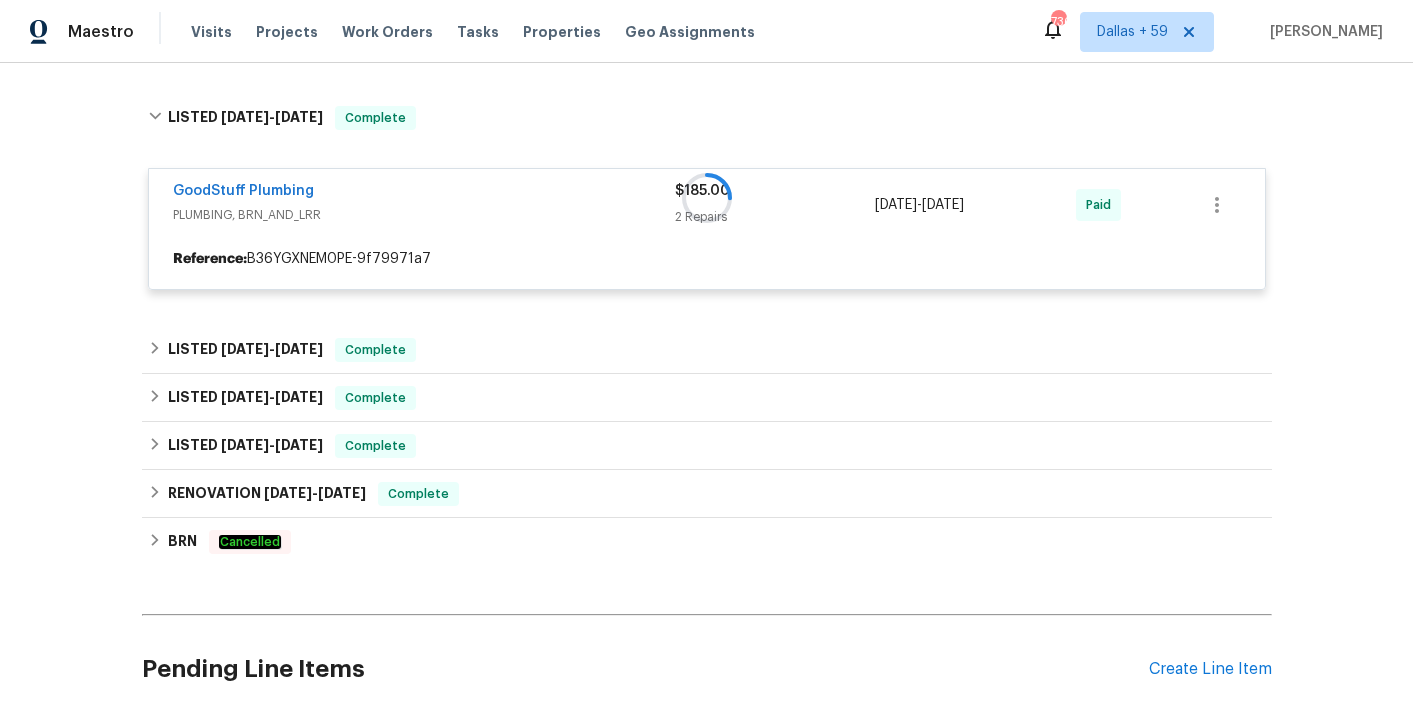 scroll, scrollTop: 3470, scrollLeft: 0, axis: vertical 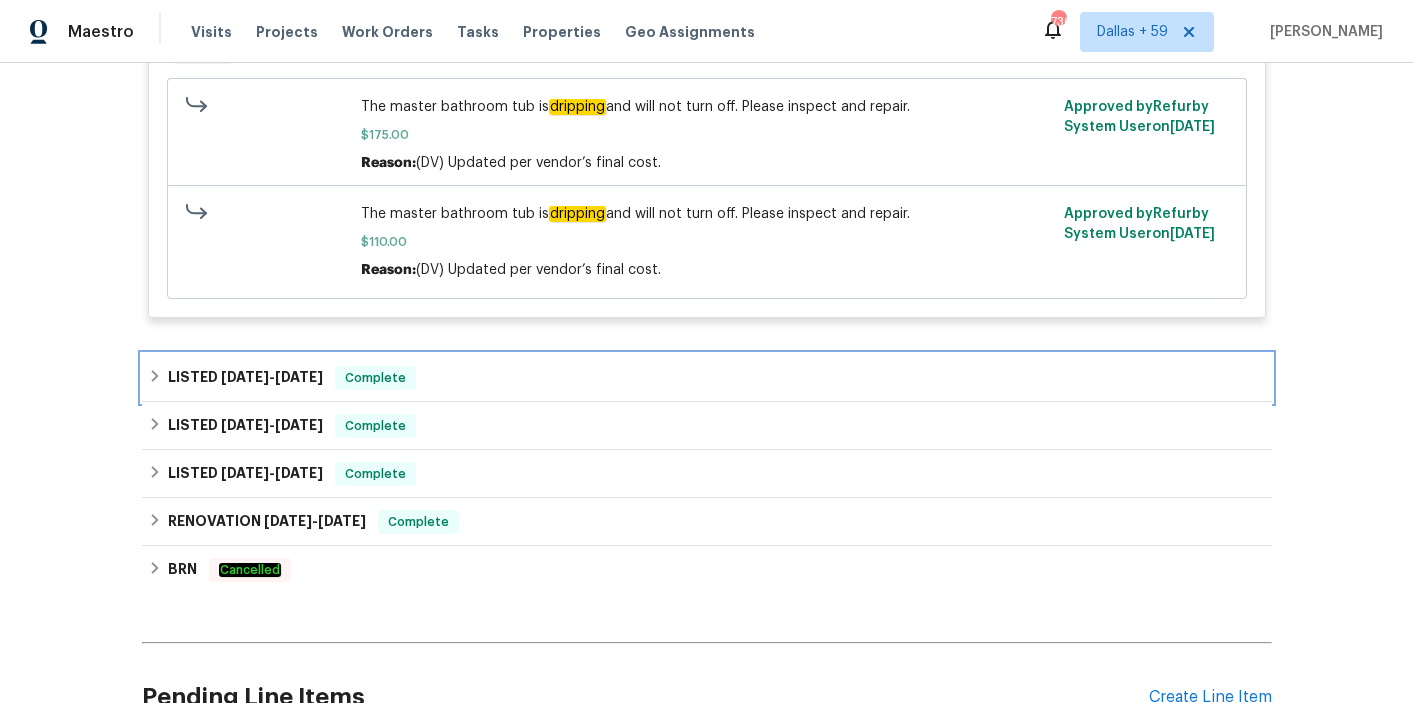 click on "LISTED   3/12/25  -  3/17/25 Complete" at bounding box center (707, 378) 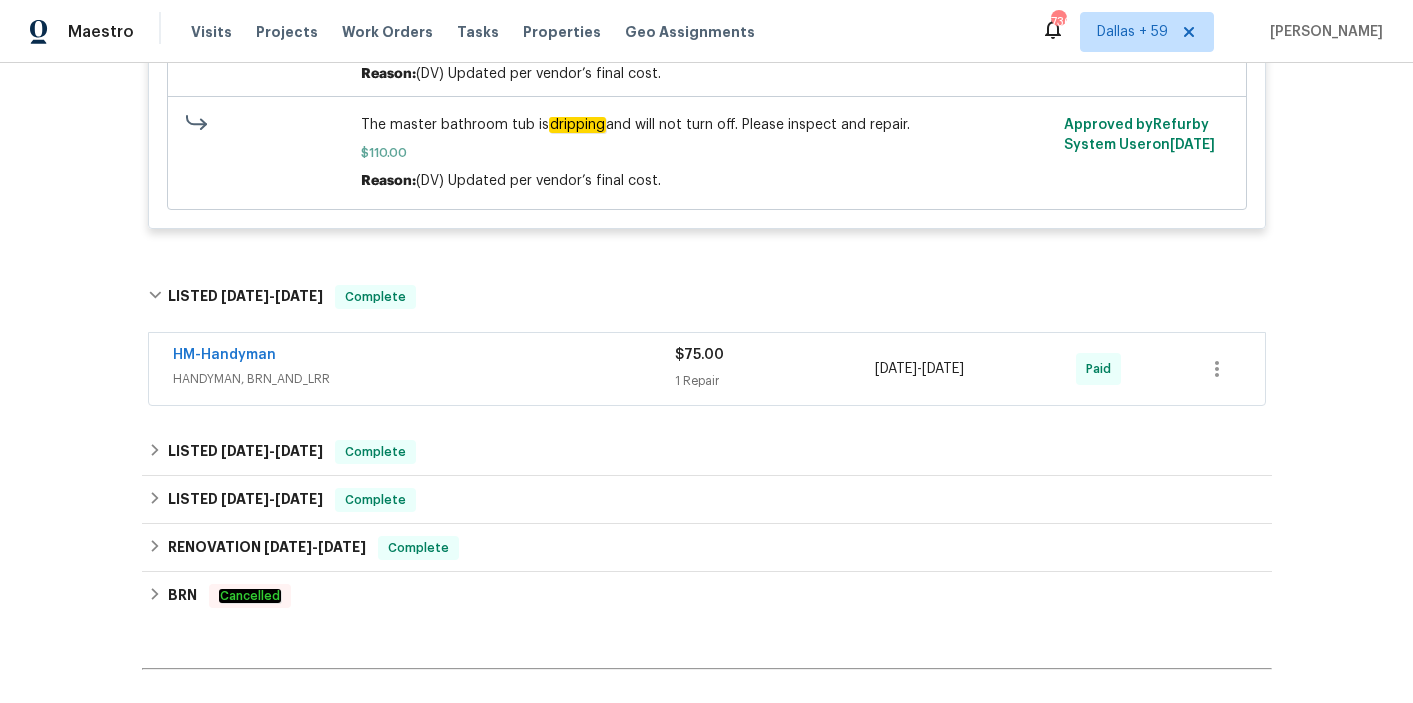click on "HANDYMAN, BRN_AND_LRR" at bounding box center [424, 379] 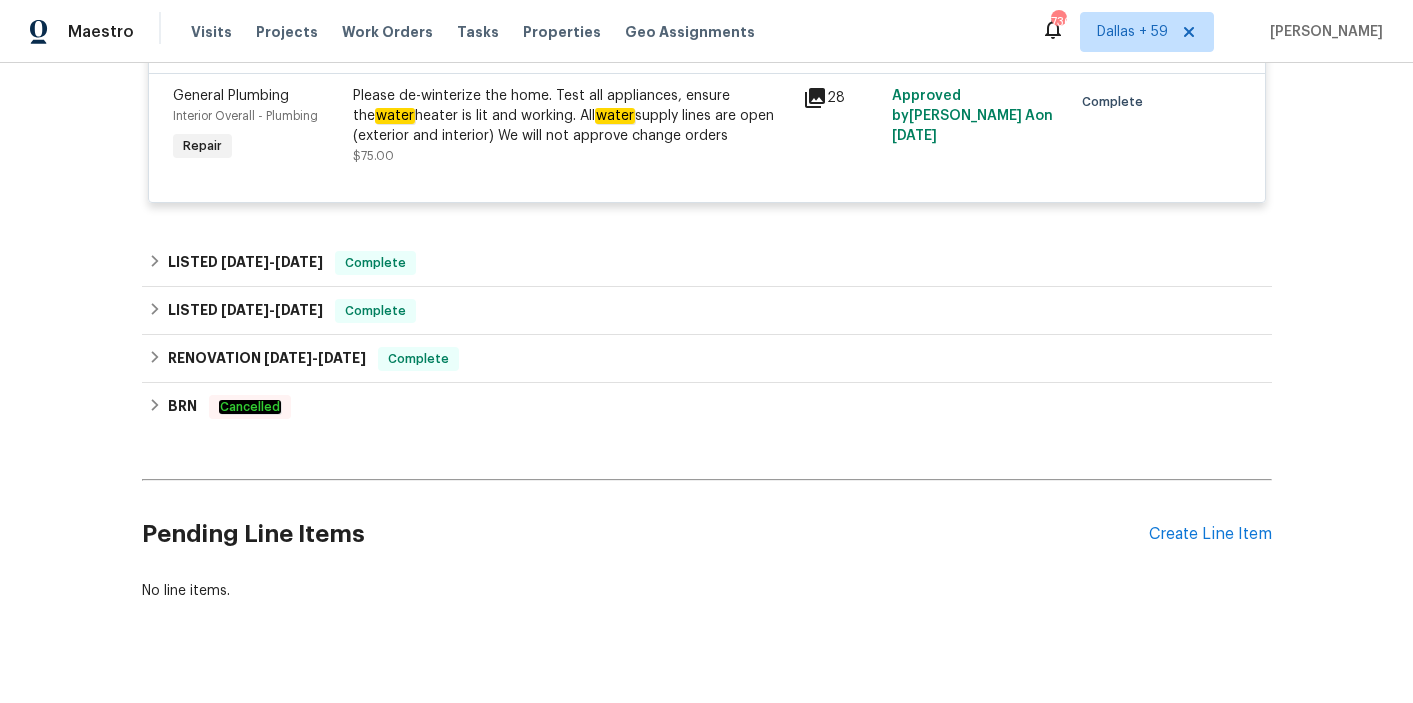 scroll, scrollTop: 4469, scrollLeft: 0, axis: vertical 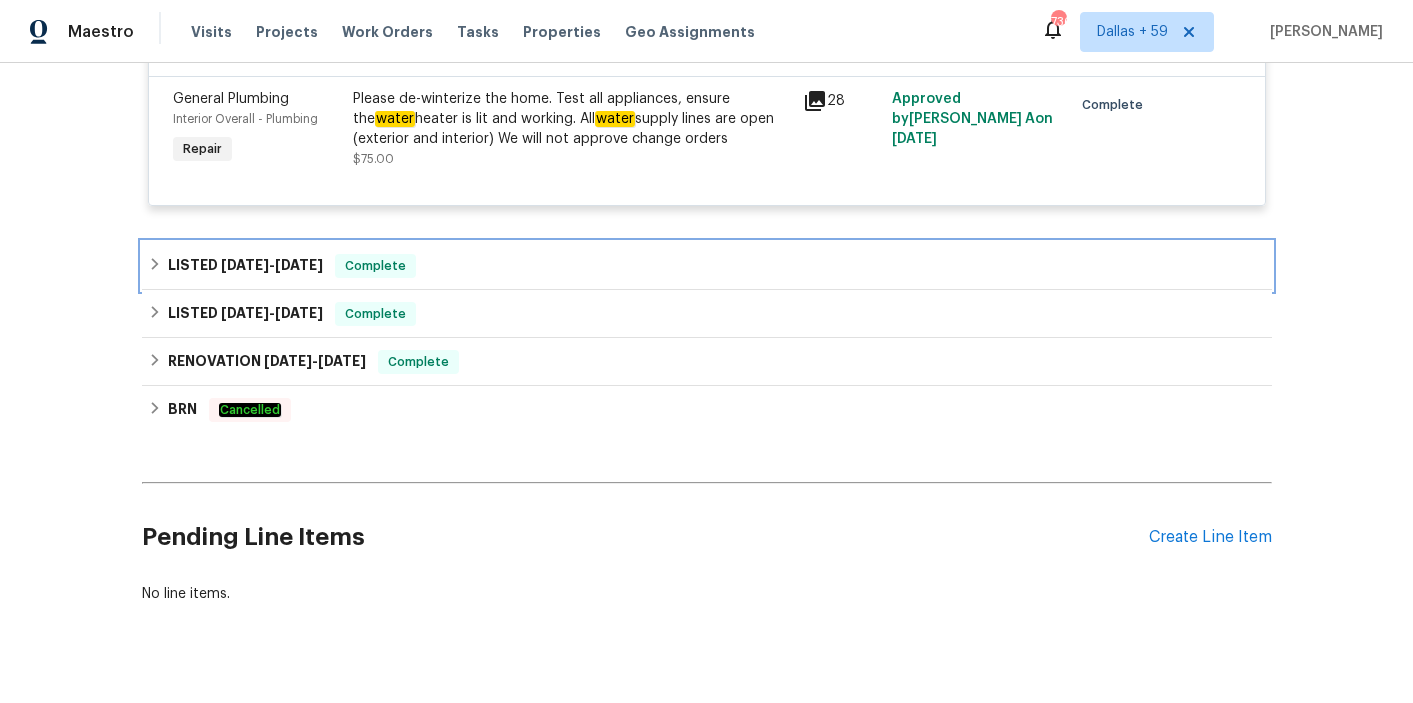 click on "LISTED   12/31/24  -  1/3/25 Complete" at bounding box center (707, 266) 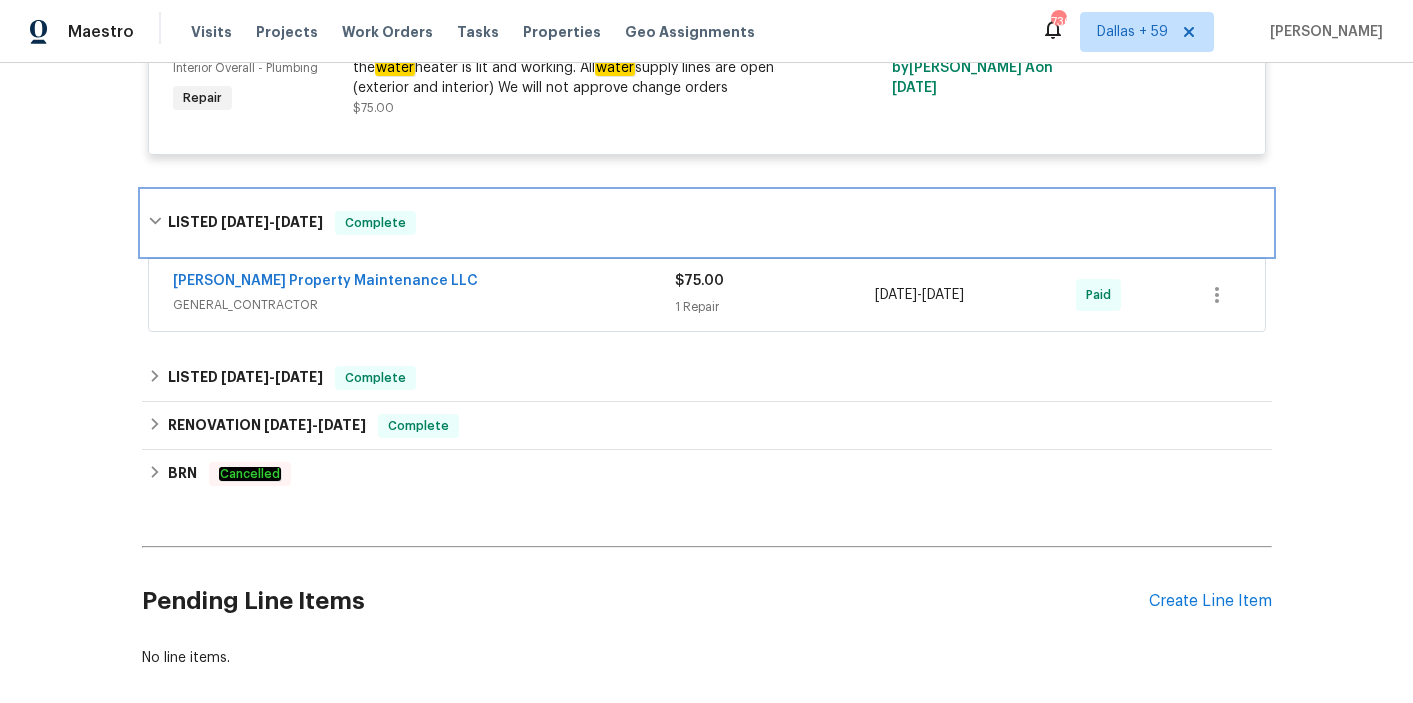 scroll, scrollTop: 4523, scrollLeft: 0, axis: vertical 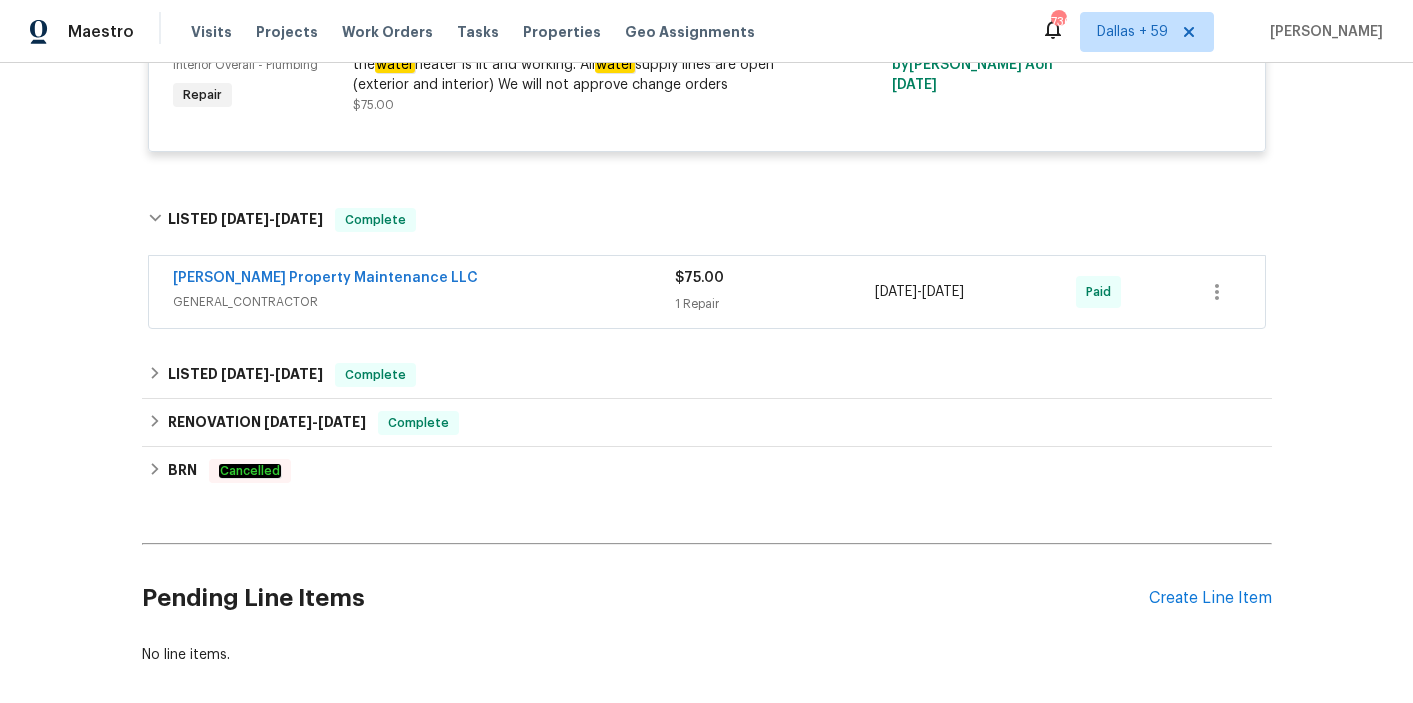 click on "Glen Property Maintenance LLC" at bounding box center [424, 280] 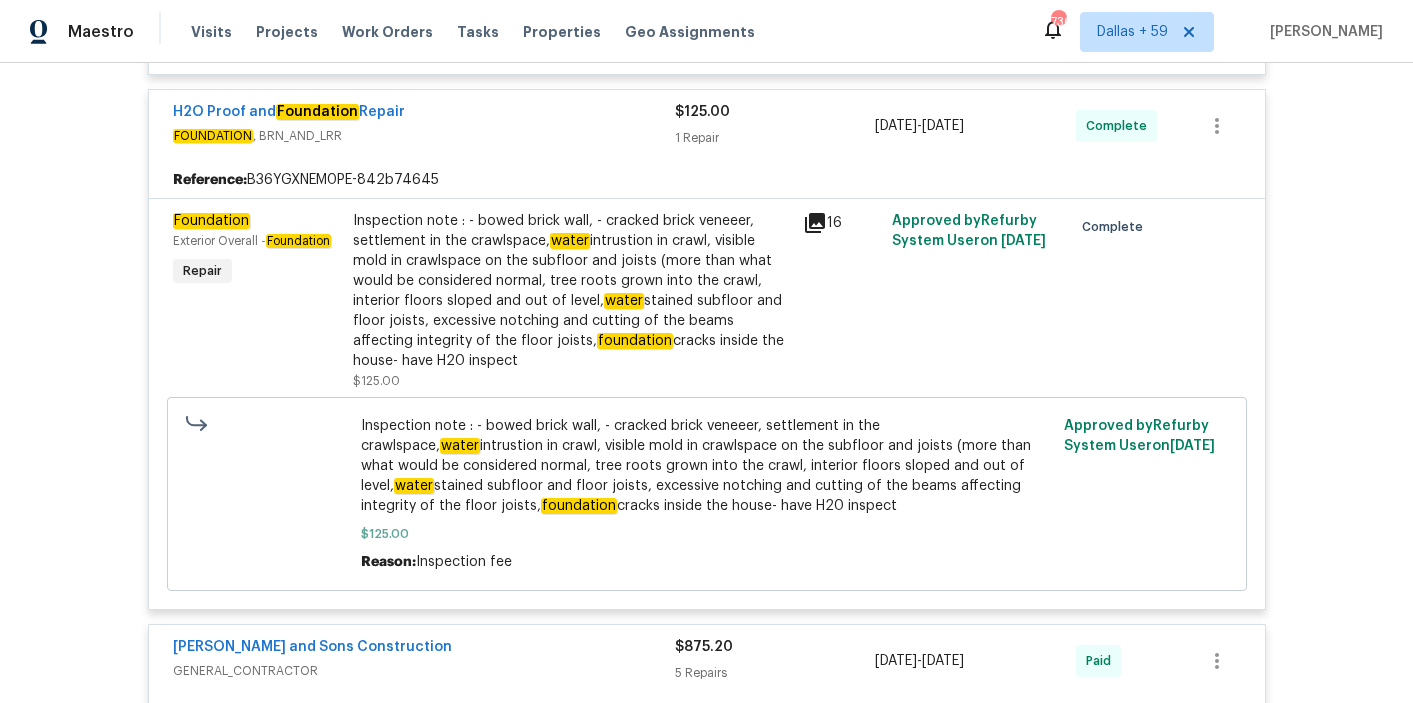 scroll, scrollTop: 1914, scrollLeft: 0, axis: vertical 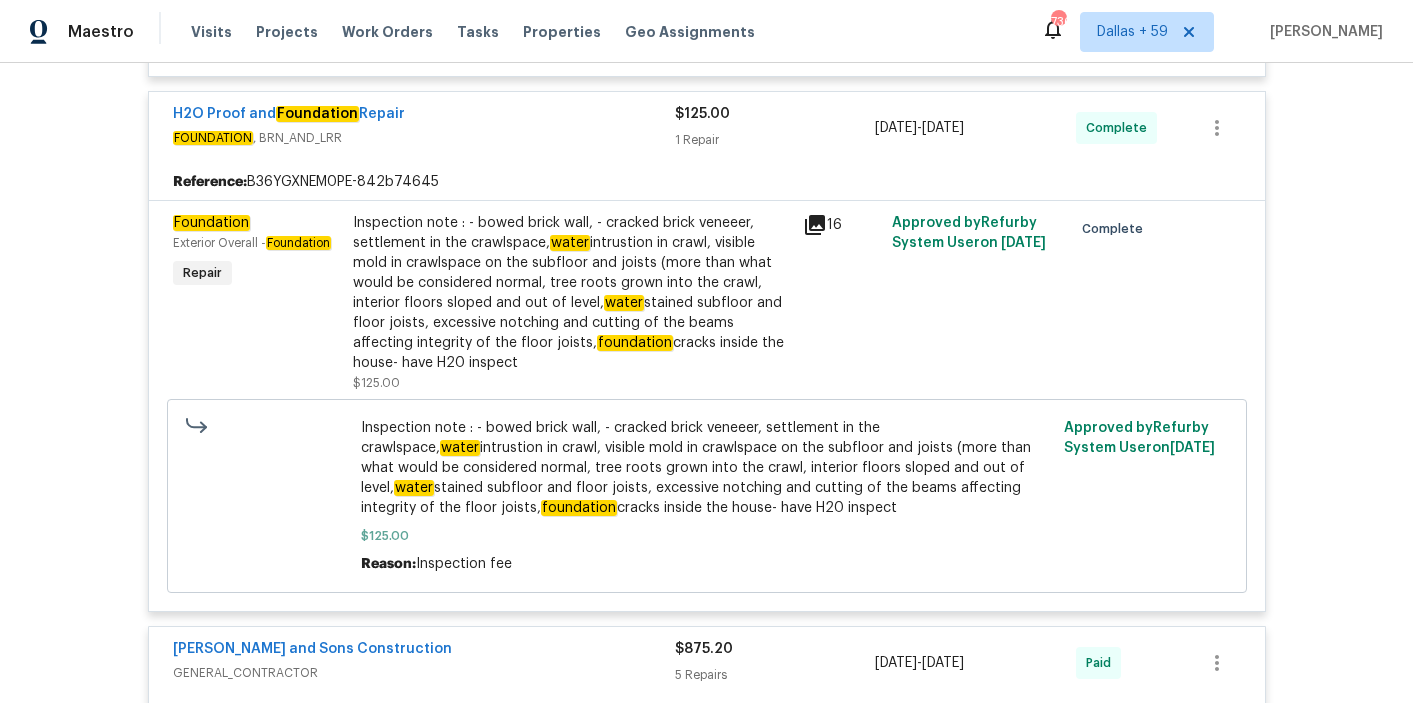 click on "Inspection note : - bowed brick wall, - cracked brick veneeer, settlement in the crawlspace,  water  intrustion in crawl, visible mold in crawlspace on the subfloor and joists (more than what would be considered normal,  tree roots grown into the crawl,  interior floors sloped and out of level,  water  stained subfloor and floor joists, excessive notching and cutting of the beams affecting integrity of the floor joists,   foundation  cracks inside the house- have H20 inspect" at bounding box center (572, 293) 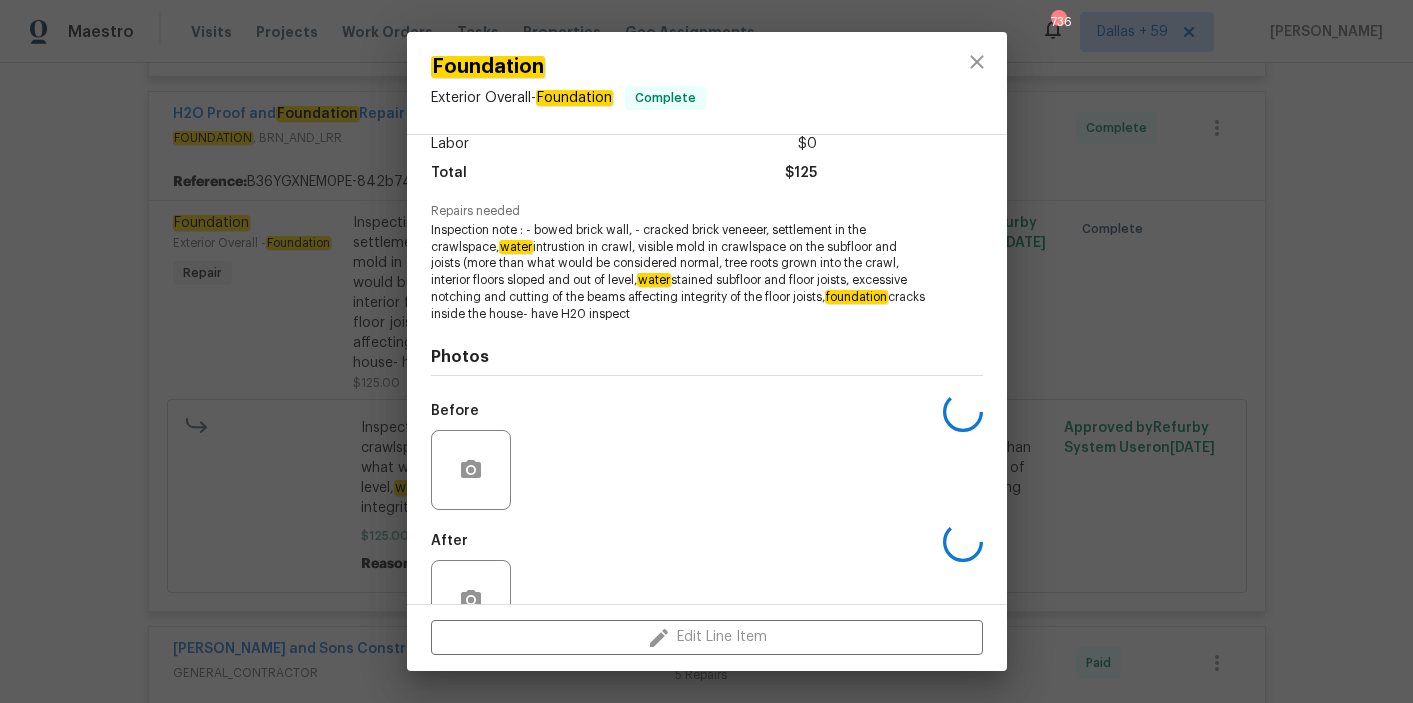 scroll, scrollTop: 201, scrollLeft: 0, axis: vertical 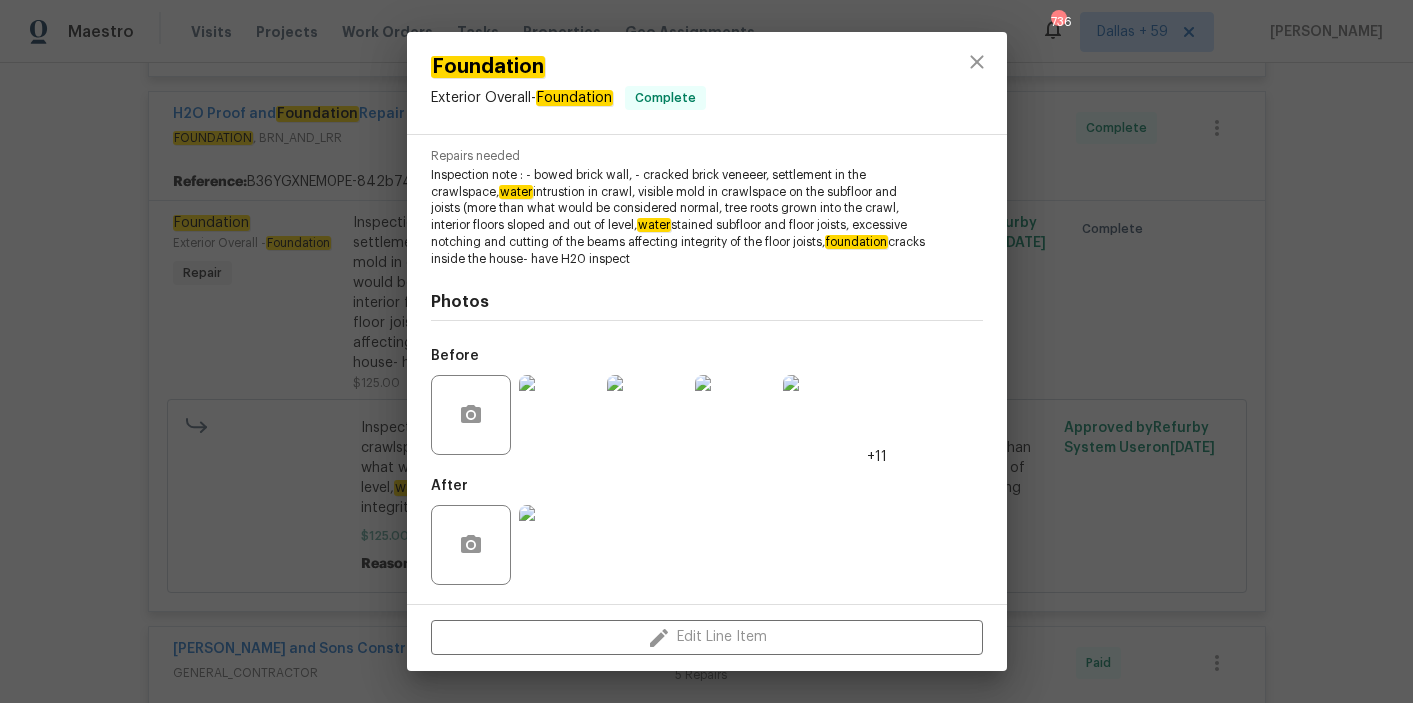 click at bounding box center (559, 415) 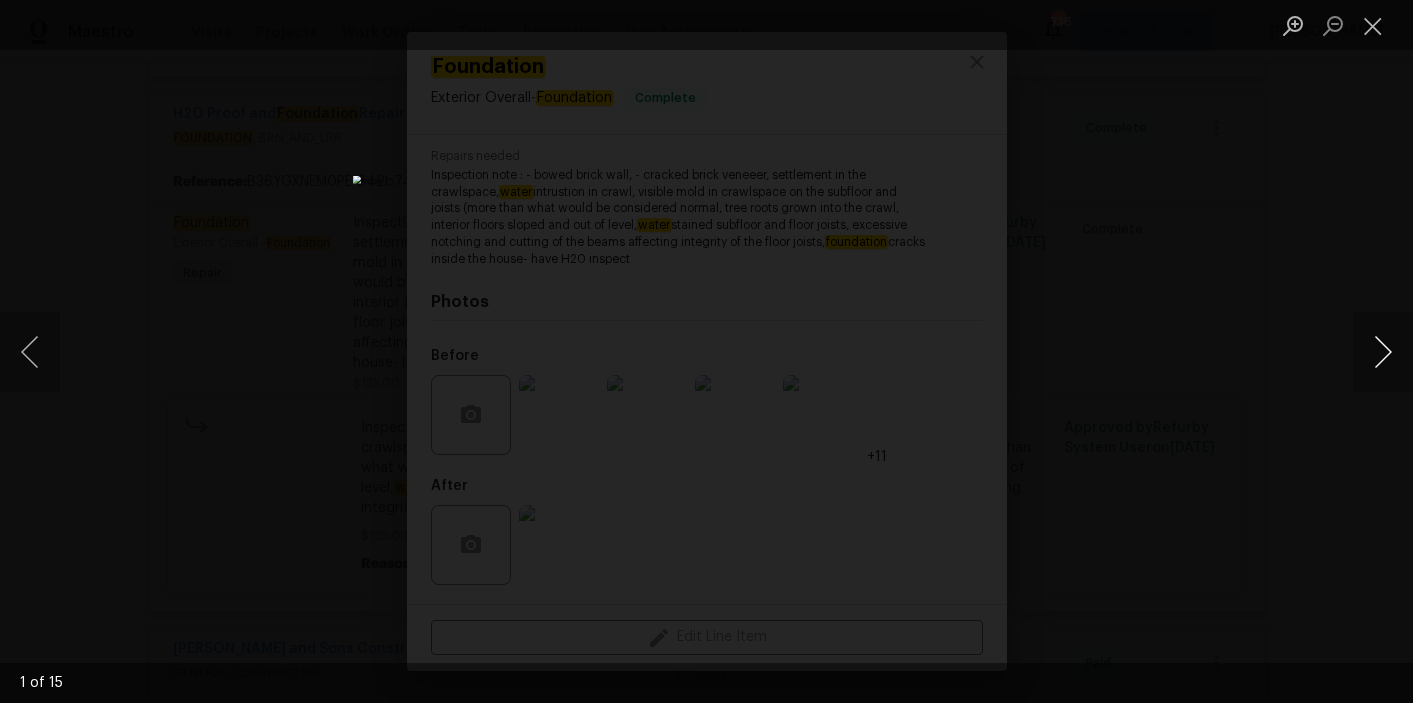 click at bounding box center [1383, 352] 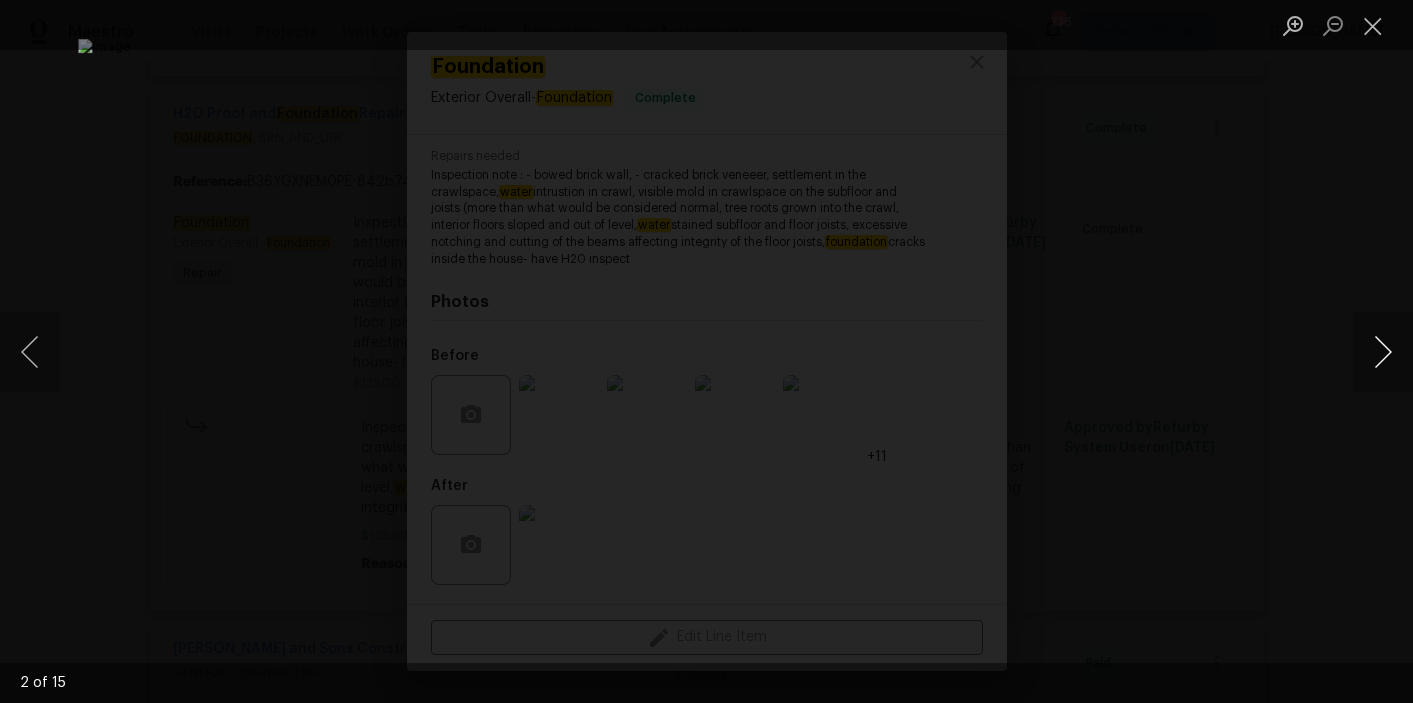 click at bounding box center (1383, 352) 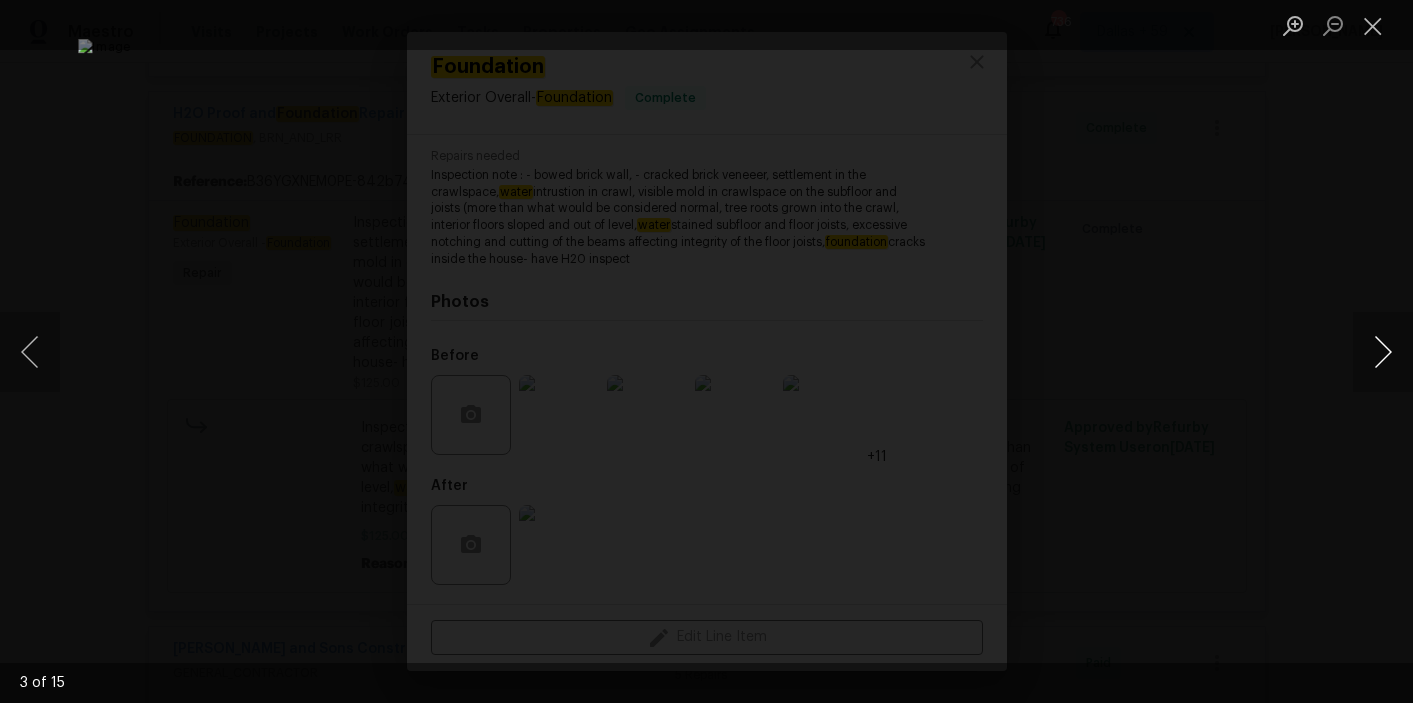click at bounding box center (1383, 352) 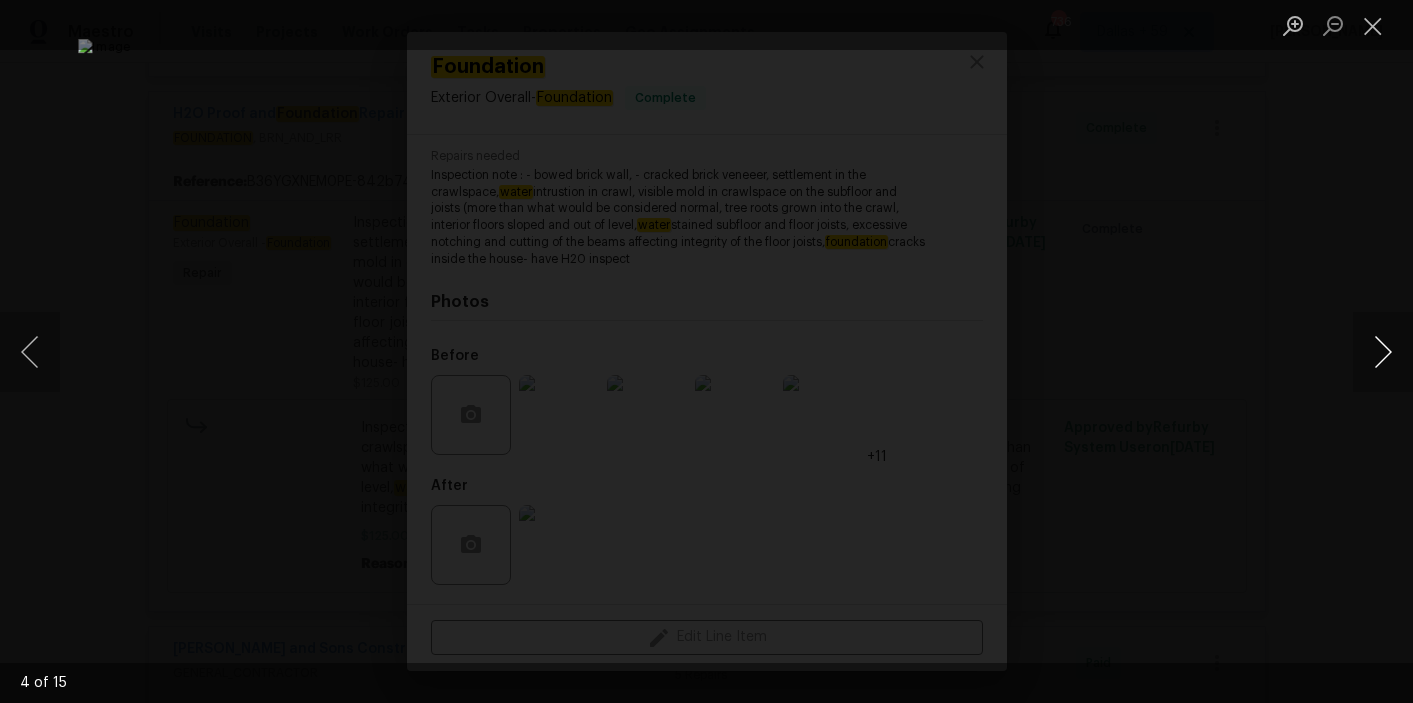 click at bounding box center (1383, 352) 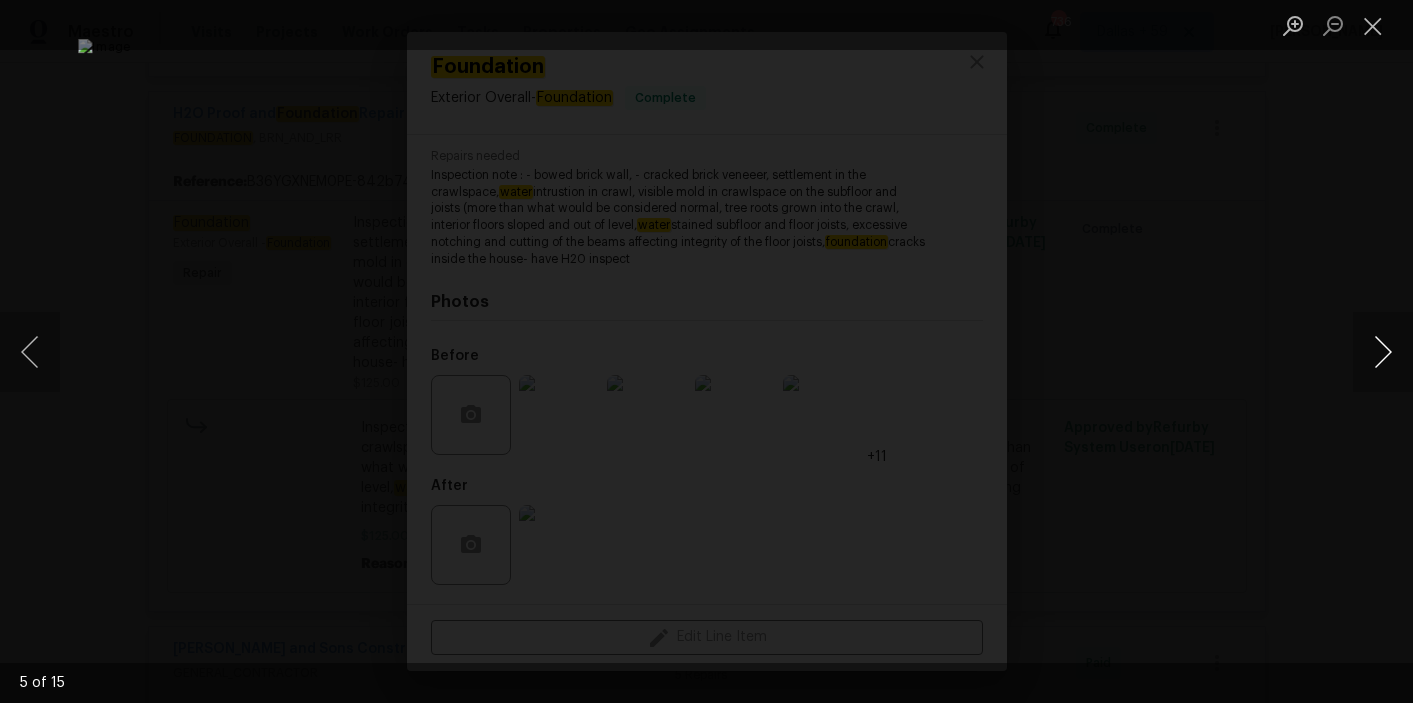 click at bounding box center [1383, 352] 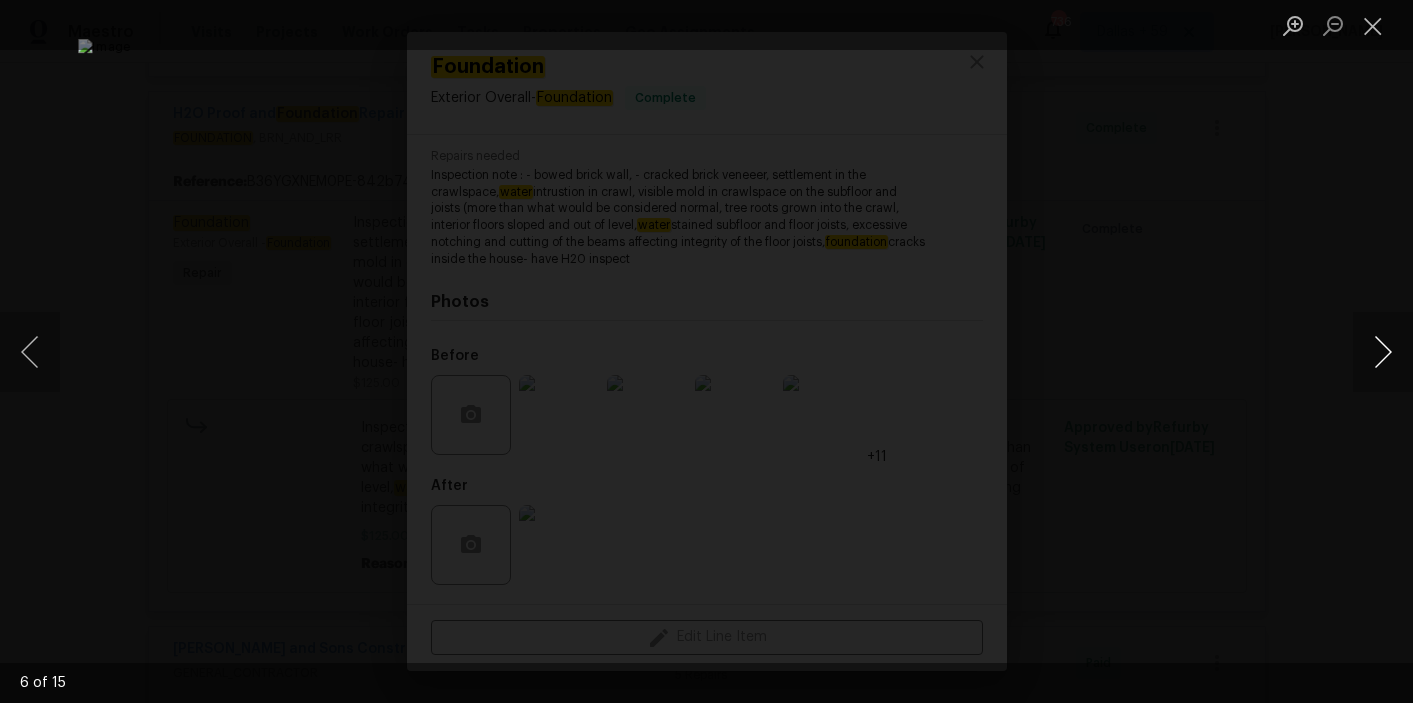 click at bounding box center [1383, 352] 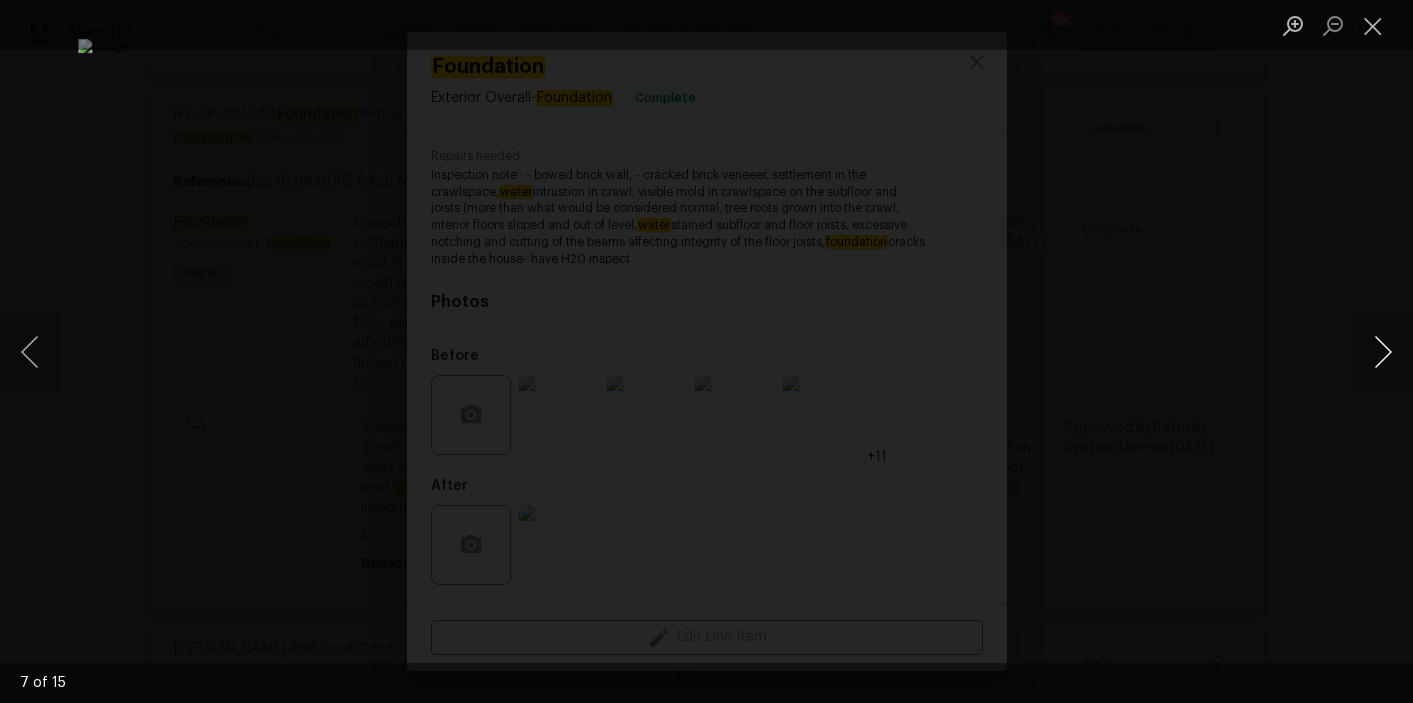 click at bounding box center [1383, 352] 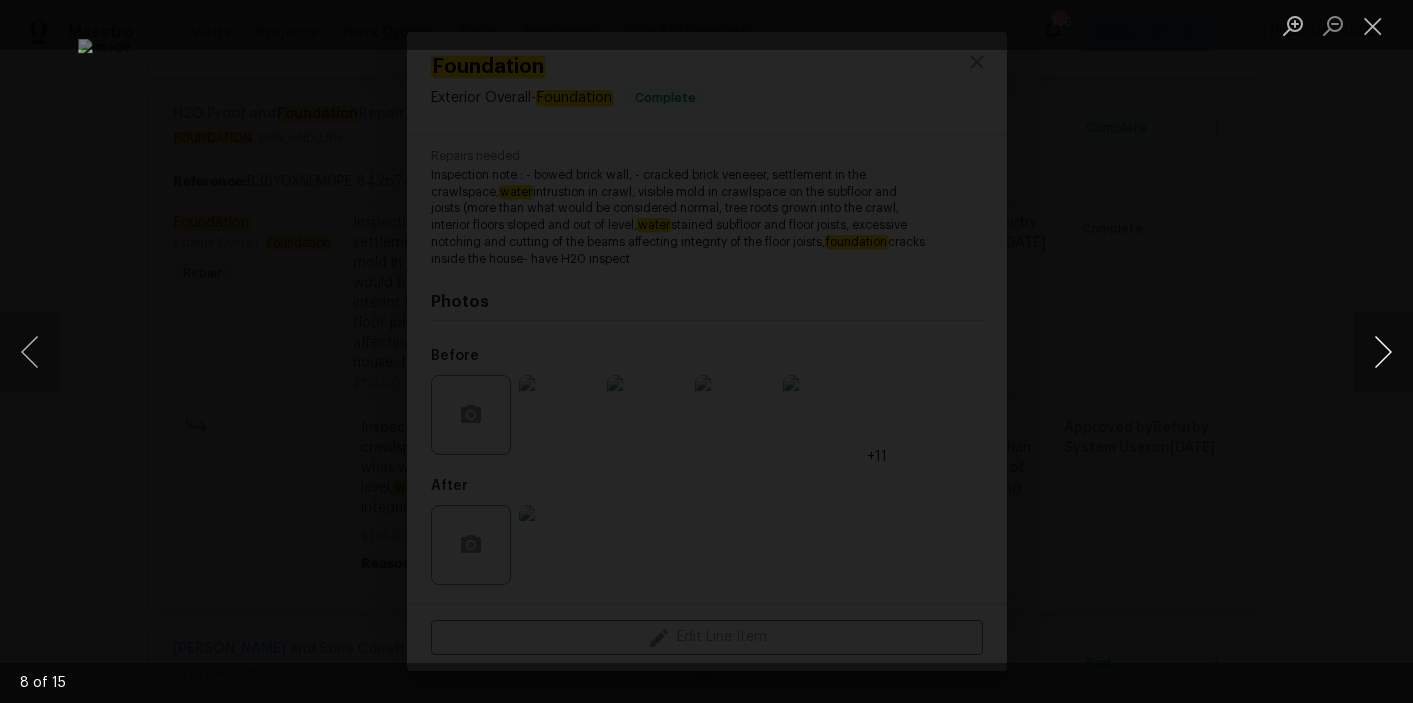 click at bounding box center (1383, 352) 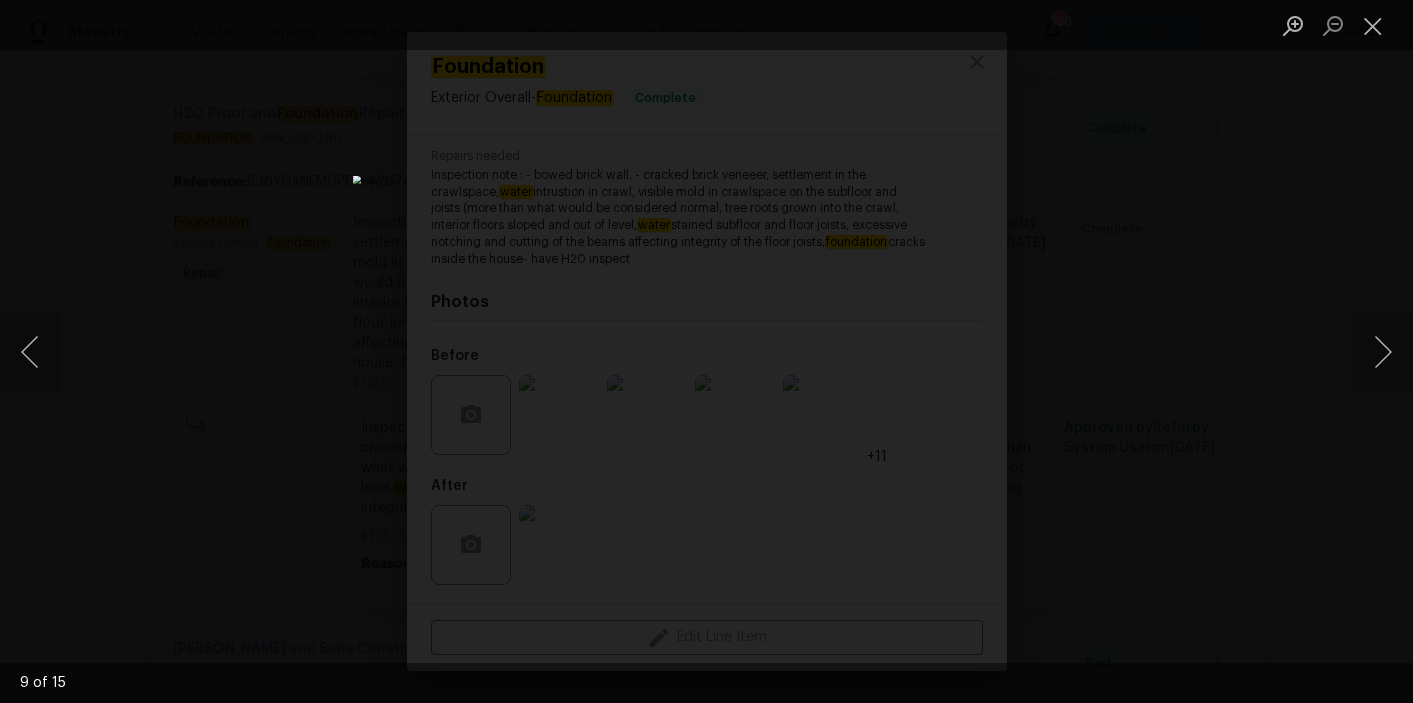 click at bounding box center (706, 351) 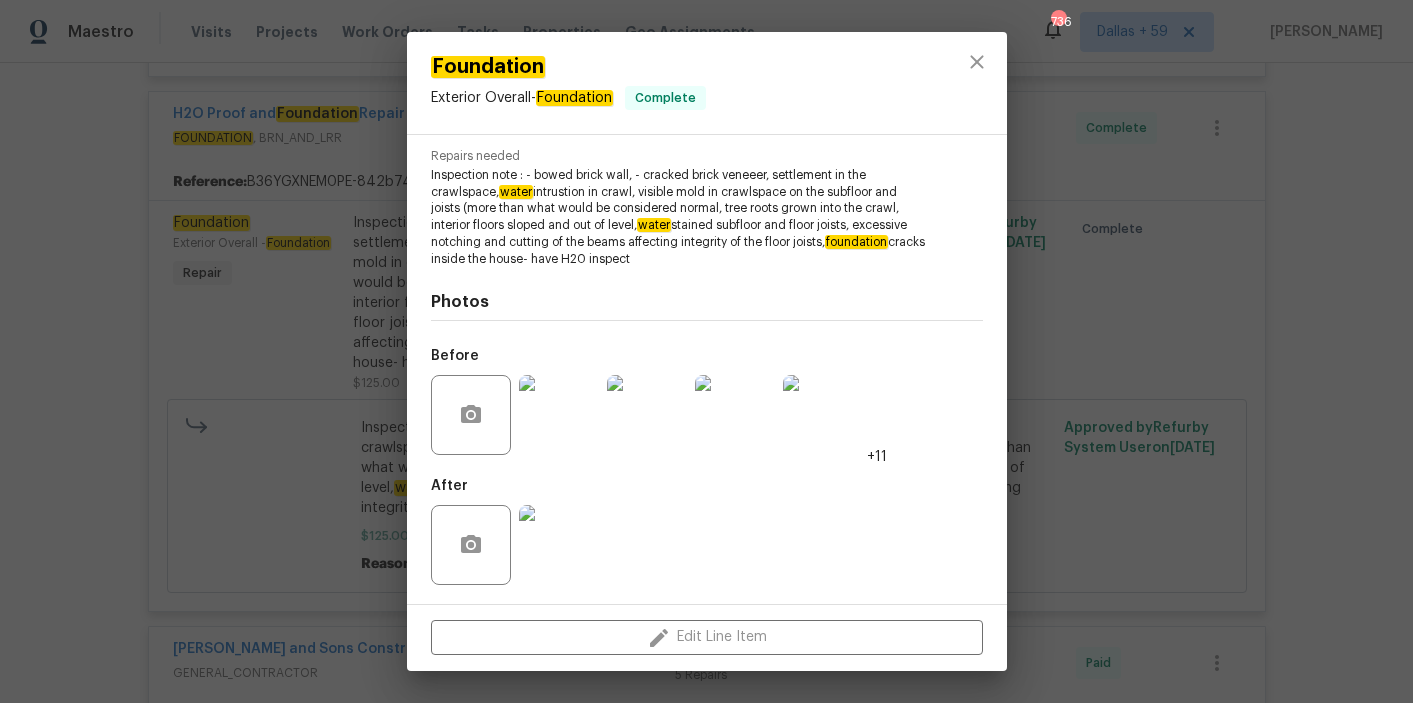 click on "Foundation Exterior Overall  -  Foundation Complete Vendor H2O Proof and  Foundation  Repair Account Category Repairs Cost $125 x 1 count $125 Labor $0 Total $125 Repairs needed Inspection note : - bowed brick wall, - cracked brick veneeer, settlement in the crawlspace,  water  intrustion in crawl, visible mold in crawlspace on the subfloor and joists (more than what would be considered normal,  tree roots grown into the crawl,  interior floors sloped and out of level,  water  stained subfloor and floor joists, excessive notching and cutting of the beams affecting integrity of the floor joists,   foundation  cracks inside the house- have H20 inspect Photos Before  +11 After  Edit Line Item" at bounding box center (706, 351) 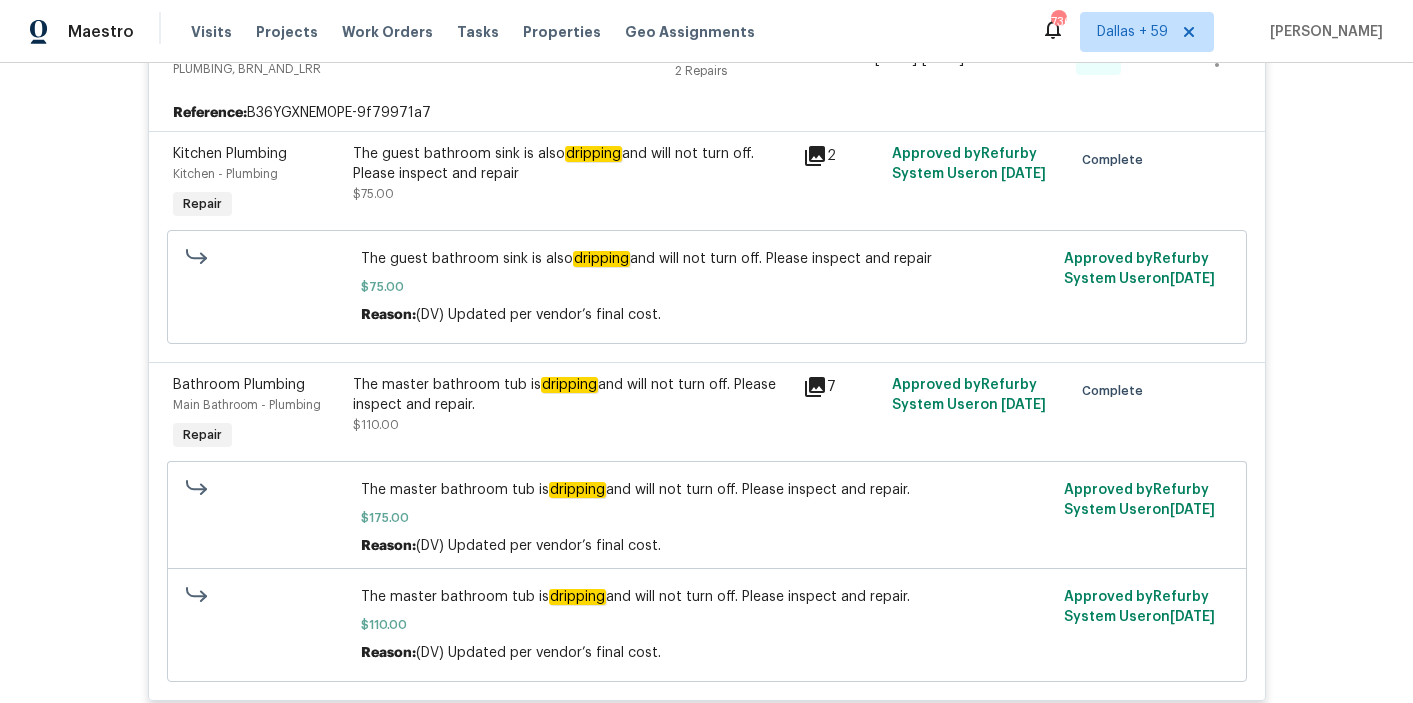 scroll, scrollTop: 3748, scrollLeft: 0, axis: vertical 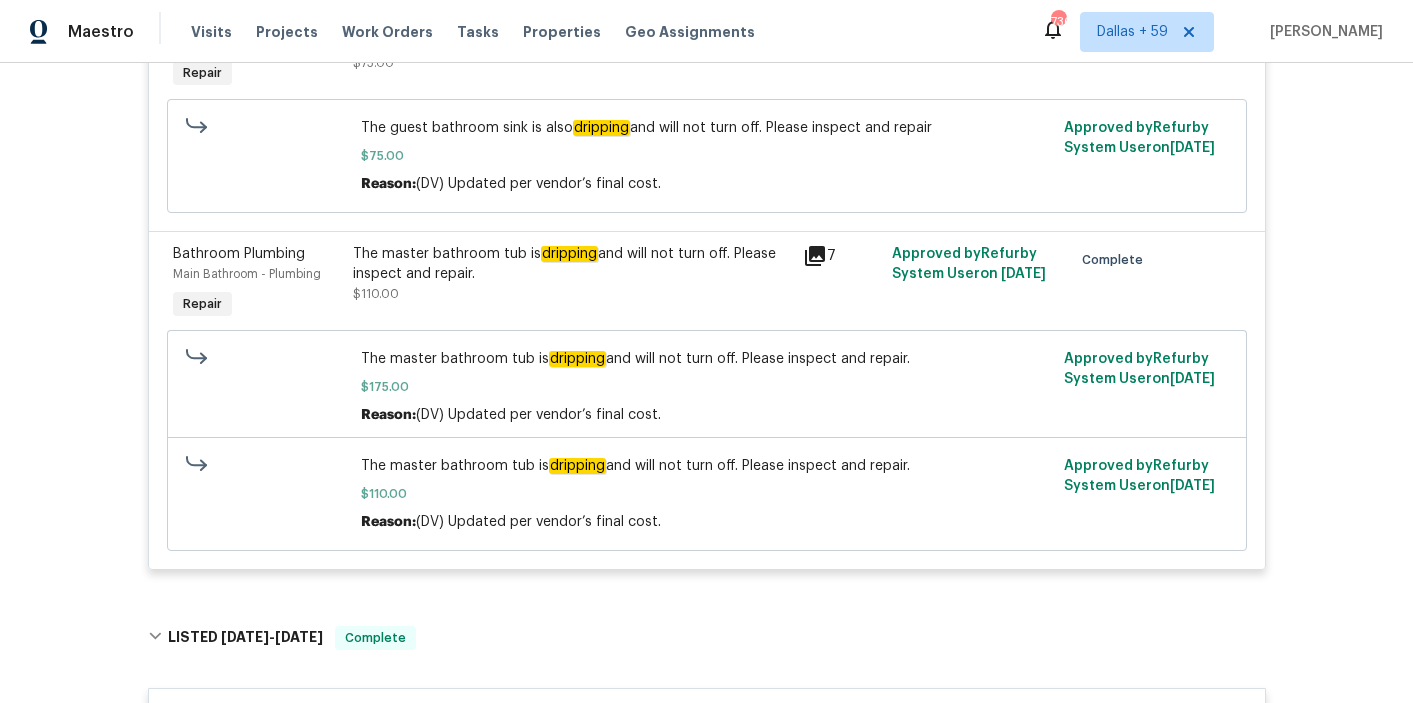 click on "The master bathroom tub is  dripping  and will not turn off.
Please inspect and repair." at bounding box center [572, 264] 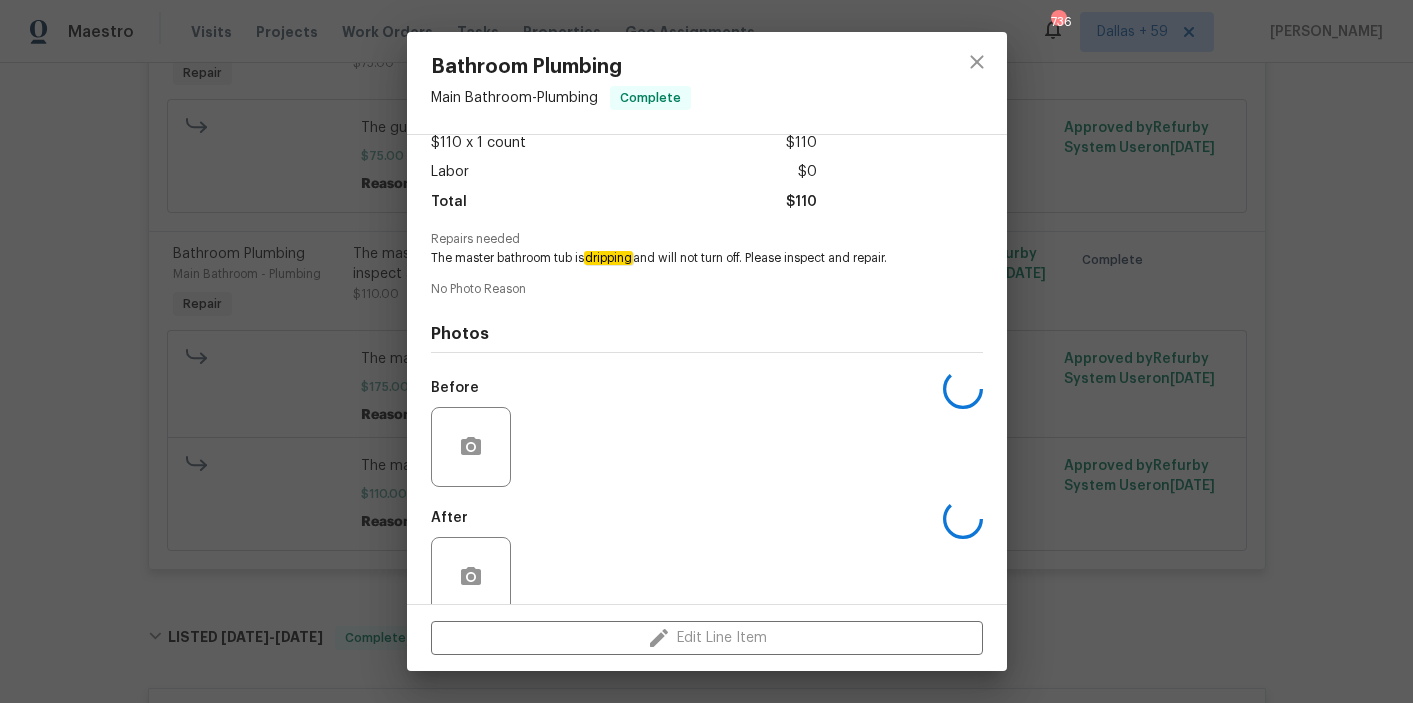 scroll, scrollTop: 150, scrollLeft: 0, axis: vertical 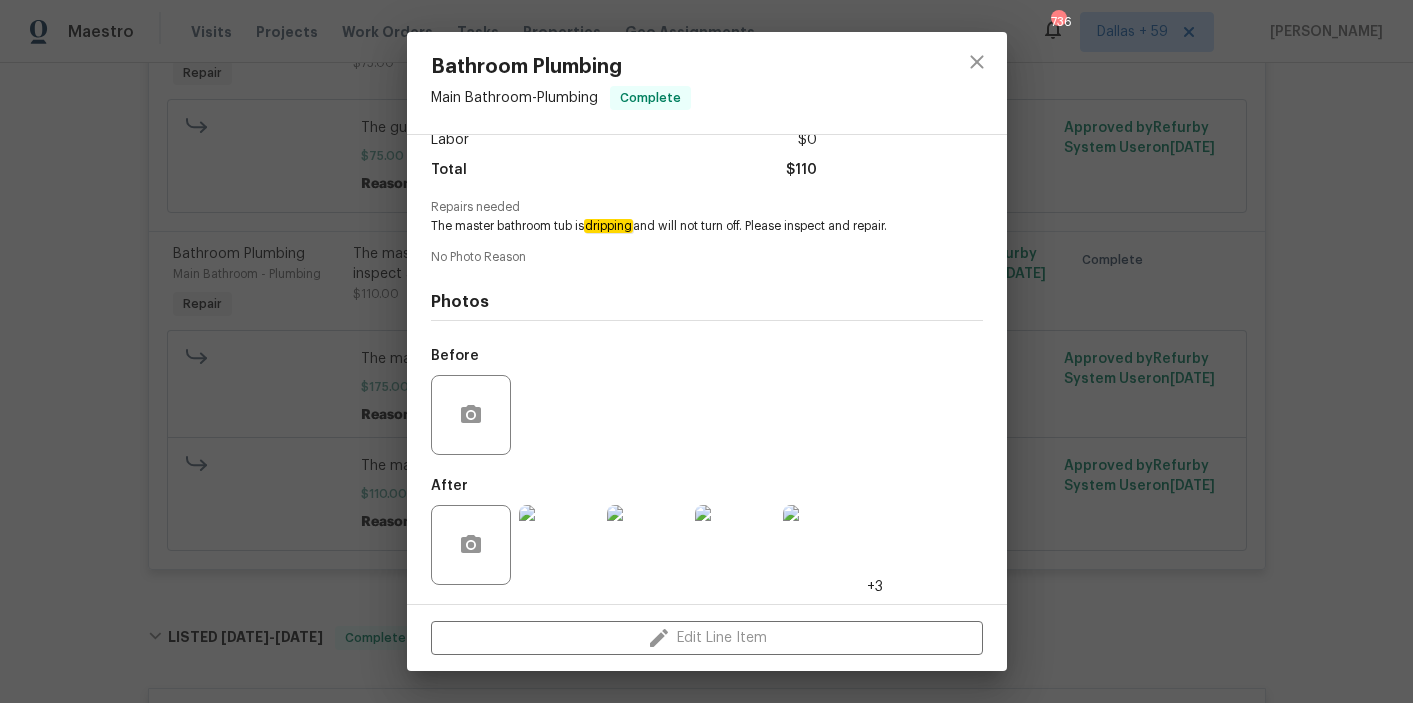 click at bounding box center (559, 545) 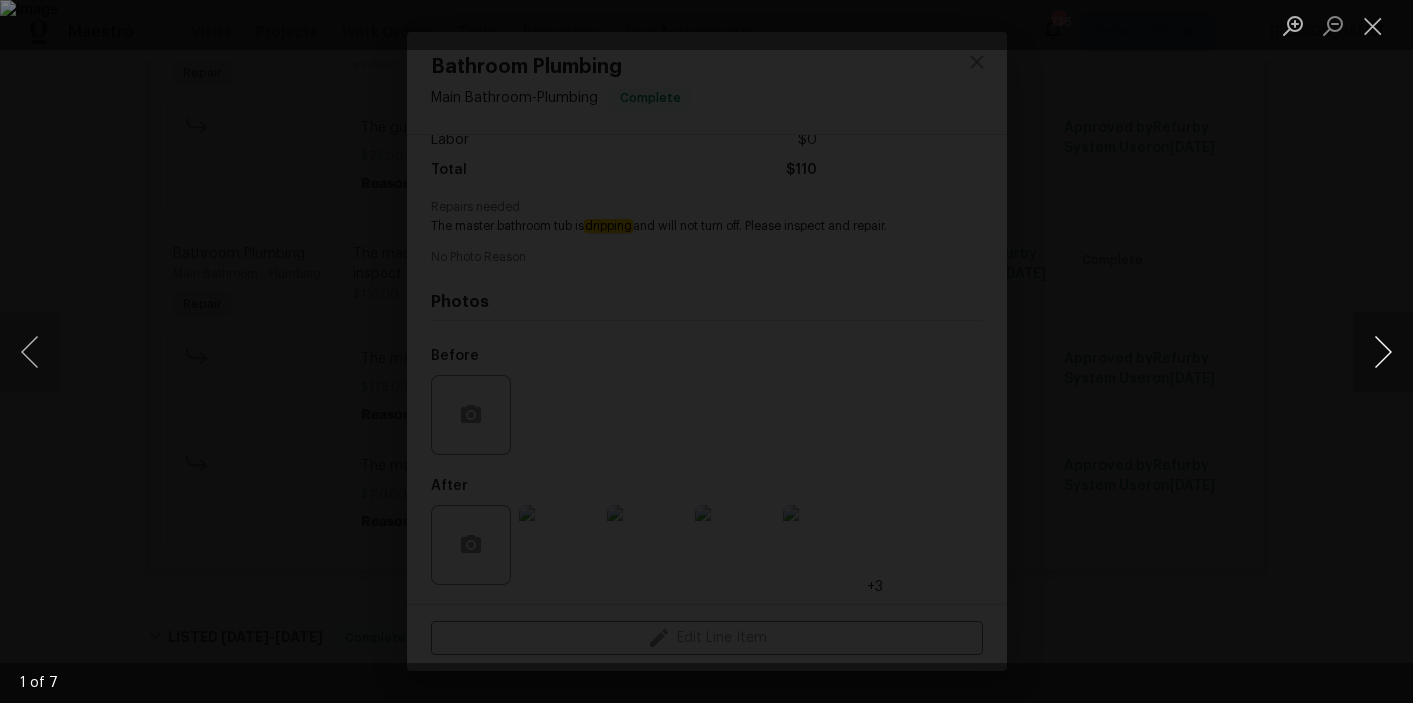 click at bounding box center (1383, 352) 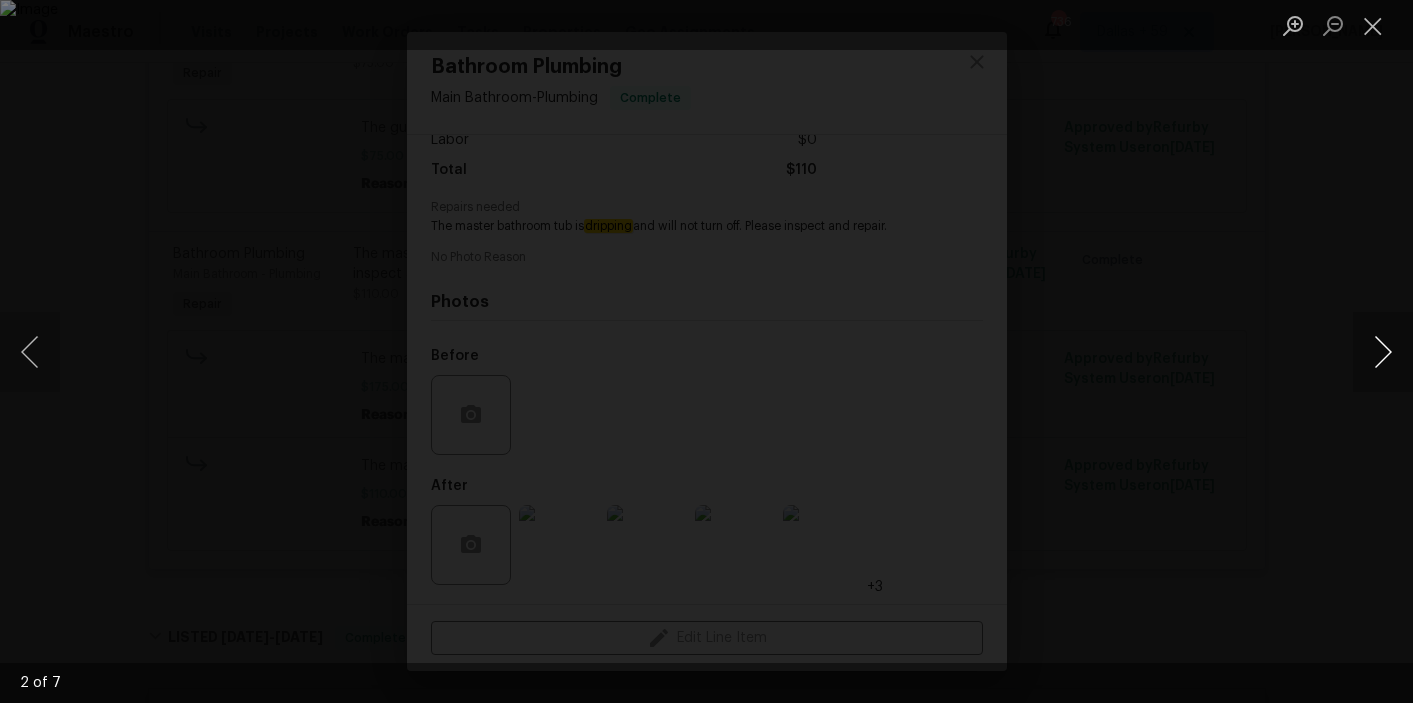 click at bounding box center (1383, 352) 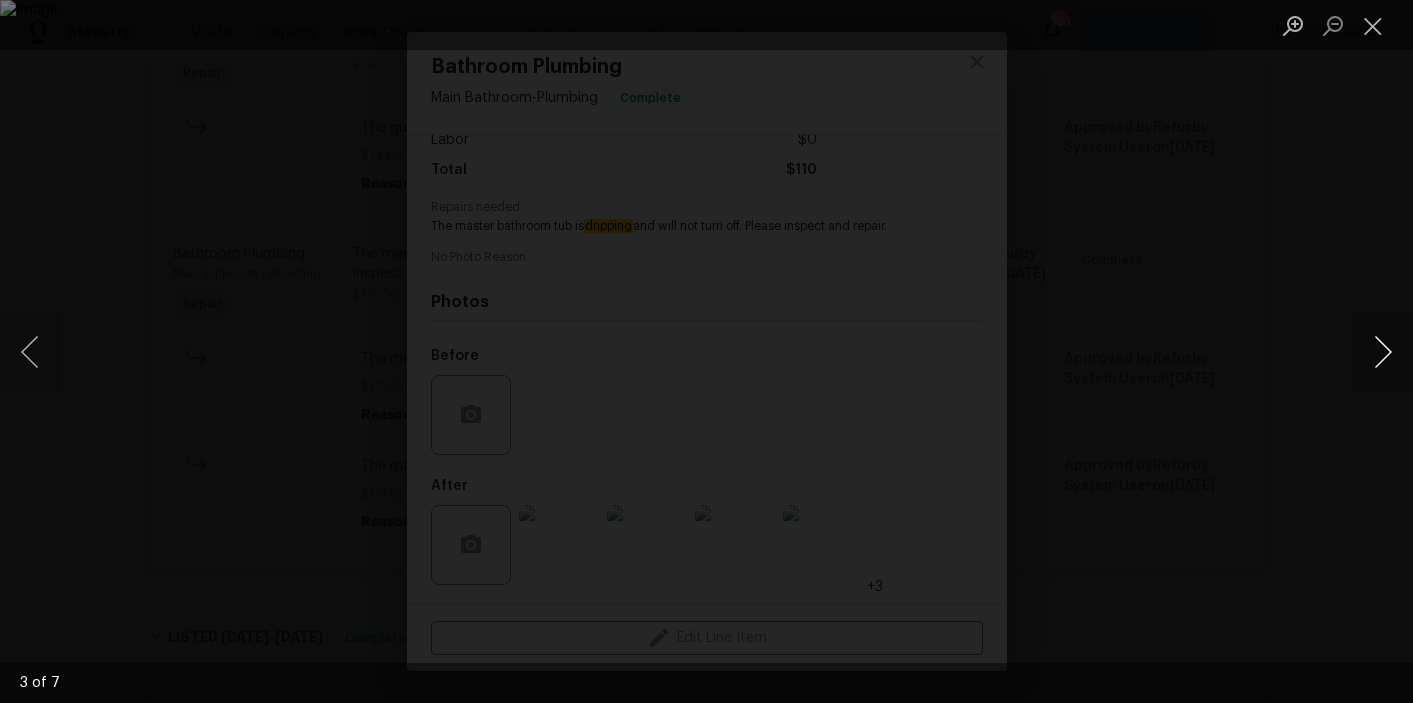 click at bounding box center [1383, 352] 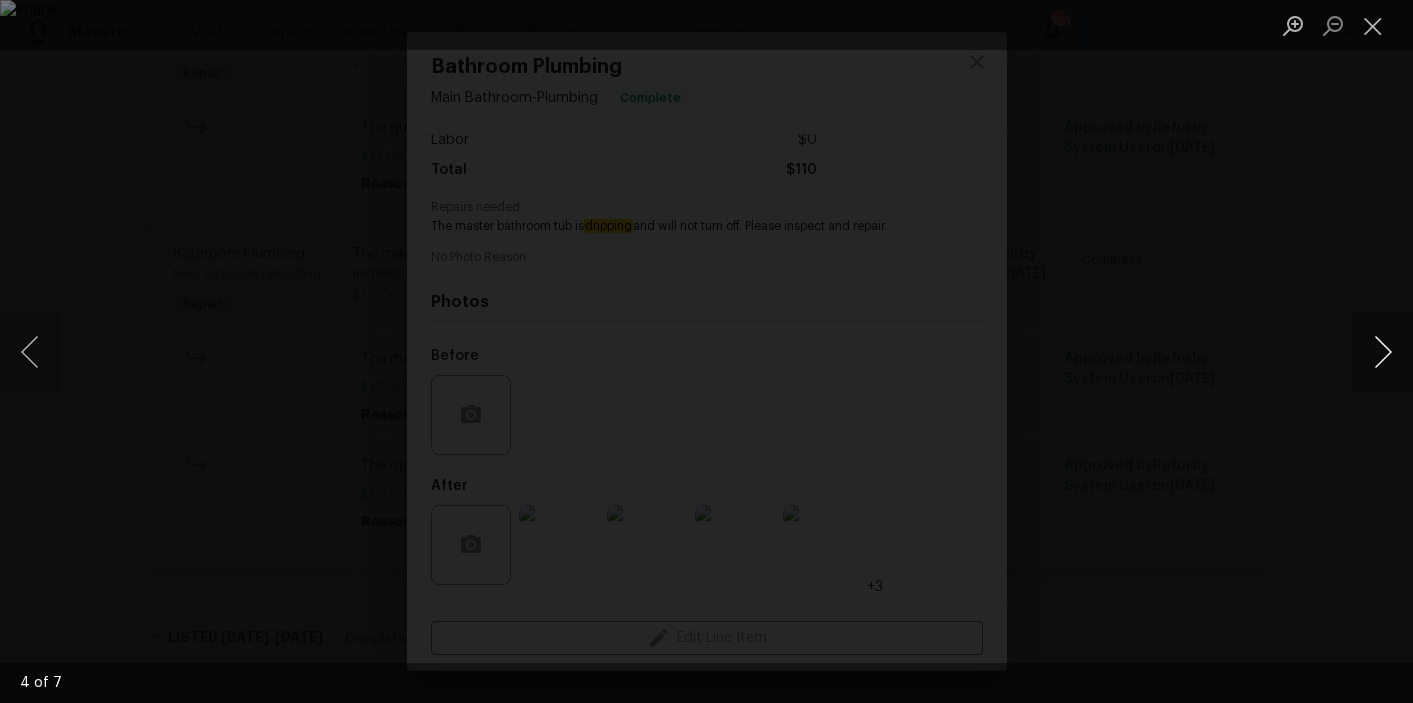 click at bounding box center (1383, 352) 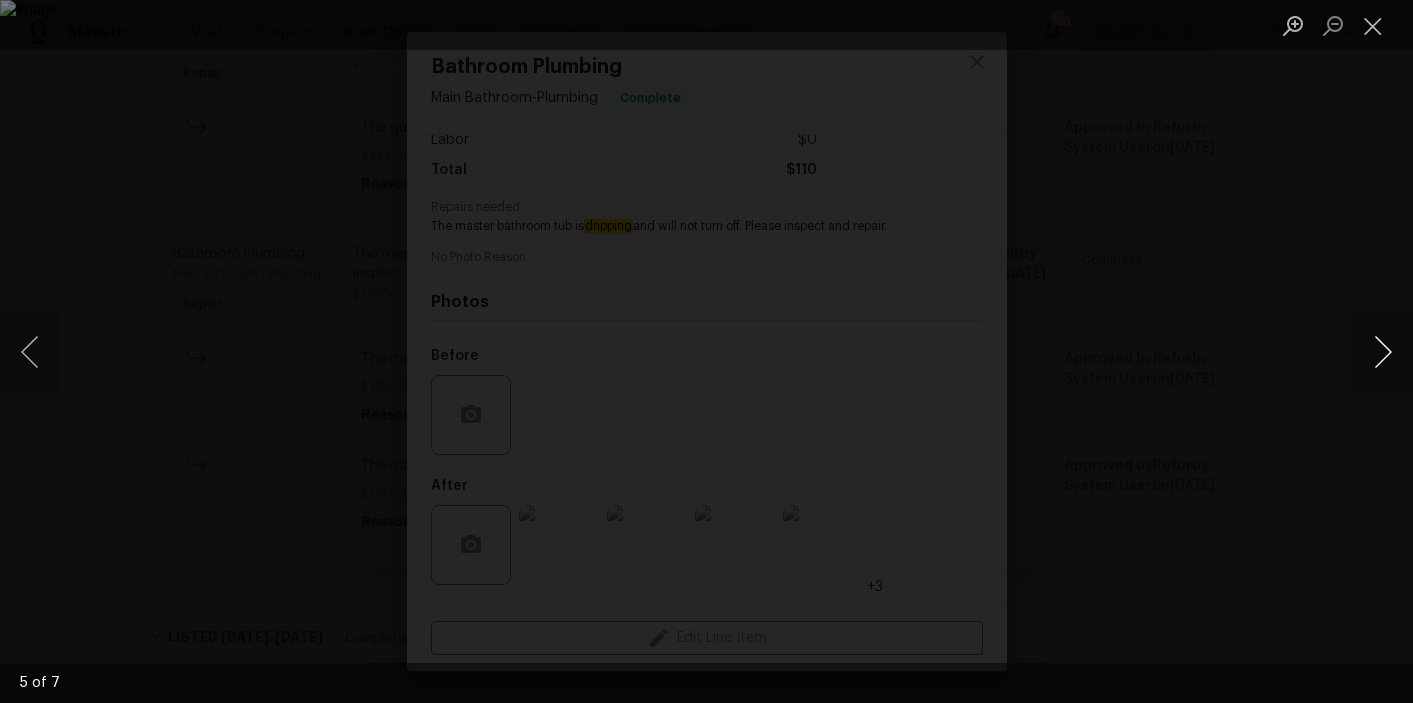click at bounding box center (1383, 352) 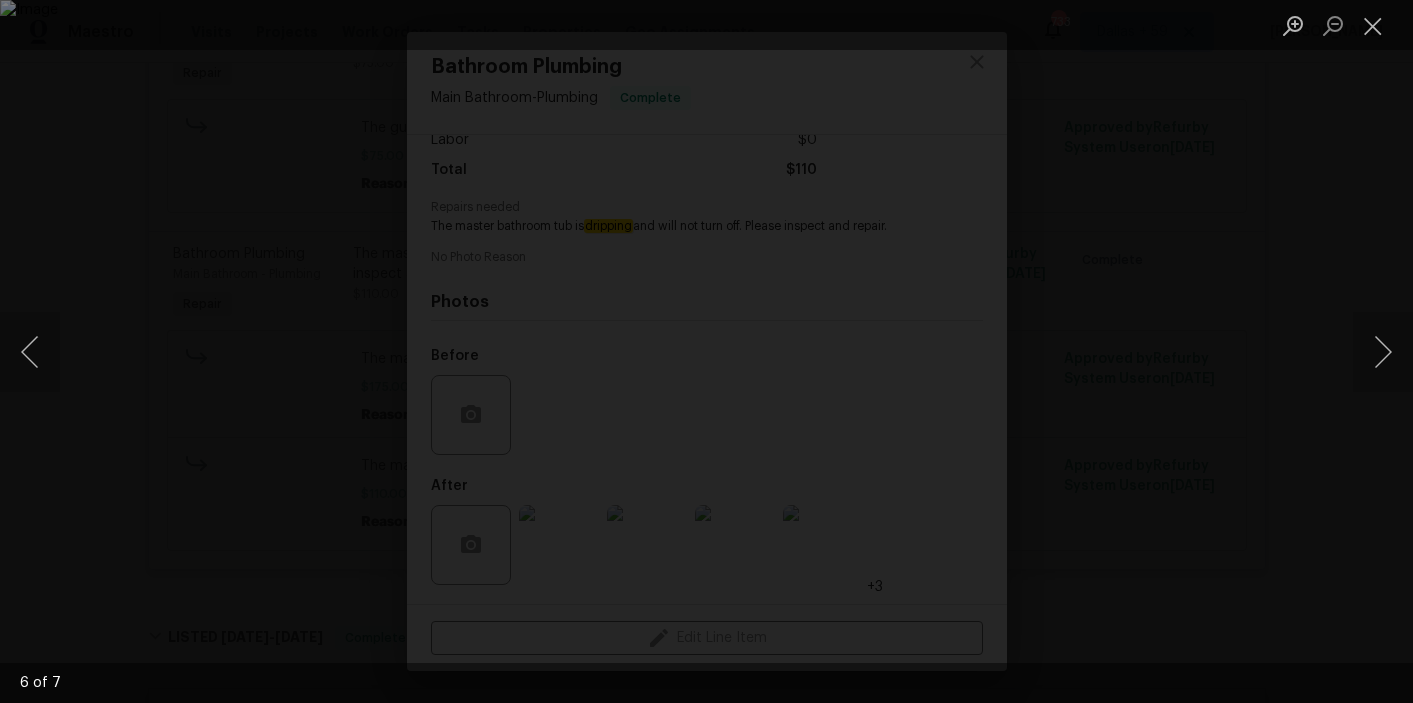 click at bounding box center [706, 351] 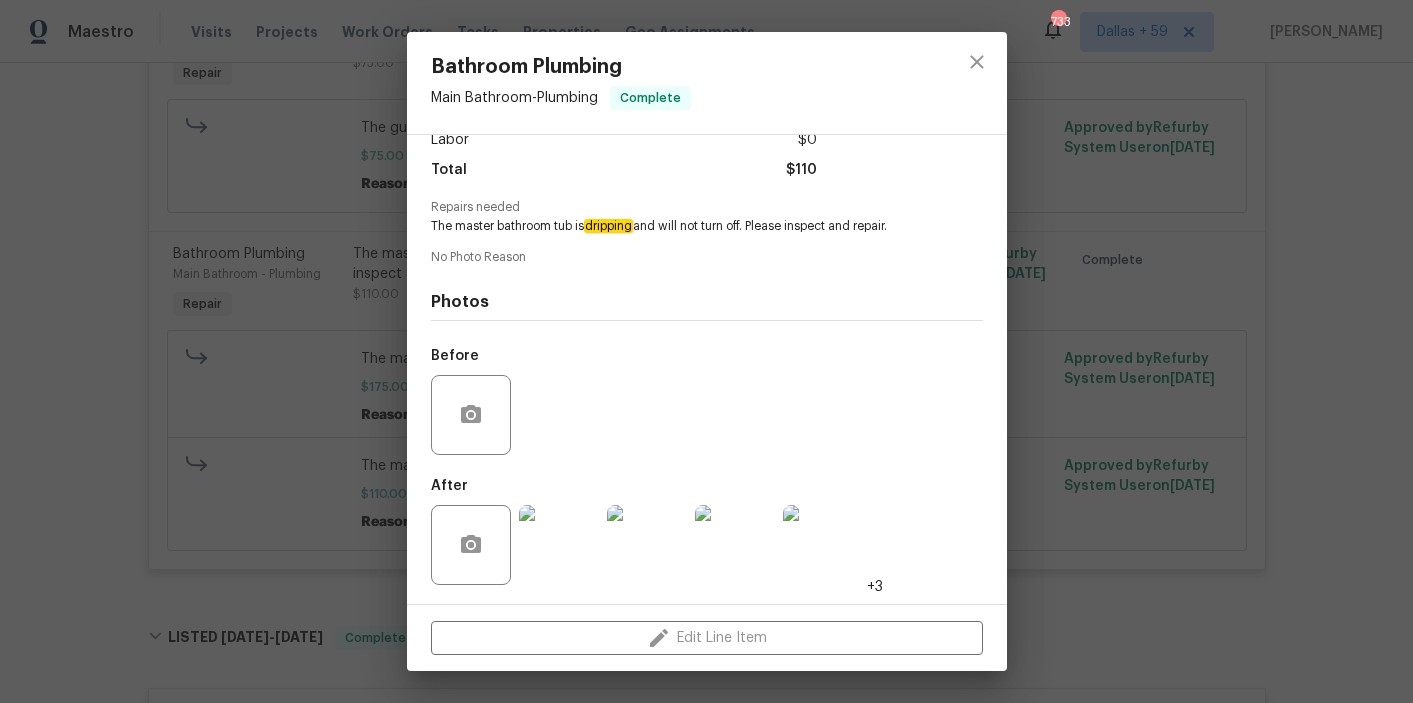 click on "Bathroom Plumbing Main Bathroom  -  Plumbing Complete Vendor GoodStuff Plumbing Account Category Repairs Cost $110 x 1 count $110 Labor $0 Total $110 Repairs needed The master bathroom tub is  dripping  and will not turn off.
Please inspect and repair. No Photo Reason   Photos Before After  +3  Edit Line Item" at bounding box center (706, 351) 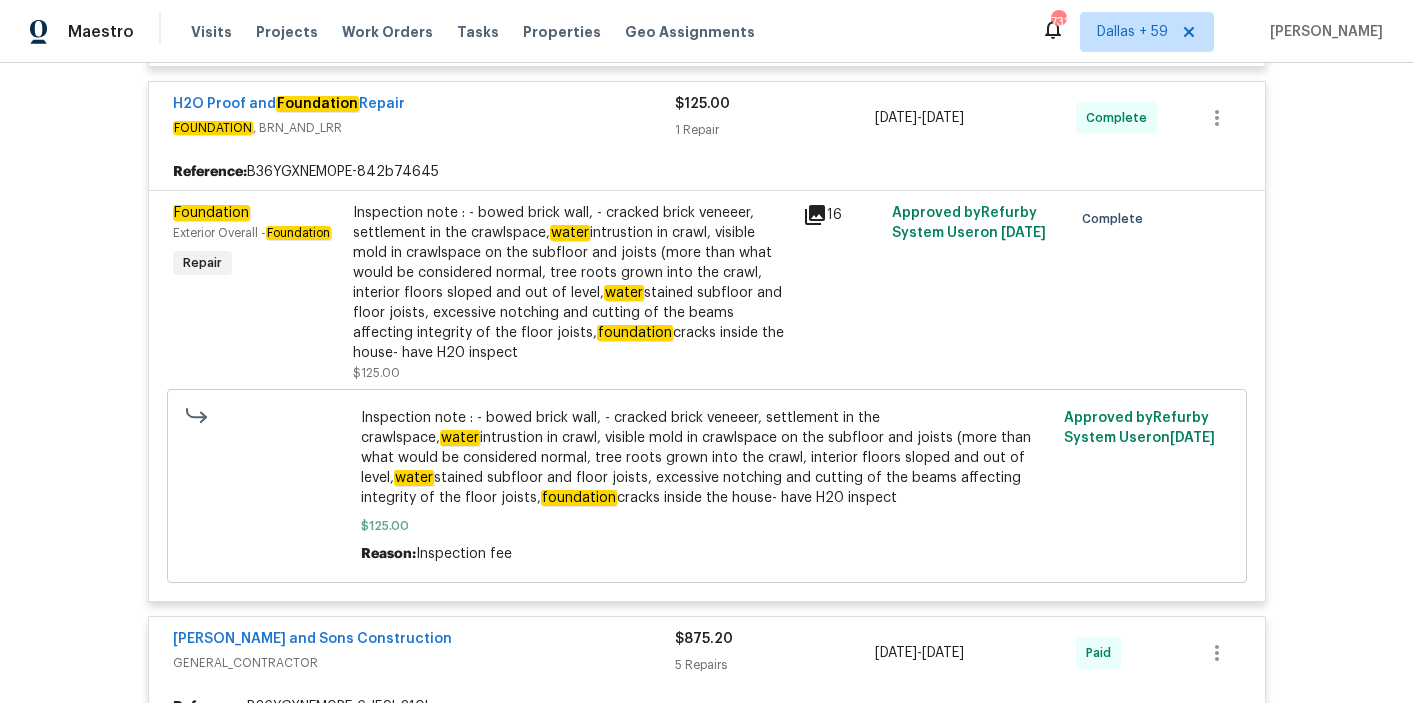 scroll, scrollTop: 1808, scrollLeft: 0, axis: vertical 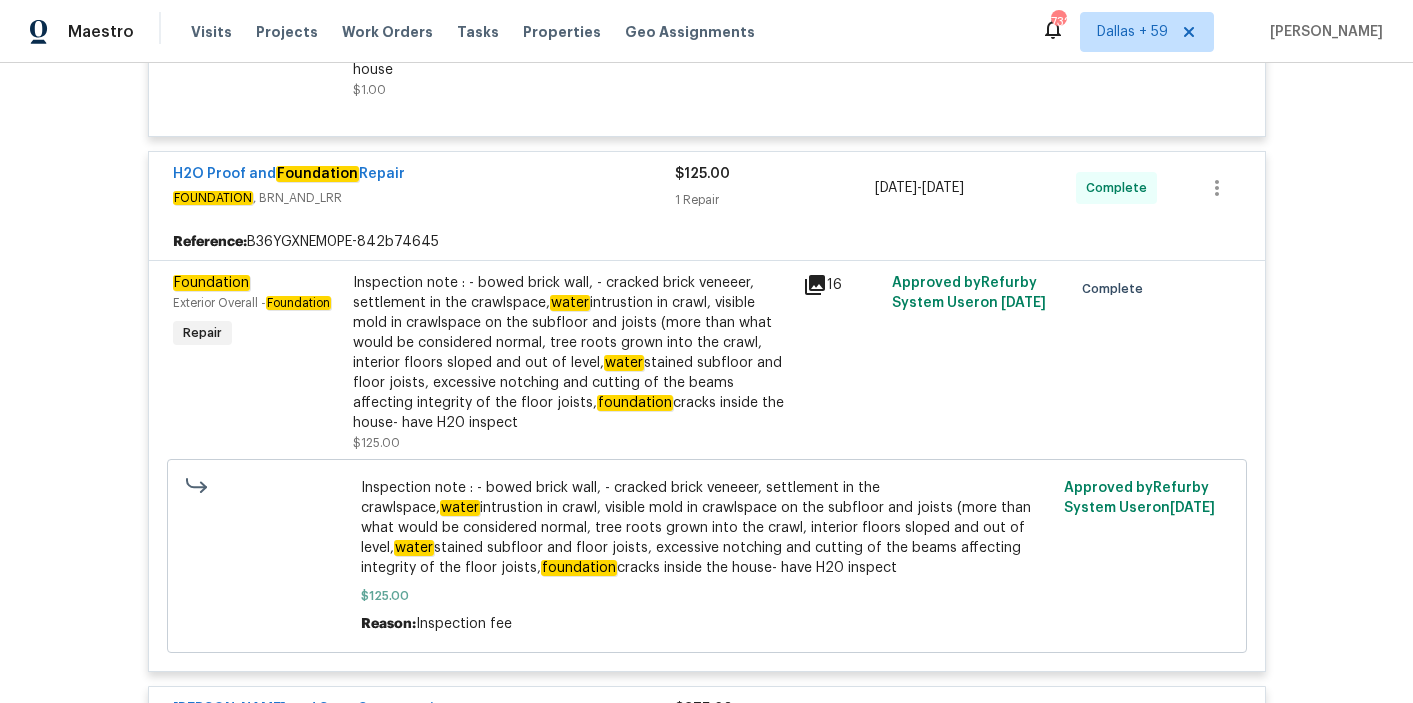click on "Inspection note : - bowed brick wall, - cracked brick veneeer, settlement in the crawlspace,  water  intrustion in crawl, visible mold in crawlspace on the subfloor and joists (more than what would be considered normal,  tree roots grown into the crawl,  interior floors sloped and out of level,  water  stained subfloor and floor joists, excessive notching and cutting of the beams affecting integrity of the floor joists,   foundation  cracks inside the house- have H20 inspect" at bounding box center (572, 353) 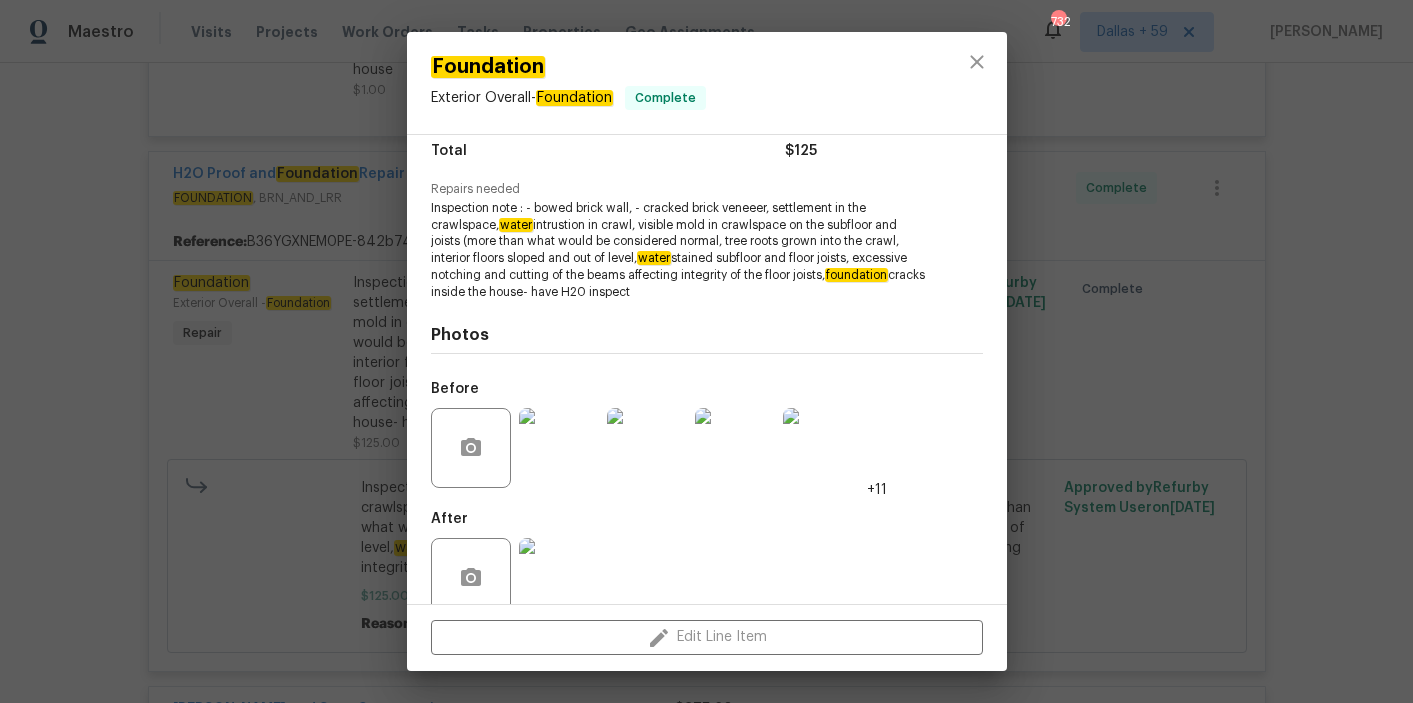 scroll, scrollTop: 201, scrollLeft: 0, axis: vertical 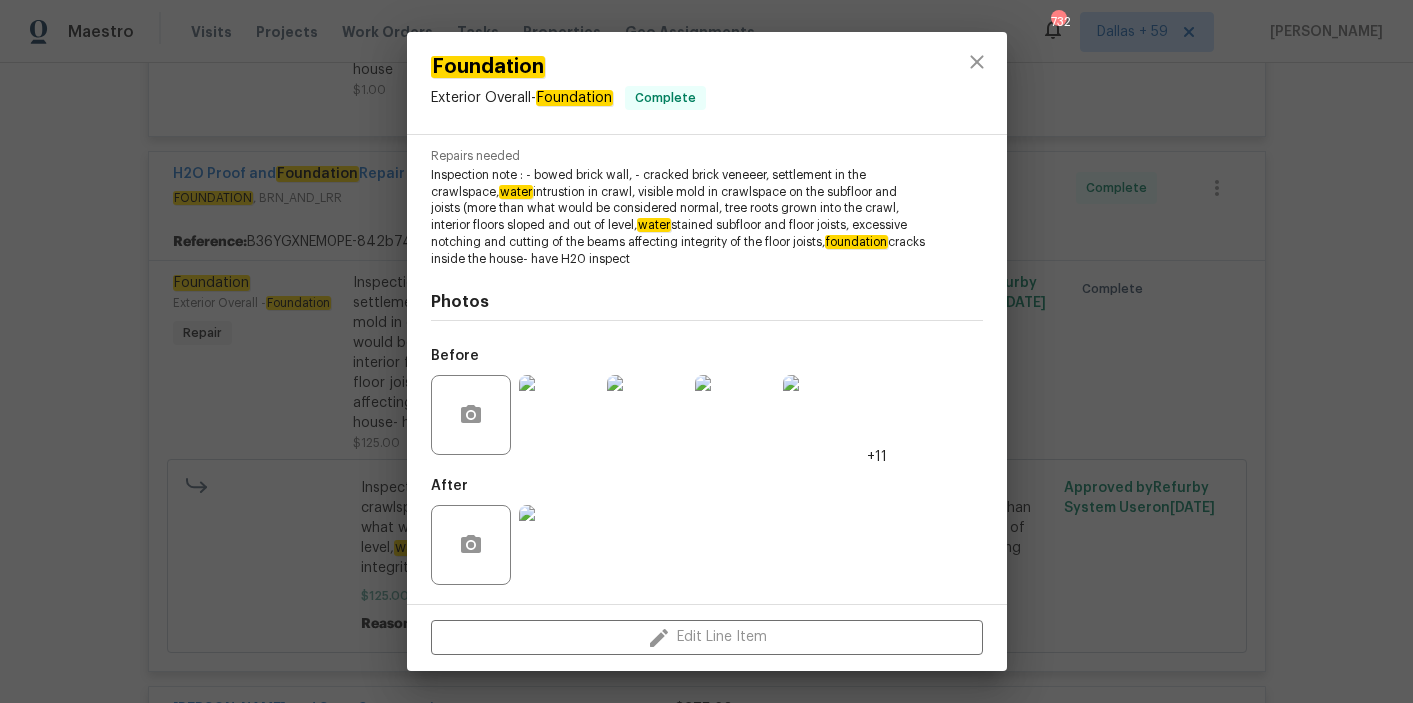 click at bounding box center [559, 545] 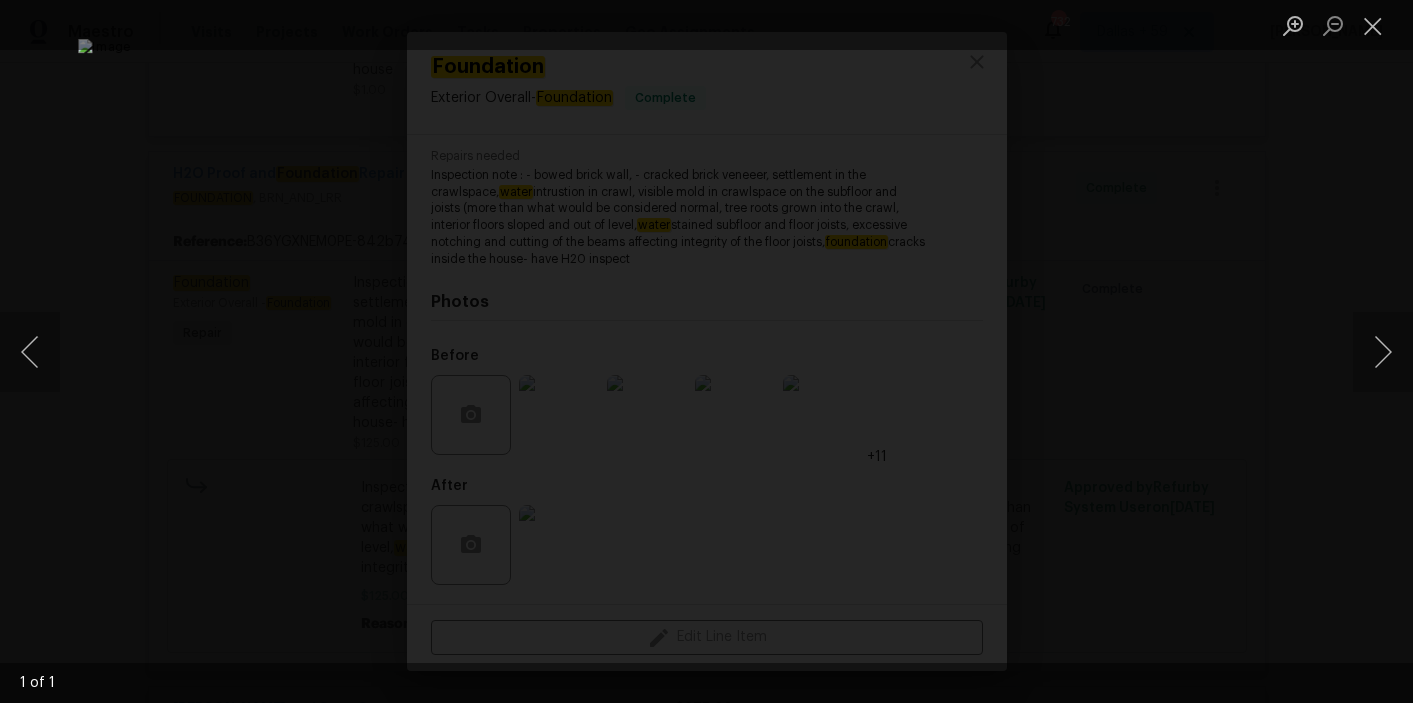 click at bounding box center (706, 351) 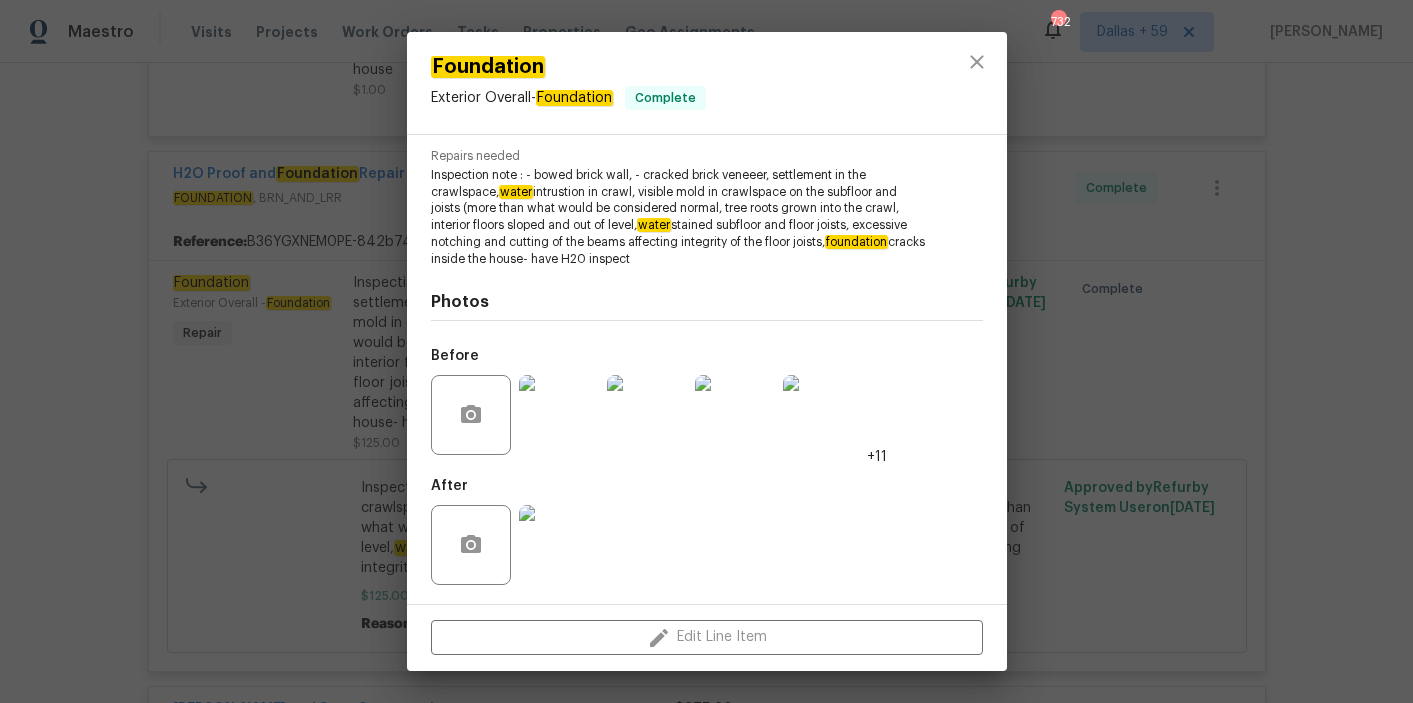 click on "Foundation Exterior Overall  -  Foundation Complete Vendor H2O Proof and  Foundation  Repair Account Category Repairs Cost $125 x 1 count $125 Labor $0 Total $125 Repairs needed Inspection note : - bowed brick wall, - cracked brick veneeer, settlement in the crawlspace,  water  intrustion in crawl, visible mold in crawlspace on the subfloor and joists (more than what would be considered normal,  tree roots grown into the crawl,  interior floors sloped and out of level,  water  stained subfloor and floor joists, excessive notching and cutting of the beams affecting integrity of the floor joists,   foundation  cracks inside the house- have H20 inspect Photos Before  +11 After  Edit Line Item" at bounding box center [706, 351] 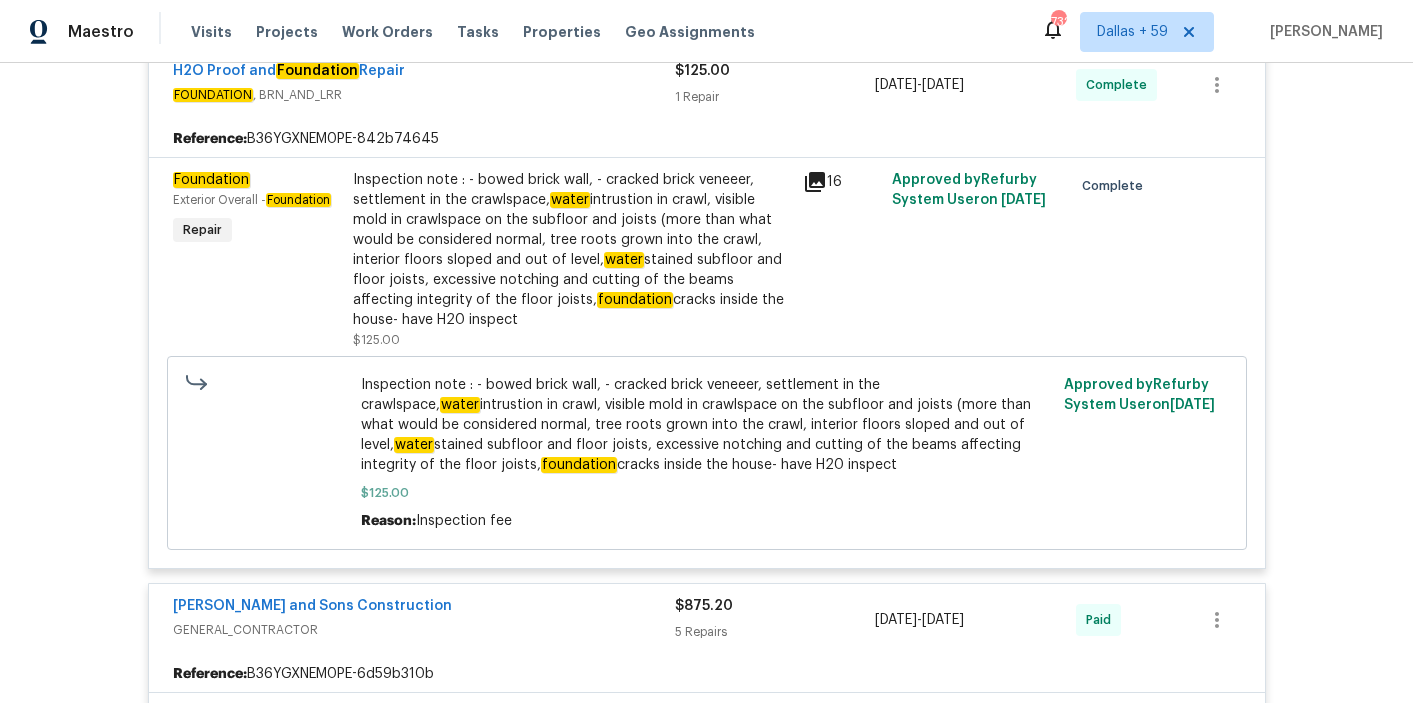 scroll, scrollTop: 1952, scrollLeft: 0, axis: vertical 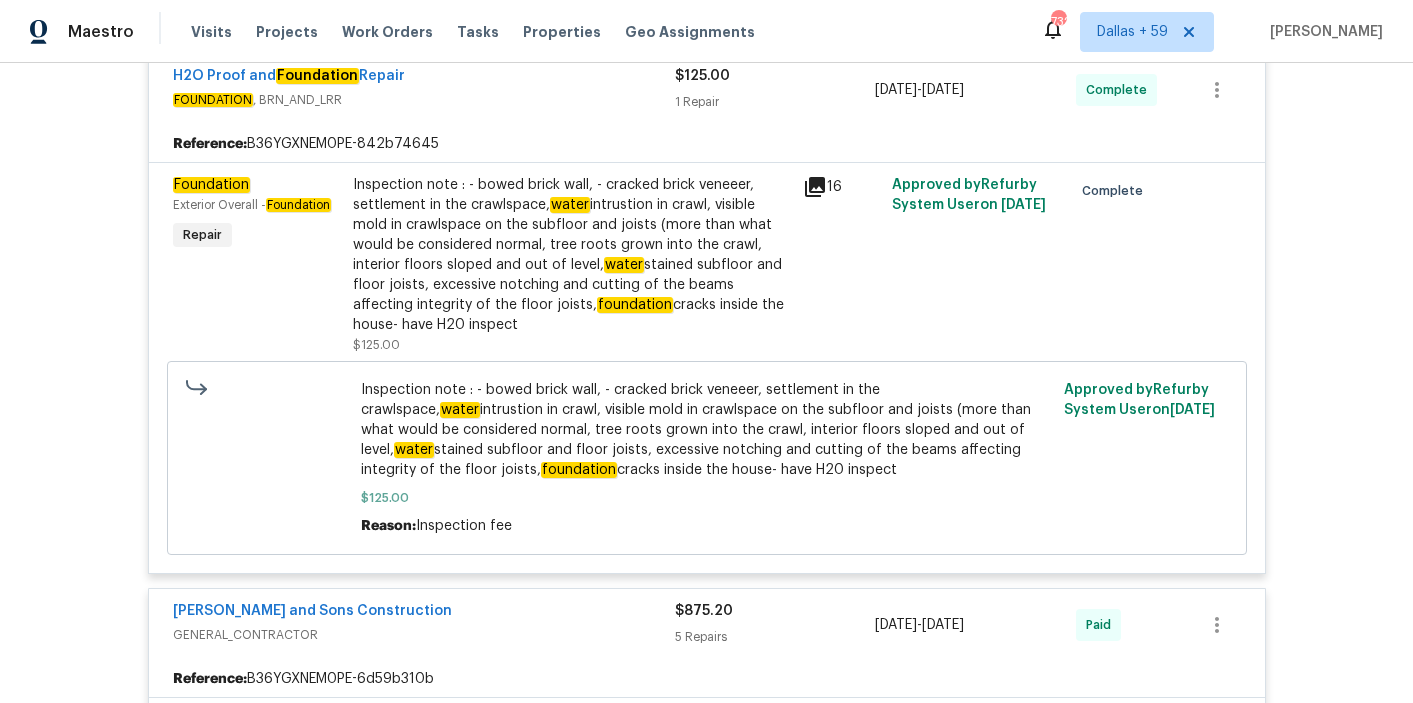 click on "Inspection note : - bowed brick wall, - cracked brick veneeer, settlement in the crawlspace,  water  intrustion in crawl, visible mold in crawlspace on the subfloor and joists (more than what would be considered normal,  tree roots grown into the crawl,  interior floors sloped and out of level,  water  stained subfloor and floor joists, excessive notching and cutting of the beams affecting integrity of the floor joists,   foundation  cracks inside the house- have H20 inspect" at bounding box center (572, 255) 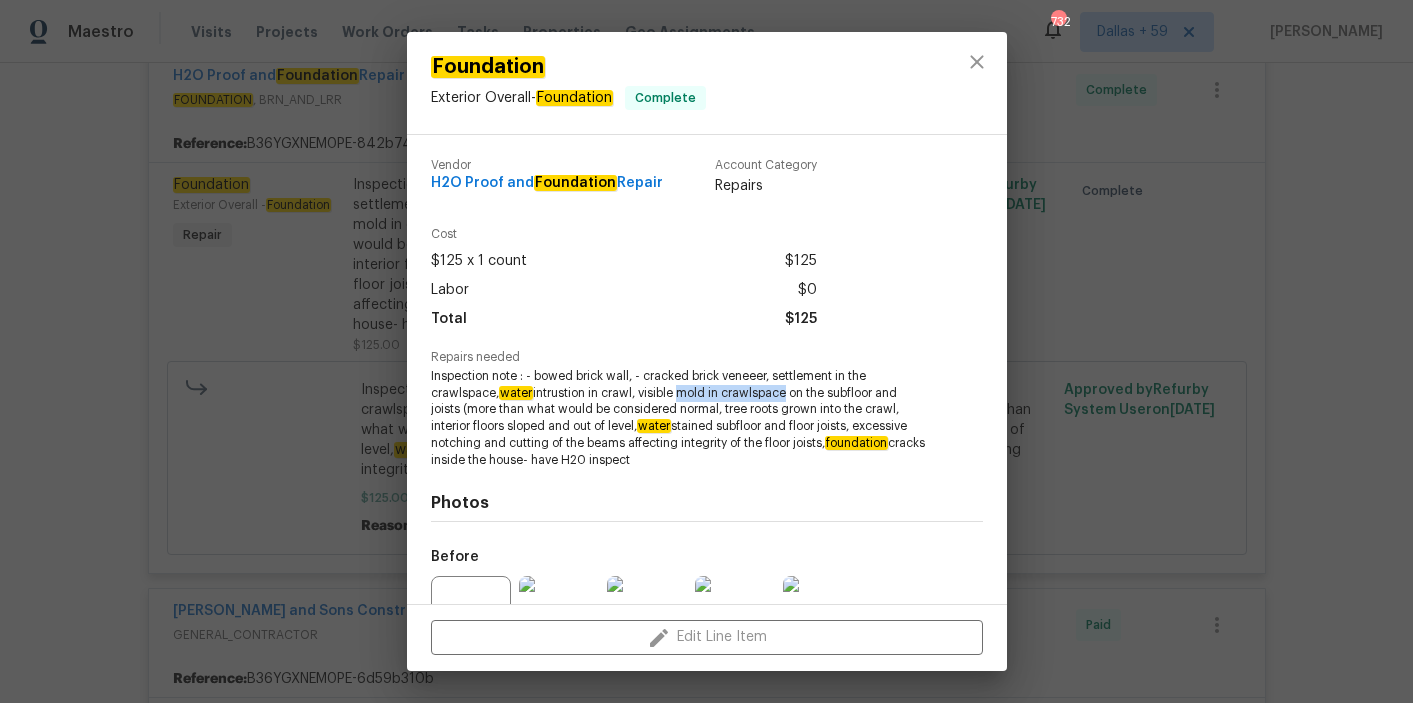 drag, startPoint x: 681, startPoint y: 392, endPoint x: 785, endPoint y: 388, distance: 104.0769 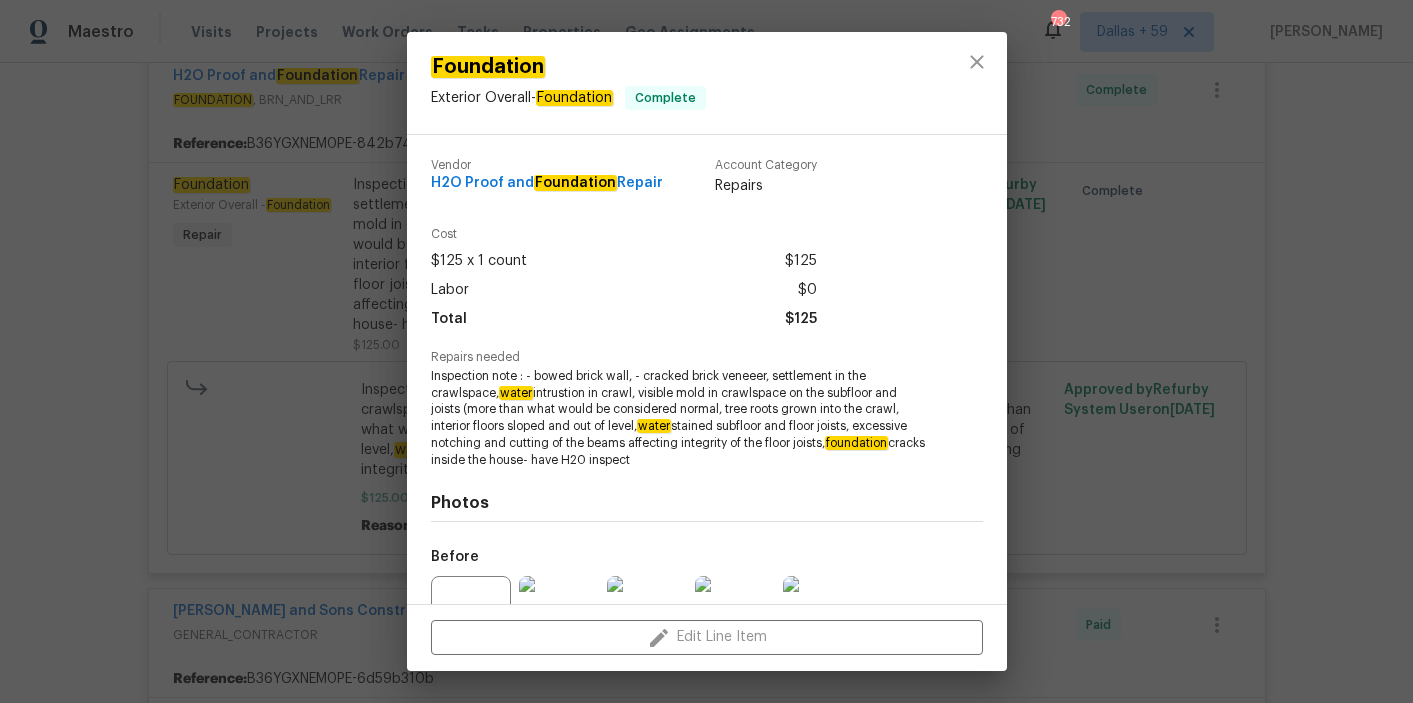 click on "Inspection note : - bowed brick wall, - cracked brick veneeer, settlement in the crawlspace,  water  intrustion in crawl, visible mold in crawlspace on the subfloor and joists (more than what would be considered normal,  tree roots grown into the crawl,  interior floors sloped and out of level,  water  stained subfloor and floor joists, excessive notching and cutting of the beams affecting integrity of the floor joists,   foundation  cracks inside the house- have H20 inspect" at bounding box center (679, 418) 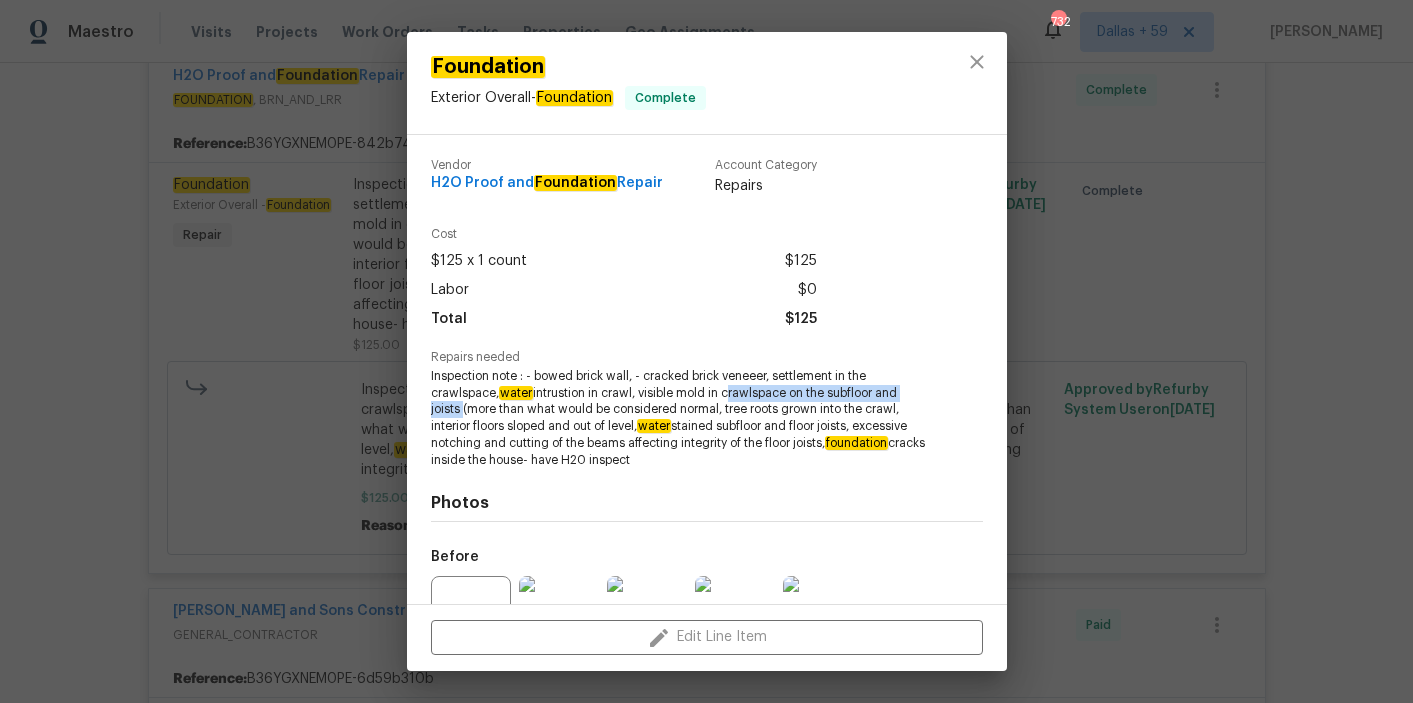drag, startPoint x: 729, startPoint y: 392, endPoint x: 461, endPoint y: 408, distance: 268.47717 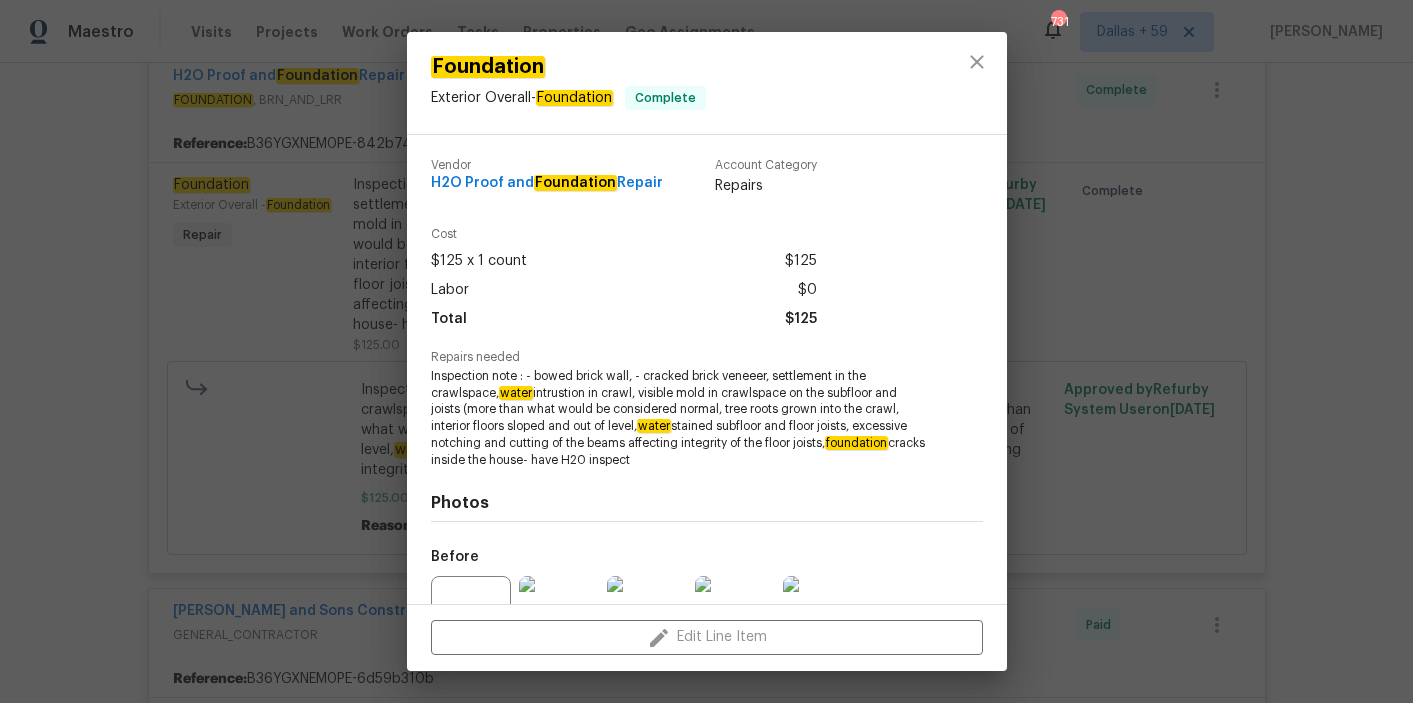 click on "Foundation Exterior Overall  -  Foundation Complete Vendor H2O Proof and  Foundation  Repair Account Category Repairs Cost $125 x 1 count $125 Labor $0 Total $125 Repairs needed Inspection note : - bowed brick wall, - cracked brick veneeer, settlement in the crawlspace,  water  intrustion in crawl, visible mold in crawlspace on the subfloor and joists (more than what would be considered normal,  tree roots grown into the crawl,  interior floors sloped and out of level,  water  stained subfloor and floor joists, excessive notching and cutting of the beams affecting integrity of the floor joists,   foundation  cracks inside the house- have H20 inspect Photos Before  +11 After  Edit Line Item" at bounding box center [706, 351] 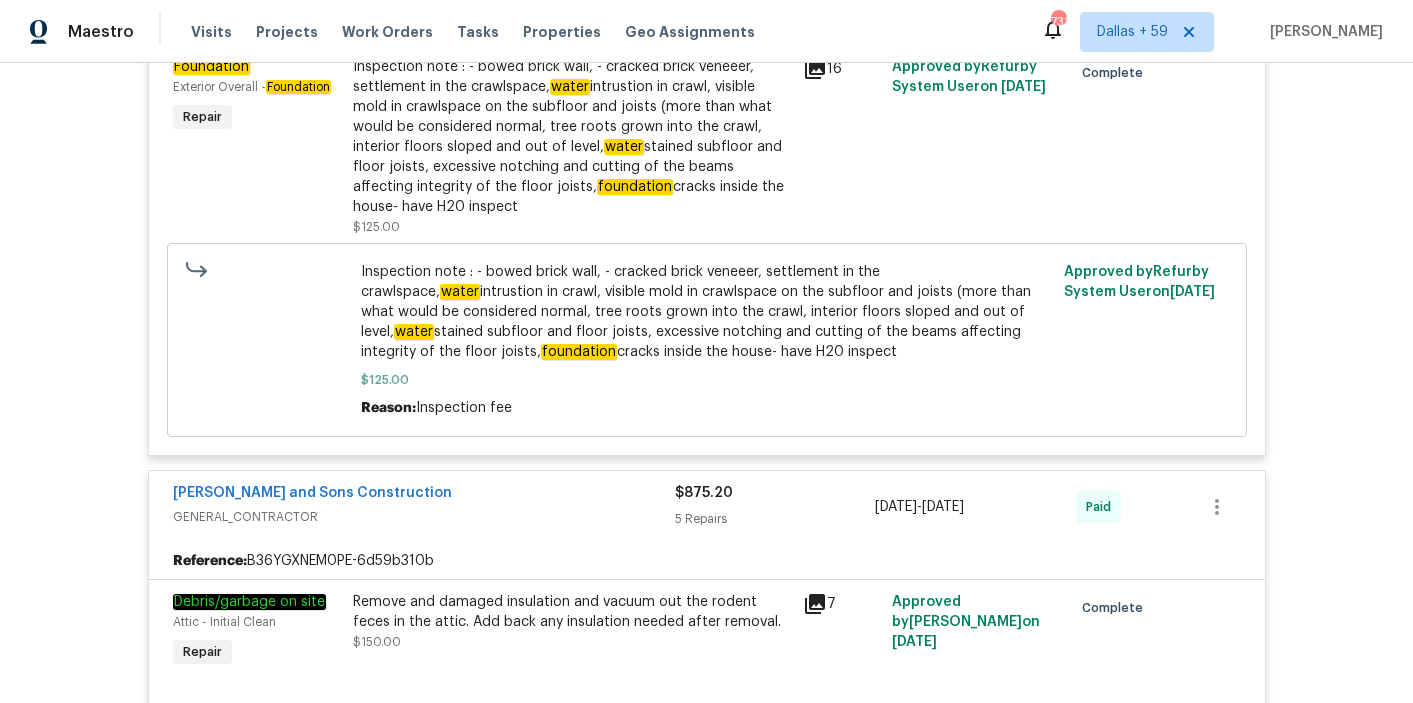 scroll, scrollTop: 2118, scrollLeft: 0, axis: vertical 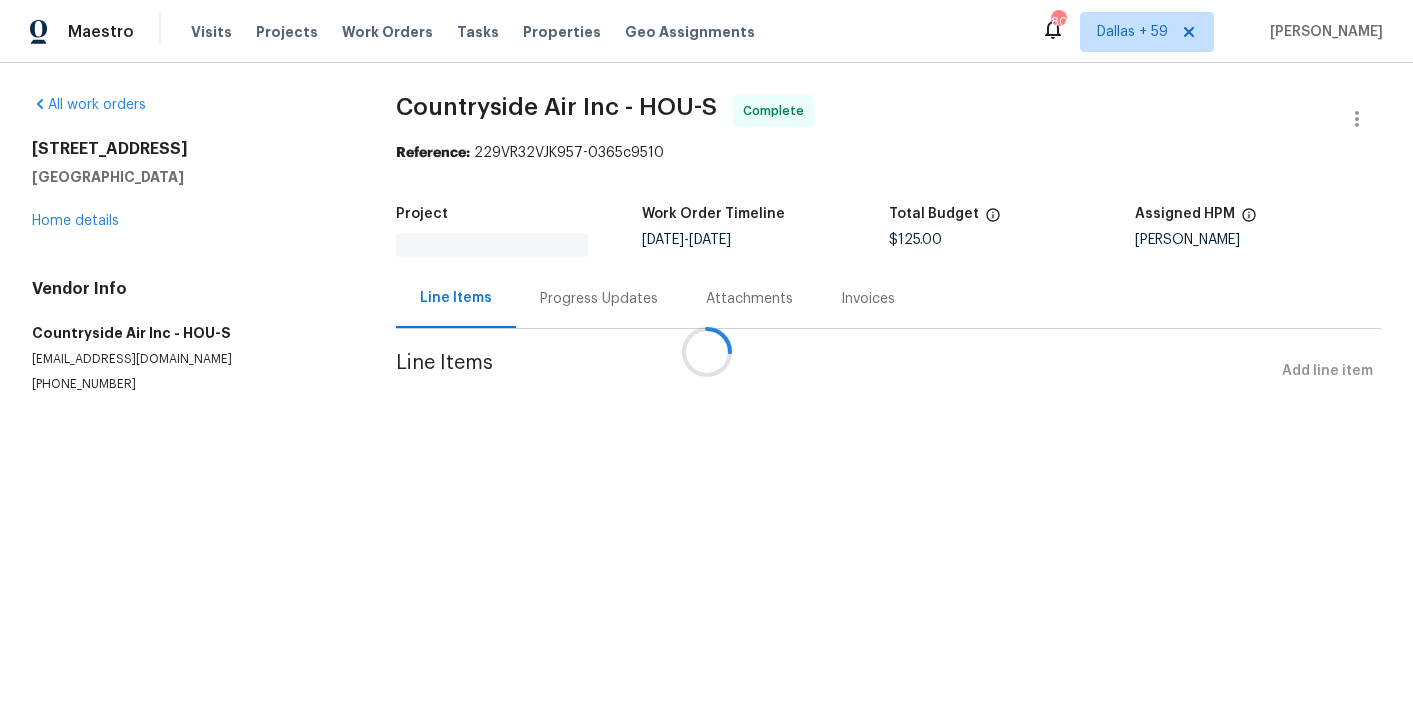 click at bounding box center [706, 351] 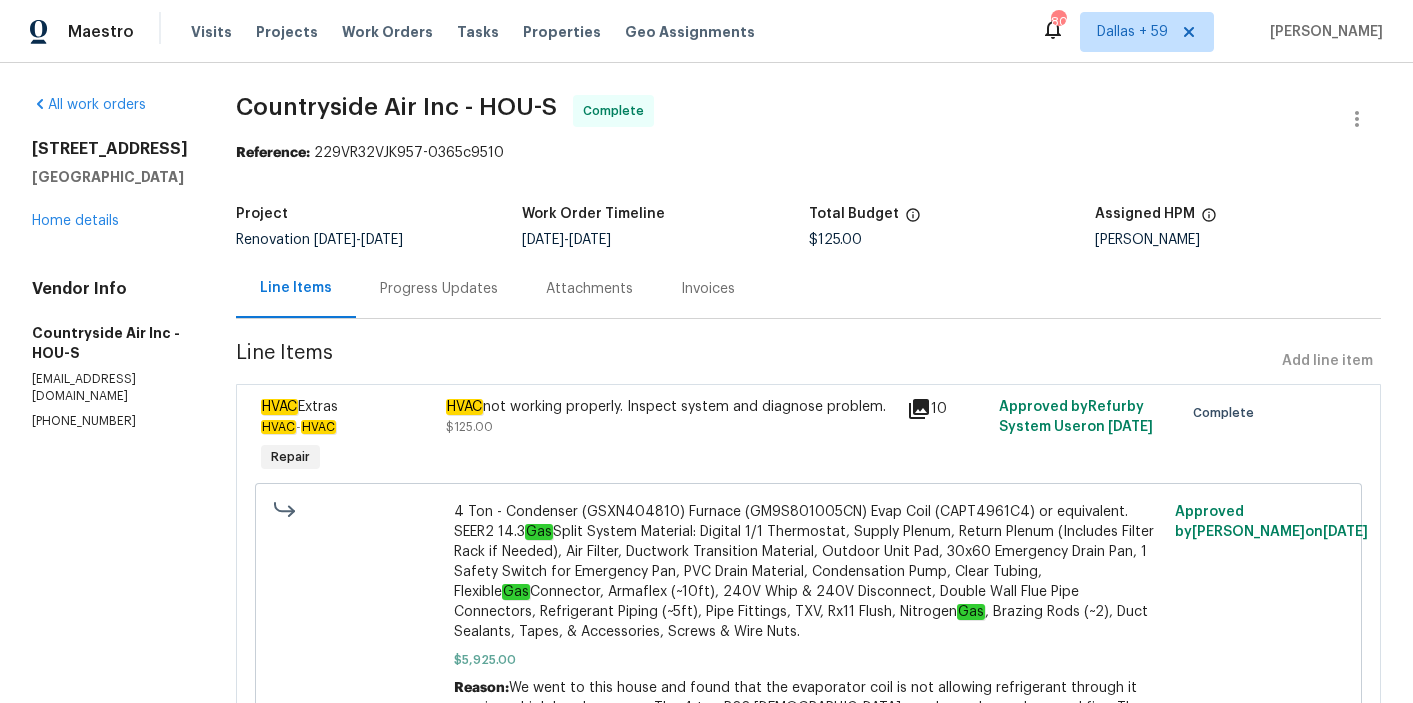 click on "Progress Updates" at bounding box center (439, 289) 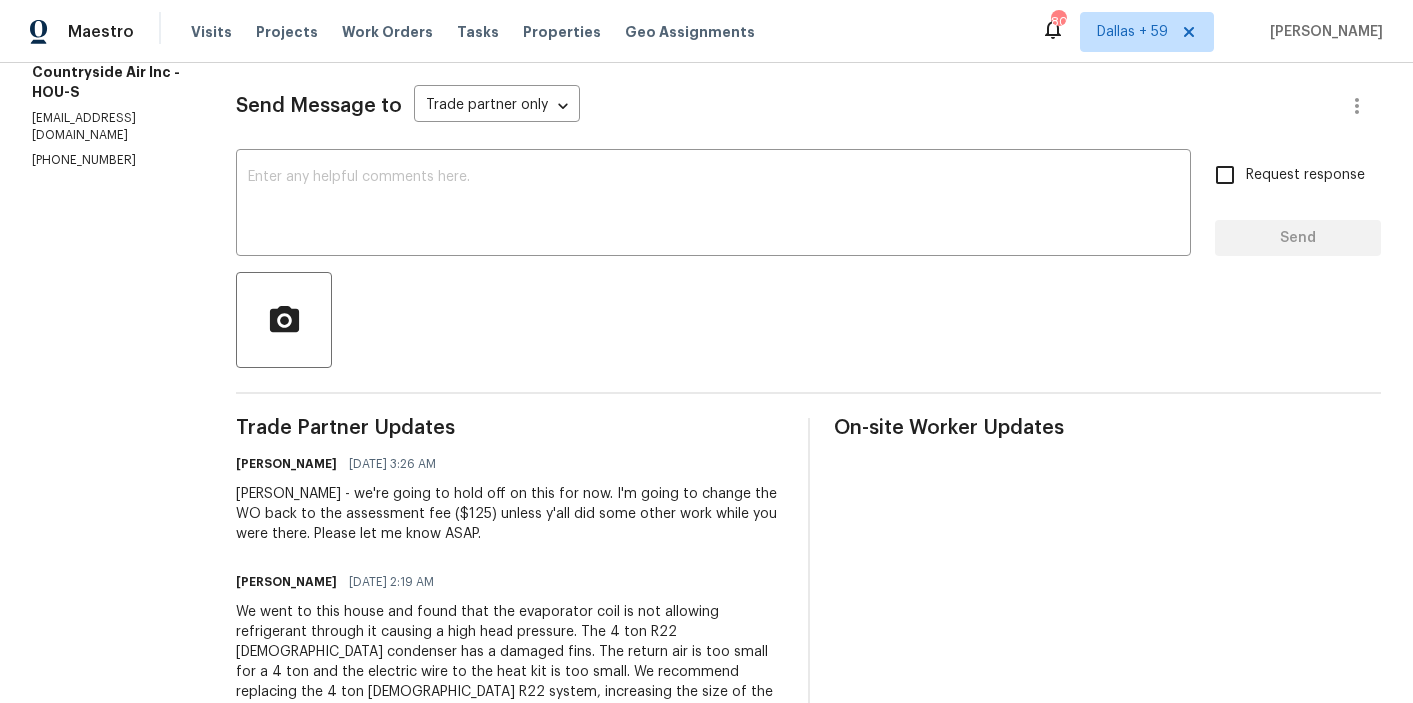 scroll, scrollTop: 336, scrollLeft: 0, axis: vertical 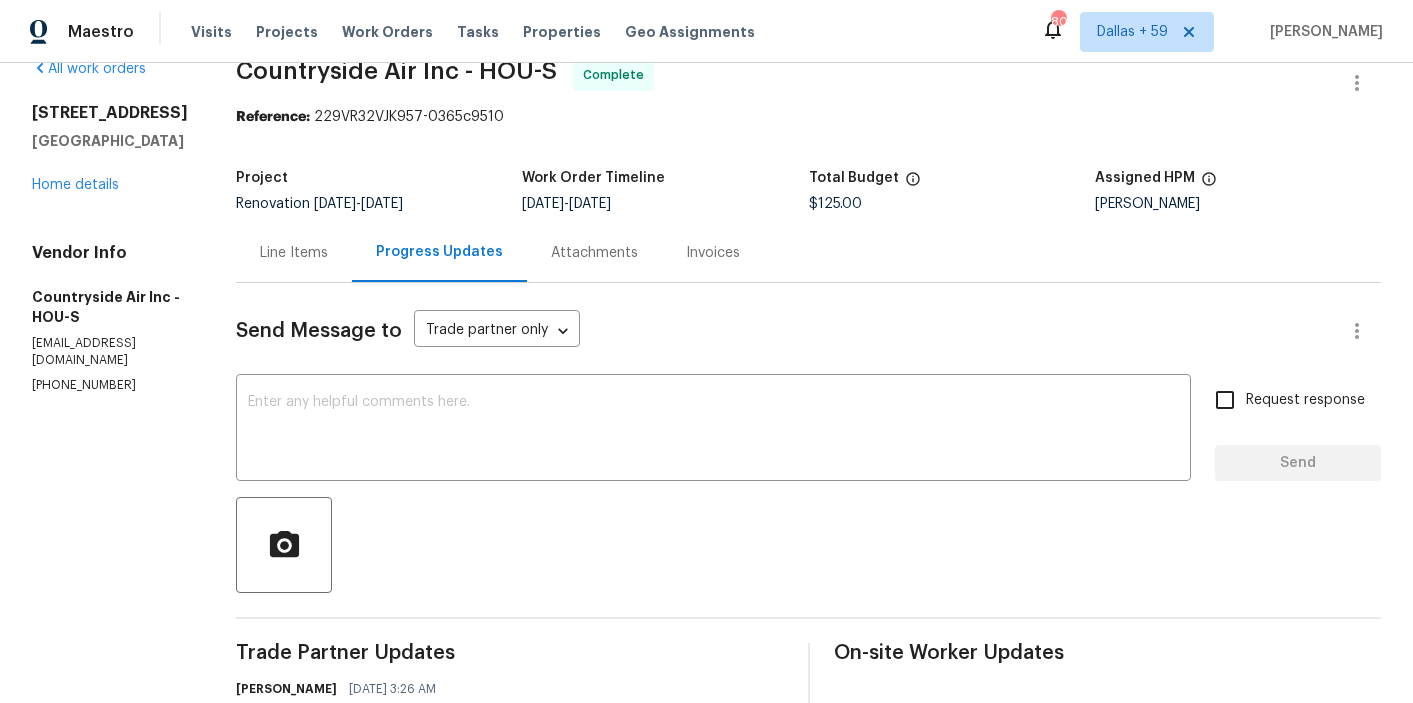 click on "Invoices" at bounding box center [713, 253] 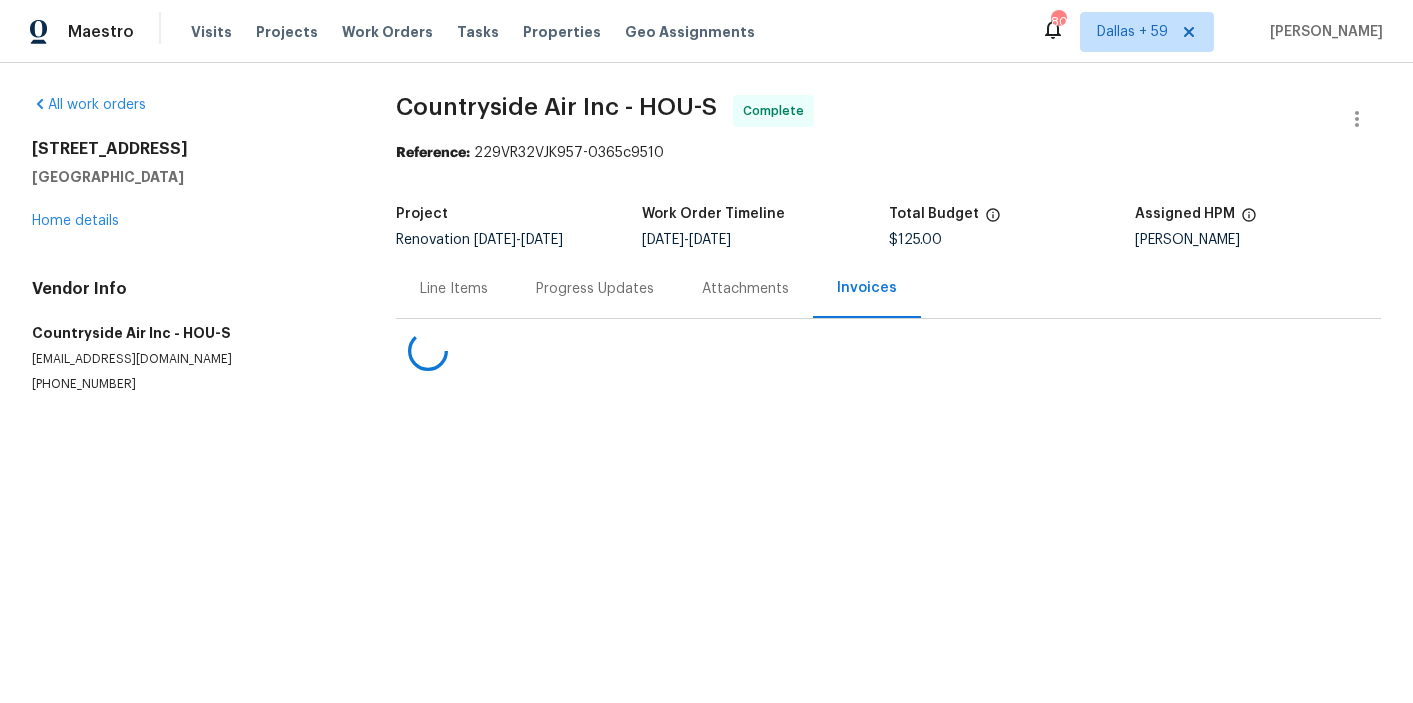 scroll, scrollTop: 0, scrollLeft: 0, axis: both 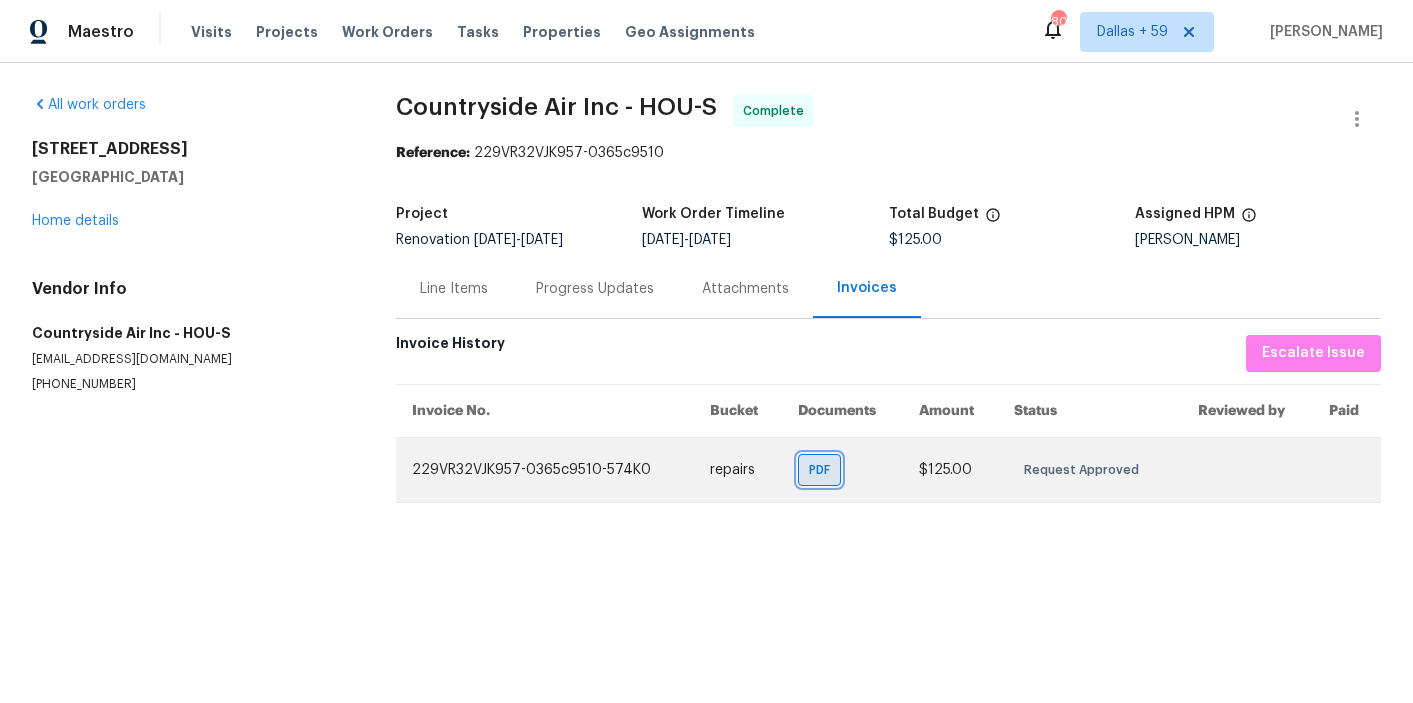 click on "PDF" at bounding box center [823, 470] 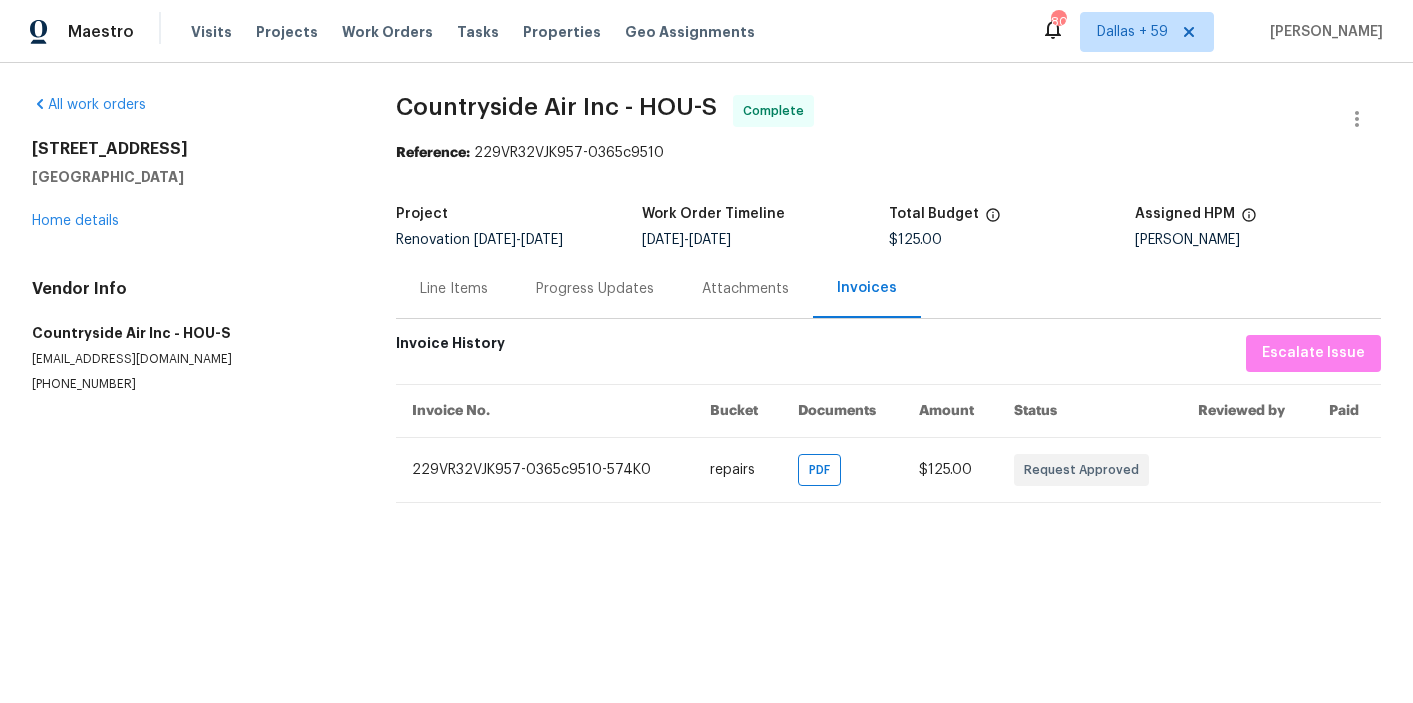 click on "Progress Updates" at bounding box center [595, 289] 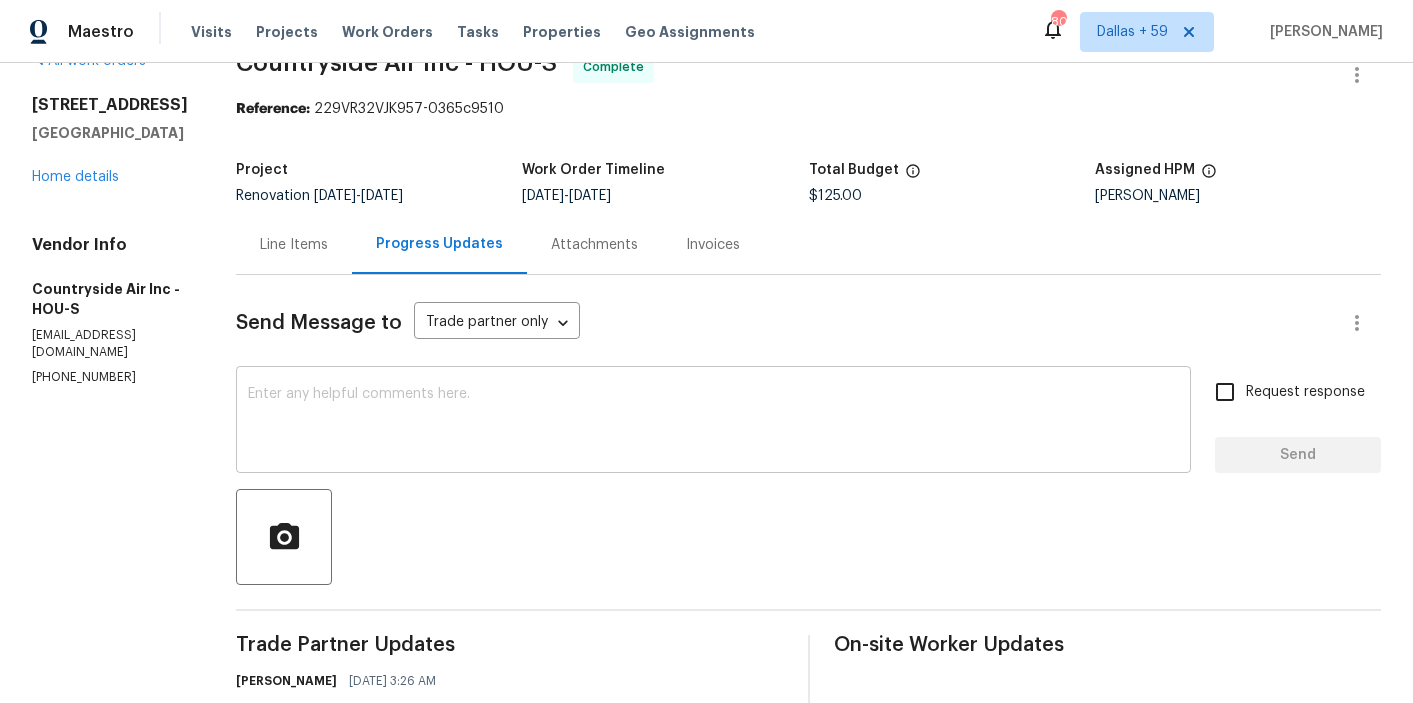 scroll, scrollTop: 336, scrollLeft: 0, axis: vertical 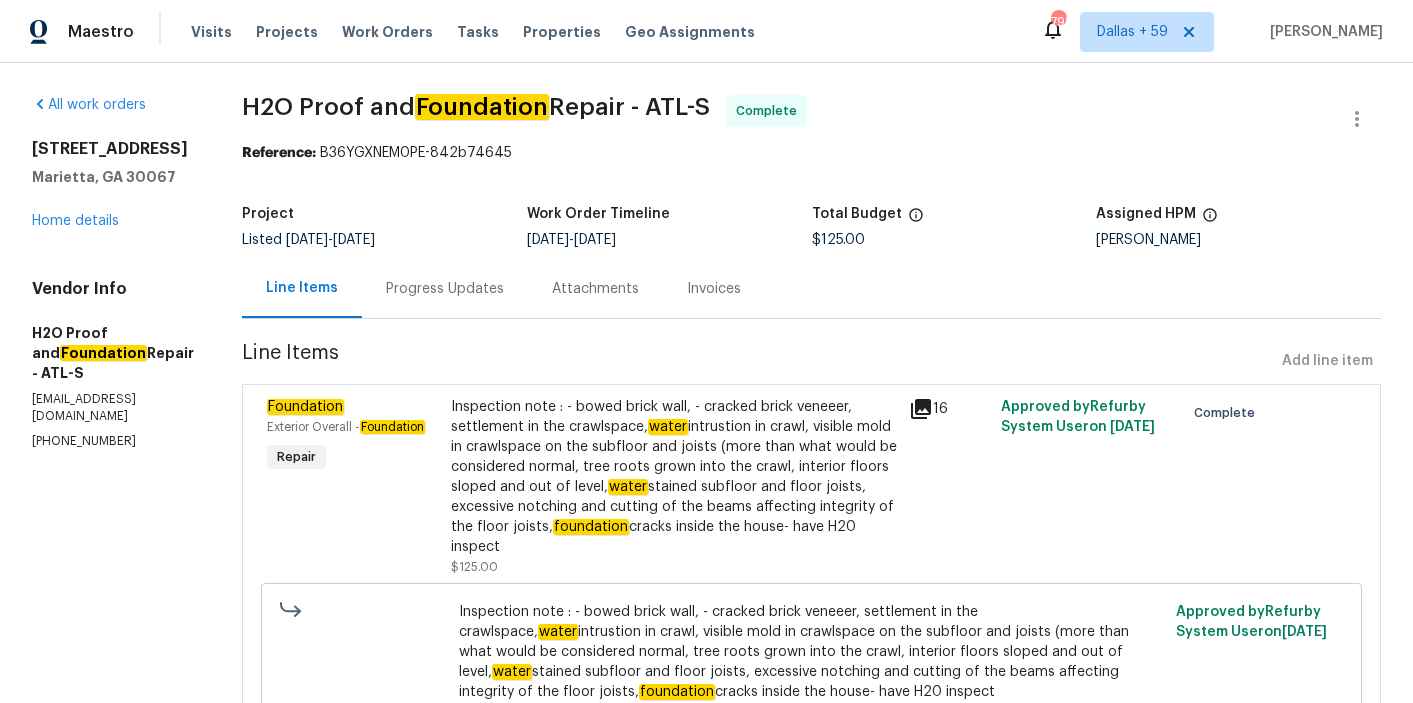 click on "Progress Updates" at bounding box center [445, 289] 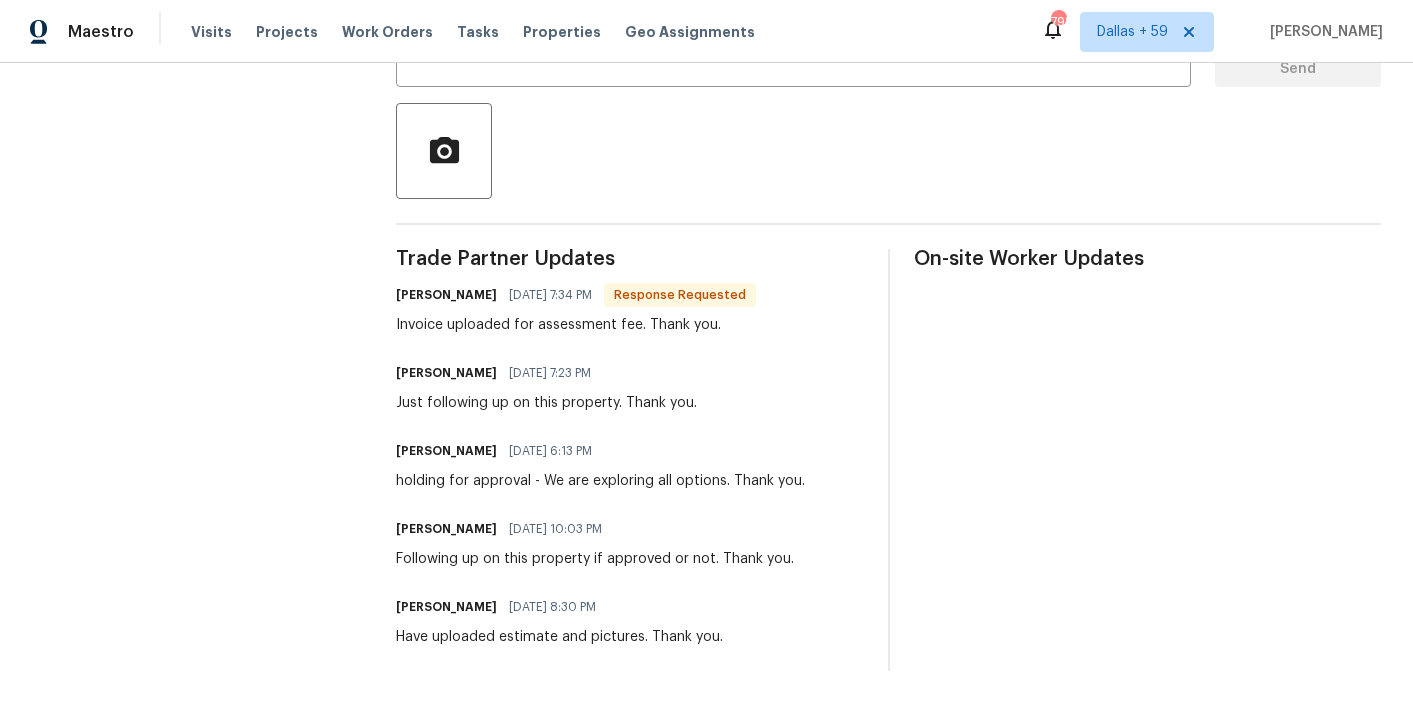 scroll, scrollTop: 0, scrollLeft: 0, axis: both 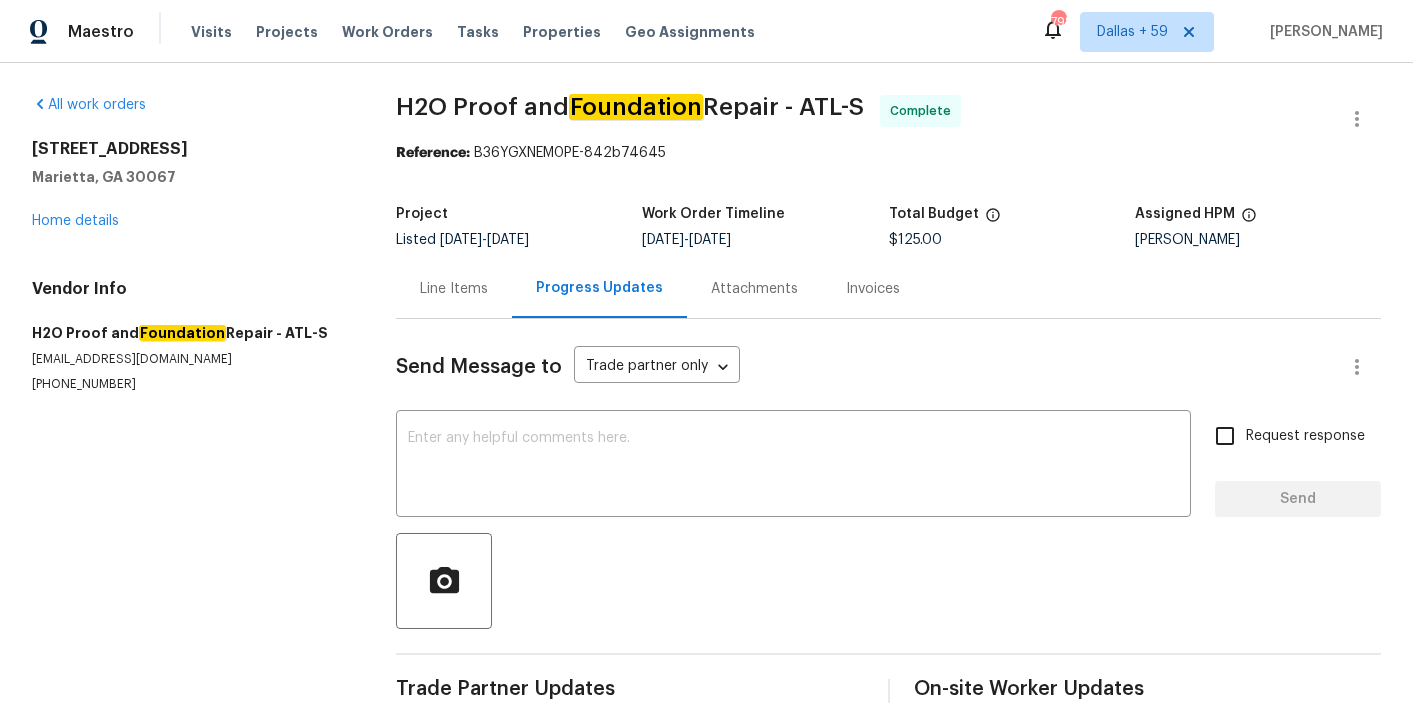 click on "Invoices" at bounding box center (873, 289) 